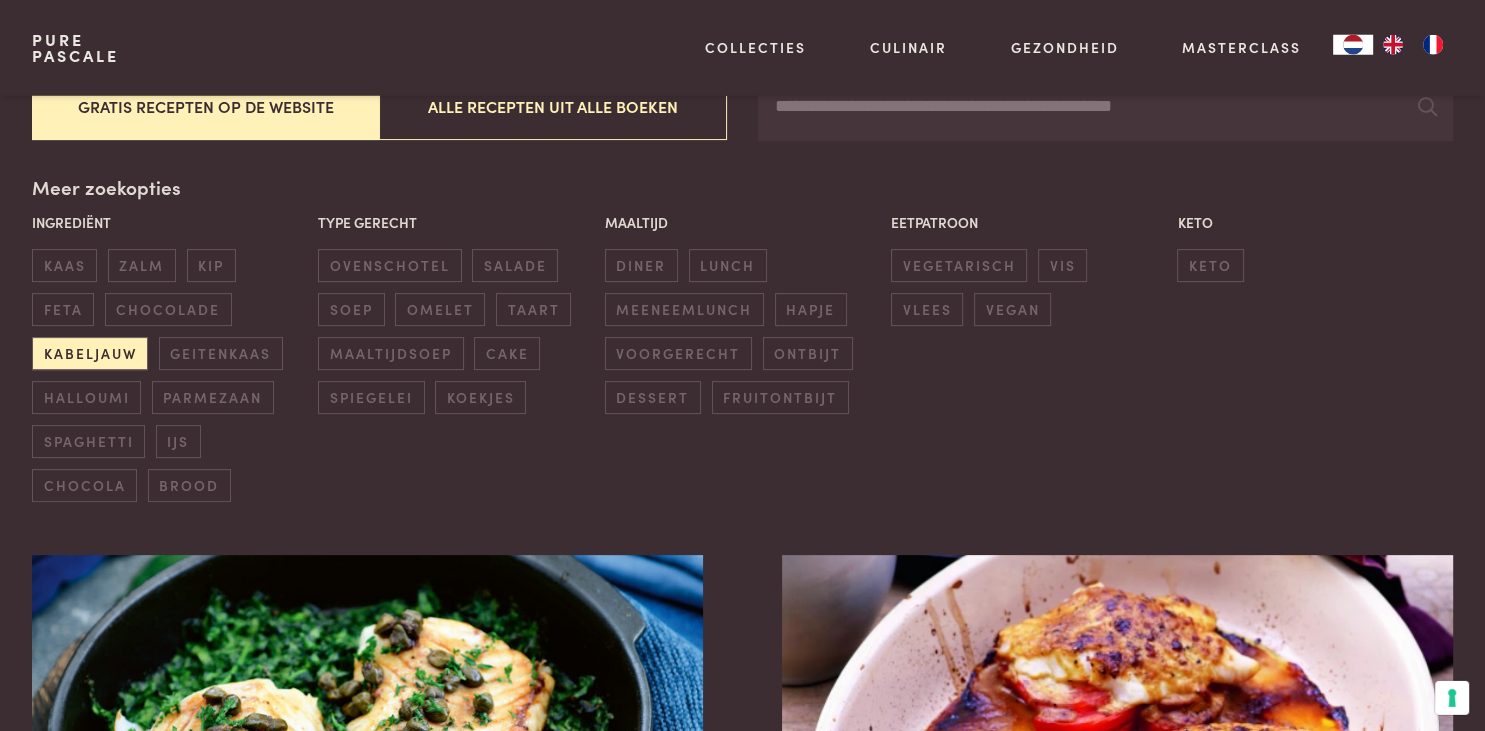 scroll, scrollTop: 422, scrollLeft: 0, axis: vertical 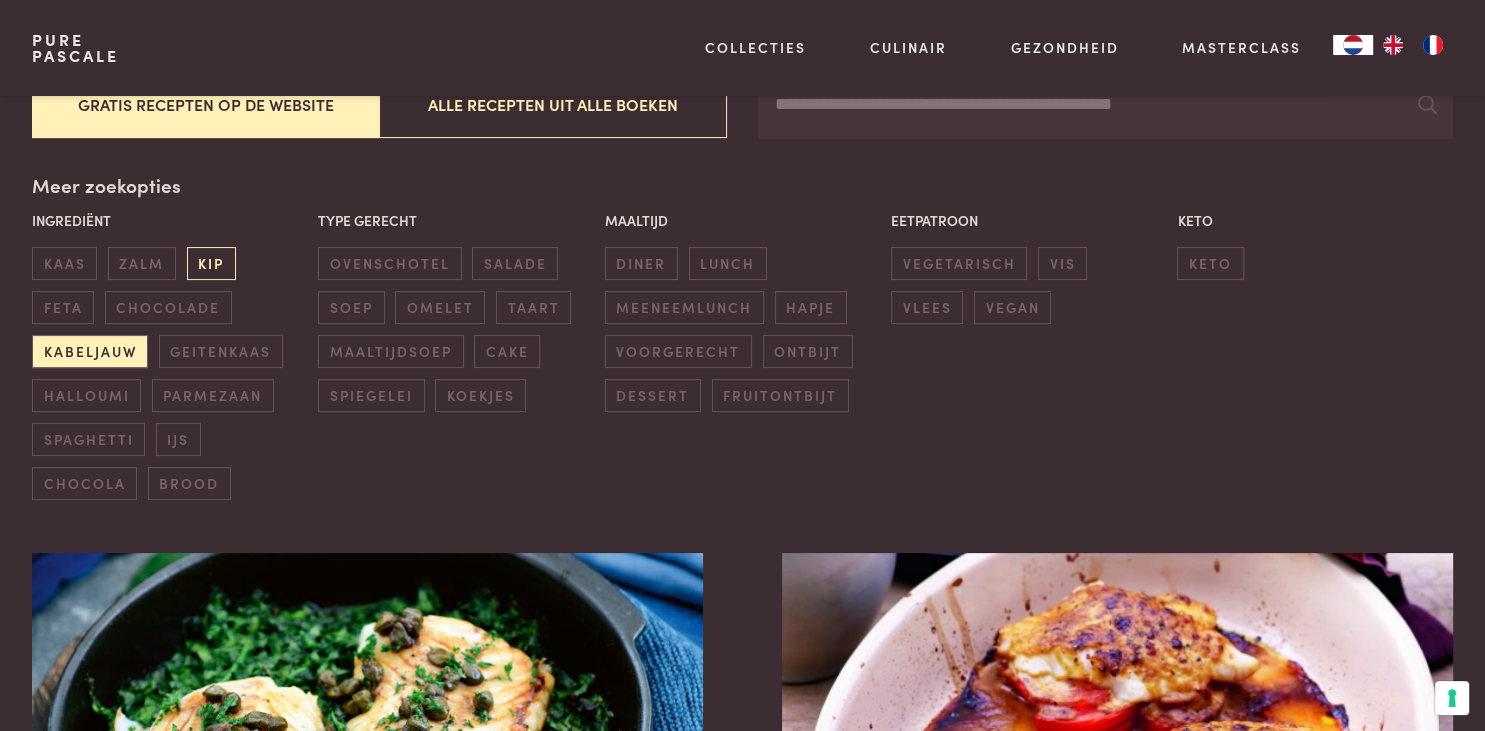 click on "kip" at bounding box center [211, 263] 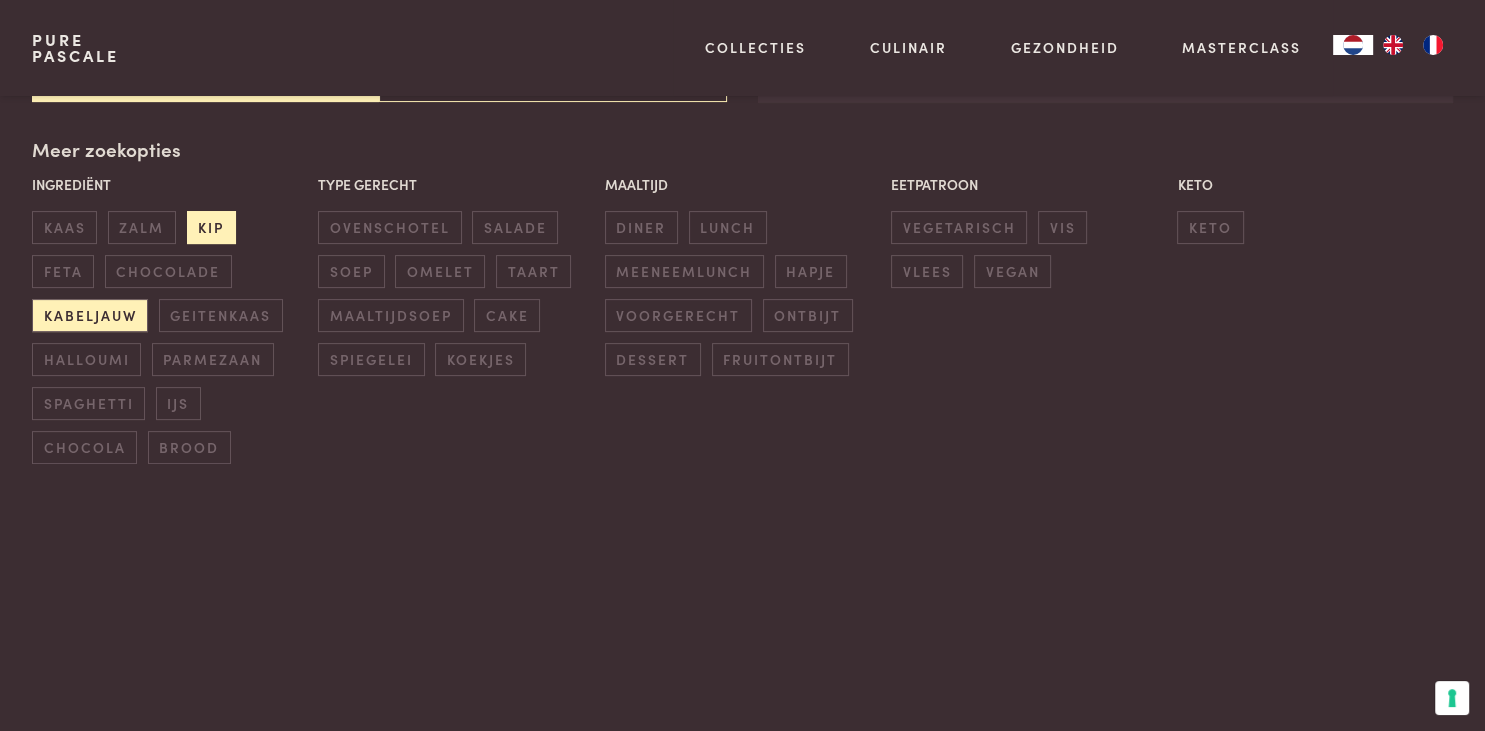 scroll, scrollTop: 459, scrollLeft: 0, axis: vertical 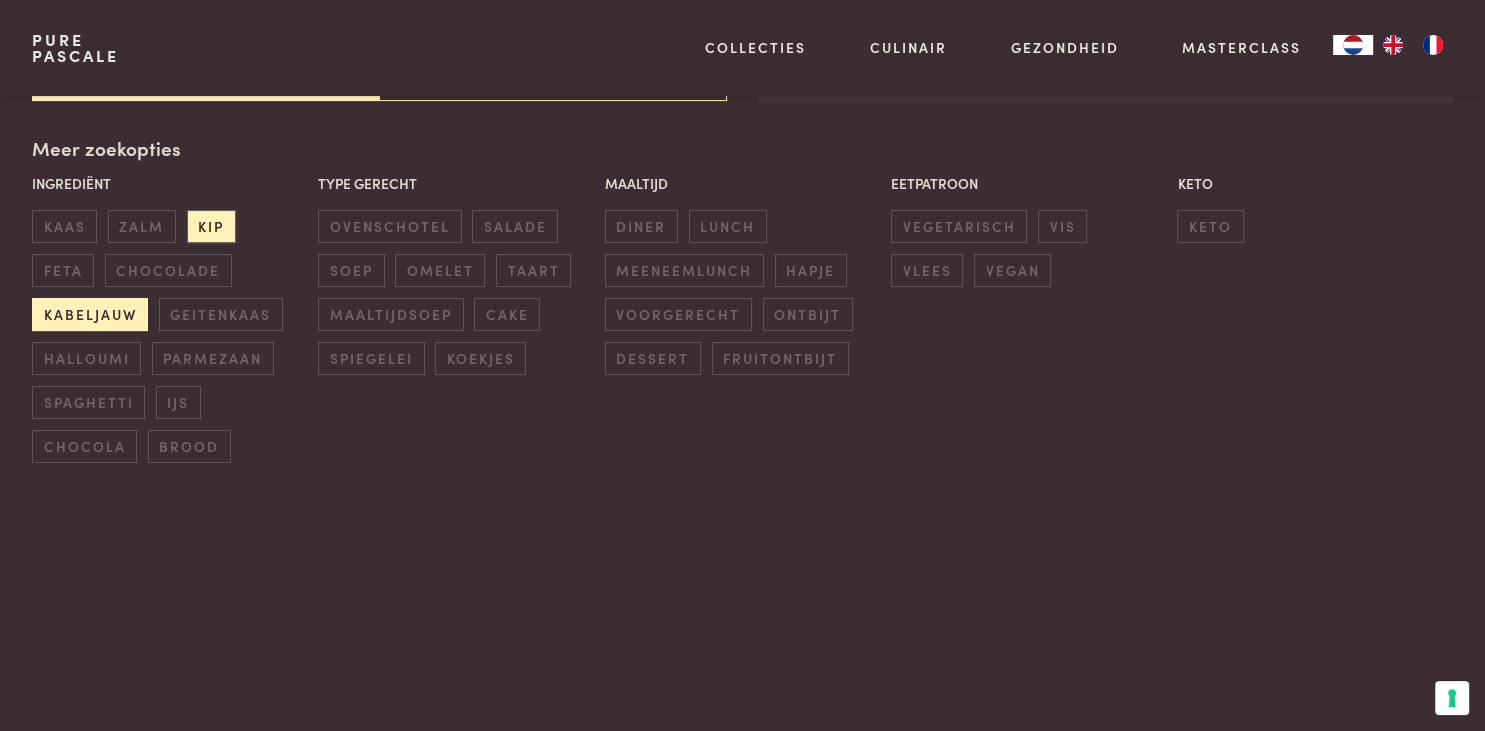 click on "kabeljauw" at bounding box center (90, 314) 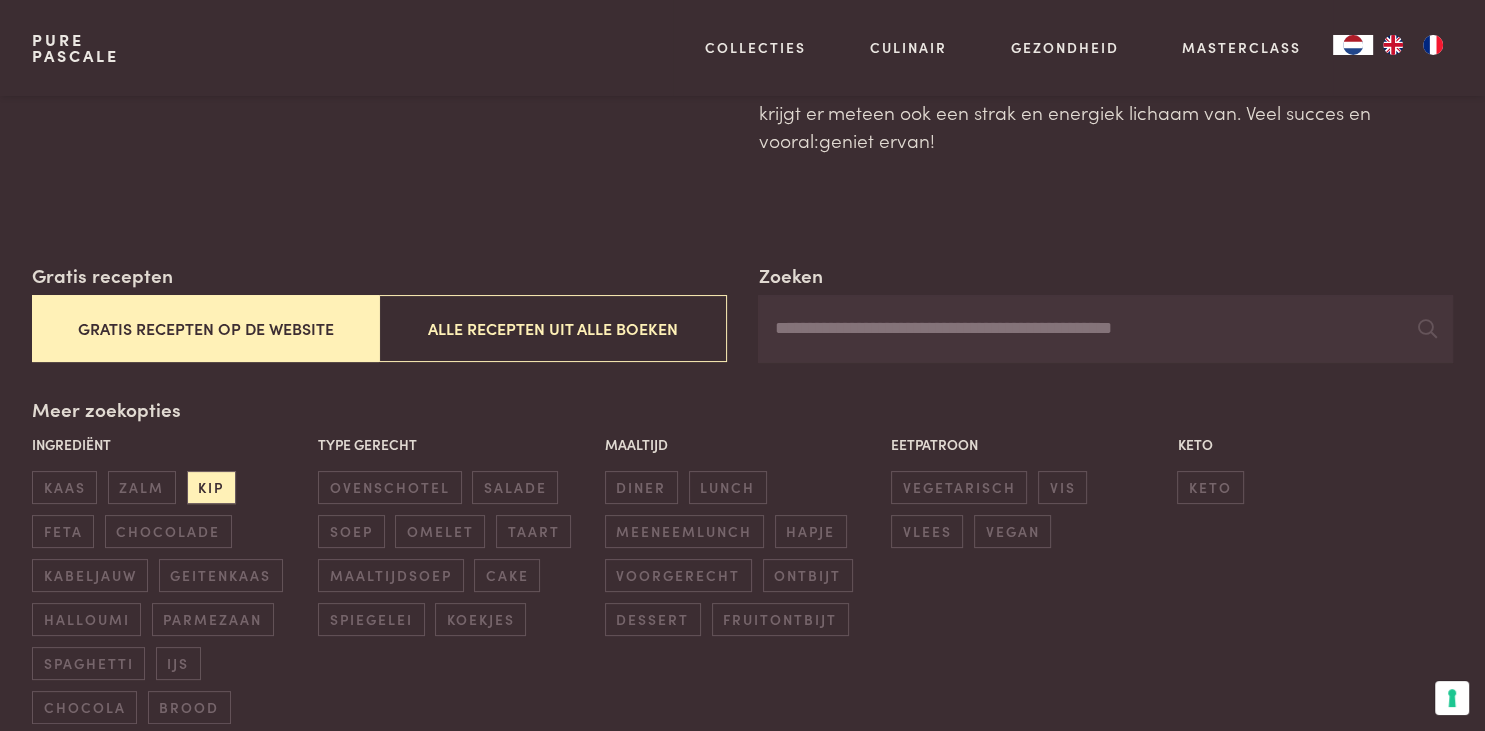 scroll, scrollTop: 353, scrollLeft: 0, axis: vertical 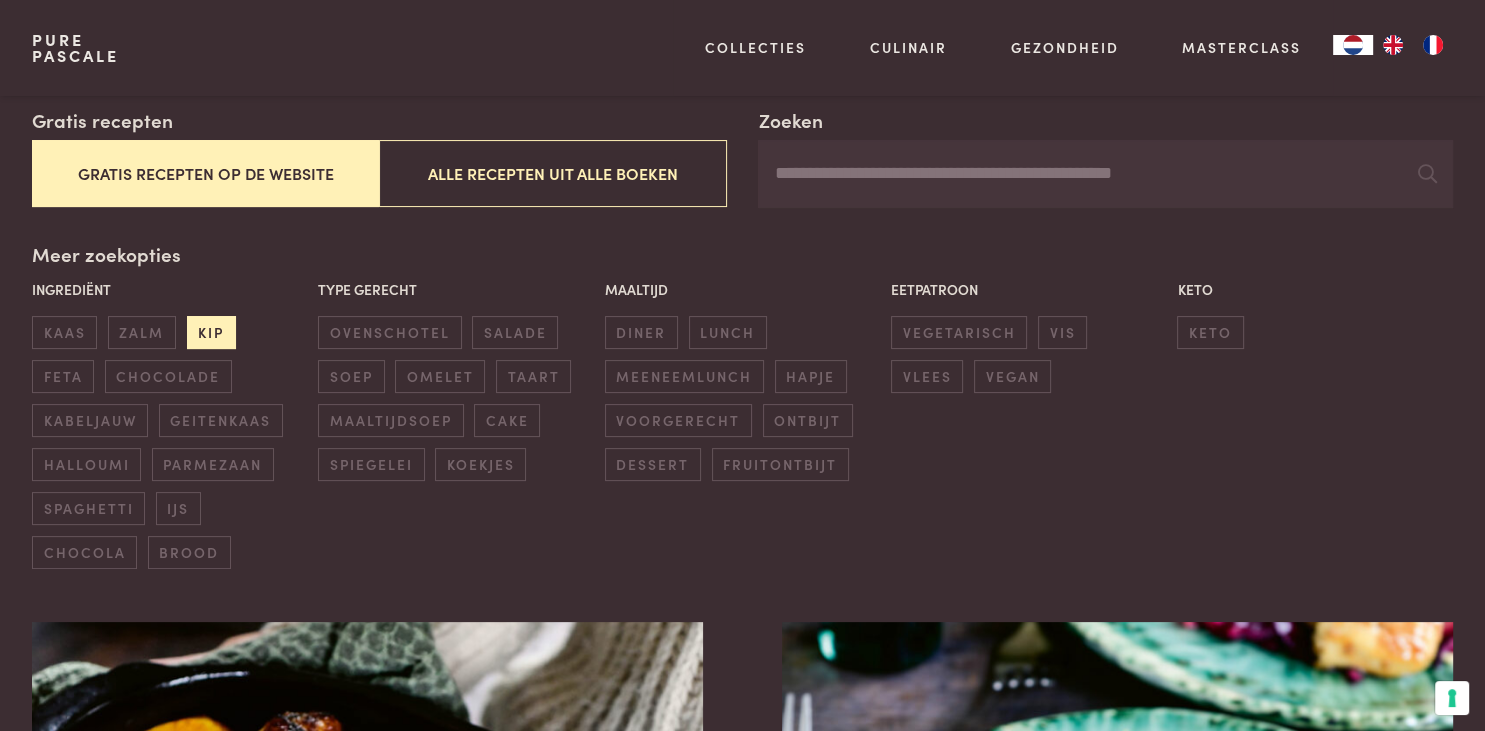 click on "kip" at bounding box center (211, 332) 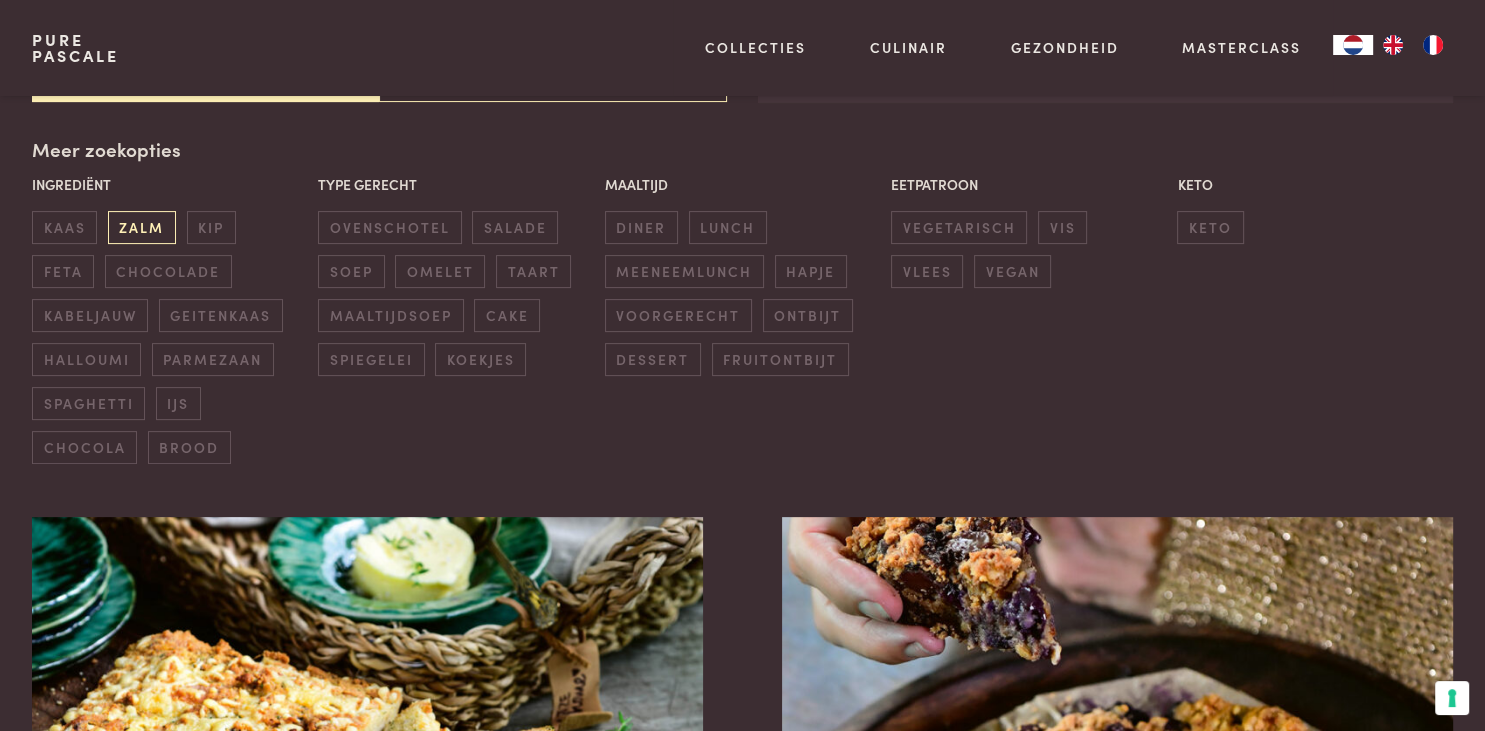 scroll, scrollTop: 459, scrollLeft: 0, axis: vertical 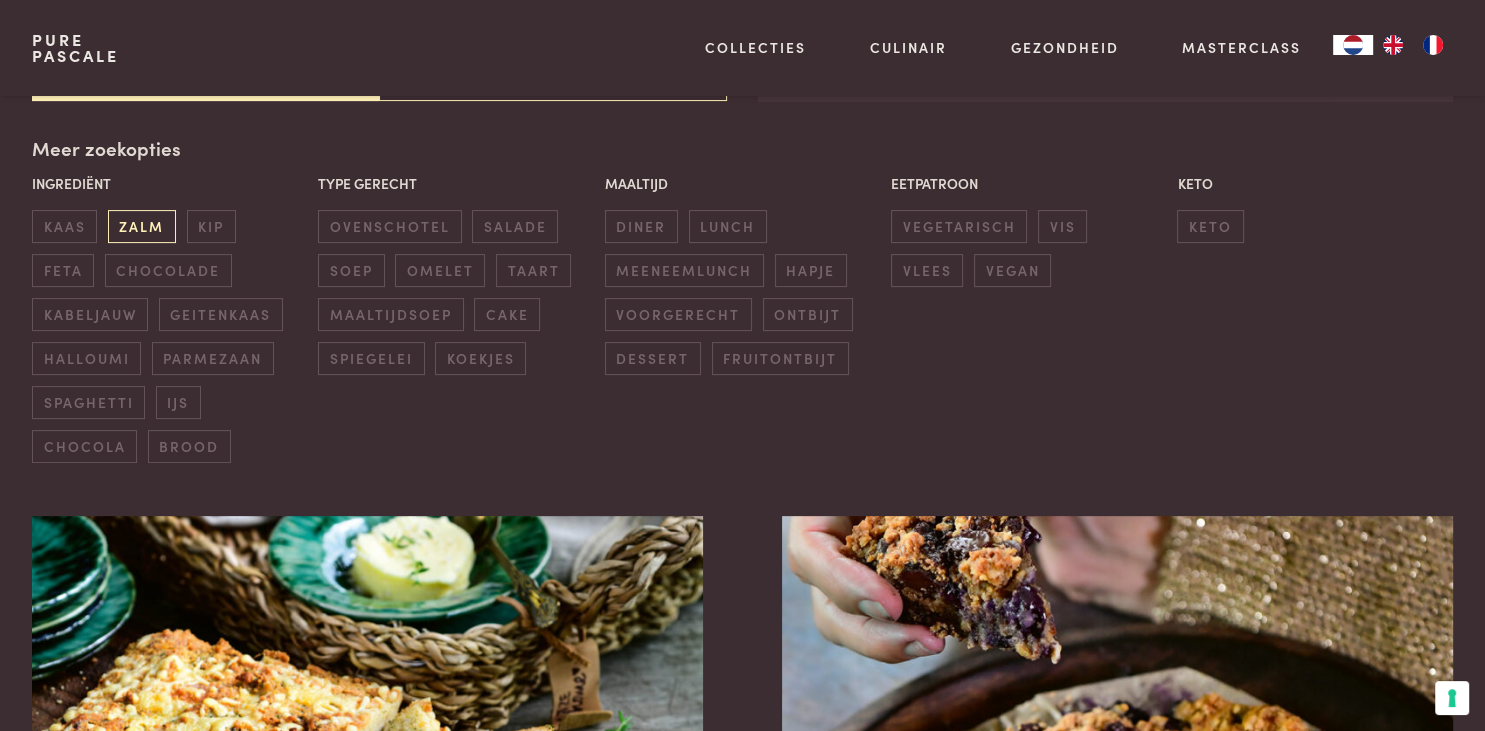 click on "zalm" at bounding box center (142, 226) 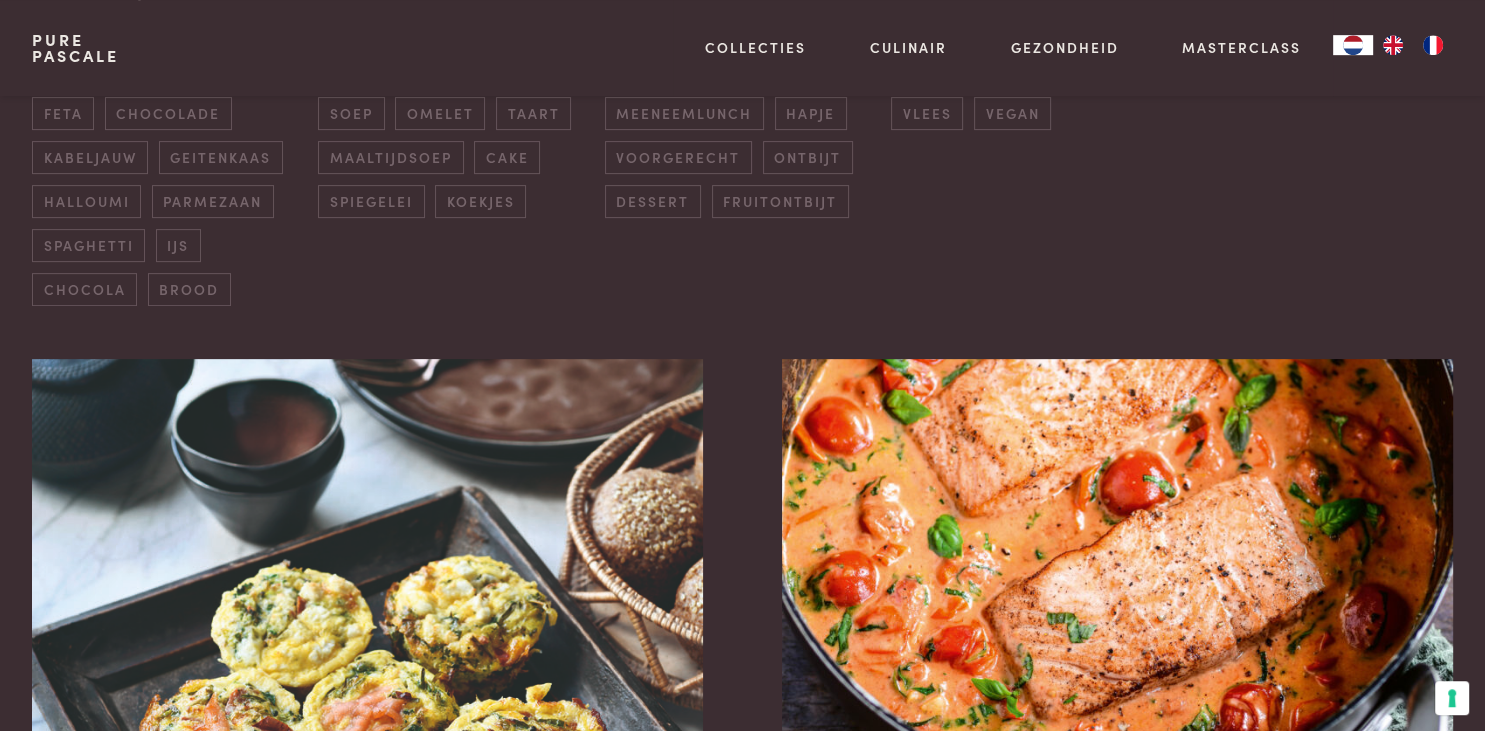 scroll, scrollTop: 564, scrollLeft: 0, axis: vertical 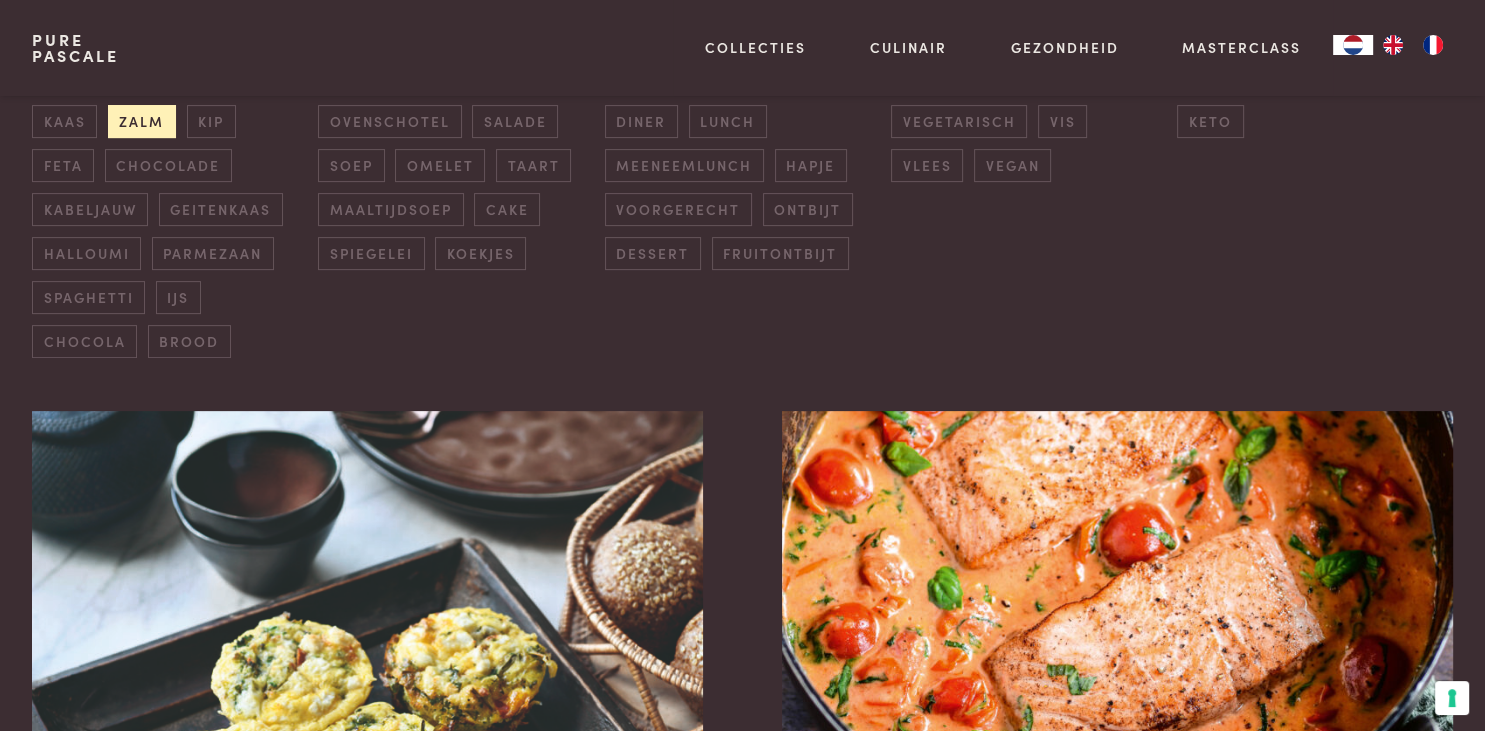 click on "zalm" at bounding box center [142, 121] 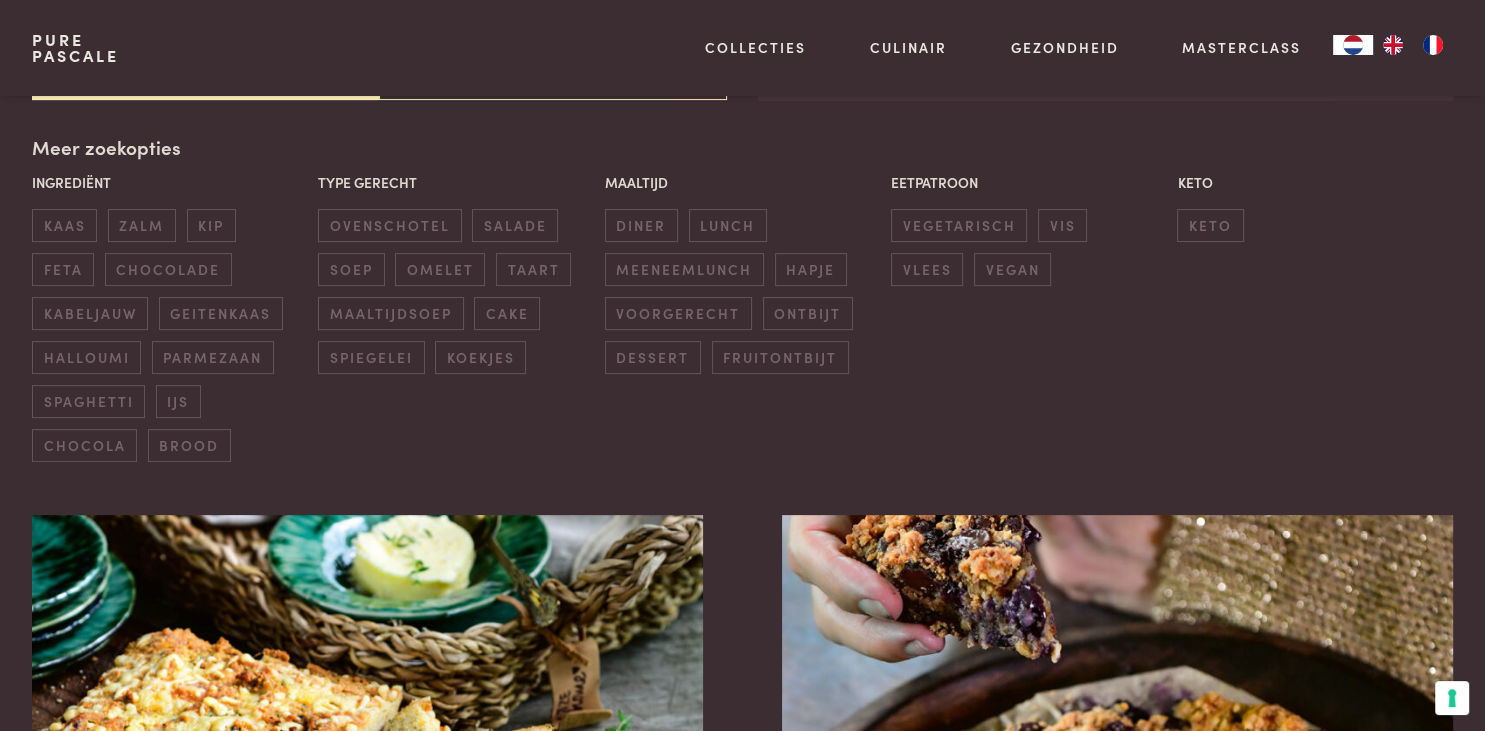 scroll, scrollTop: 459, scrollLeft: 0, axis: vertical 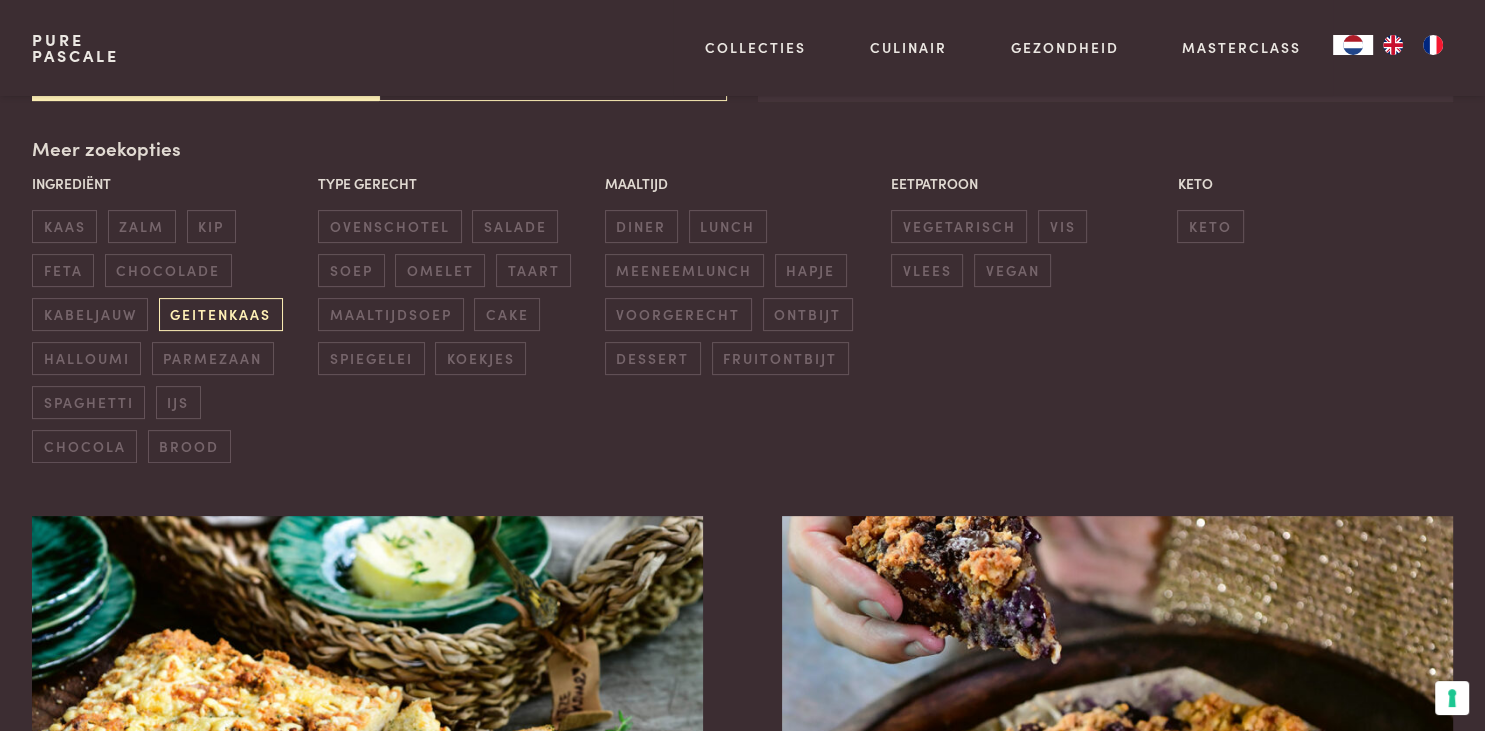 click on "geitenkaas" at bounding box center (221, 314) 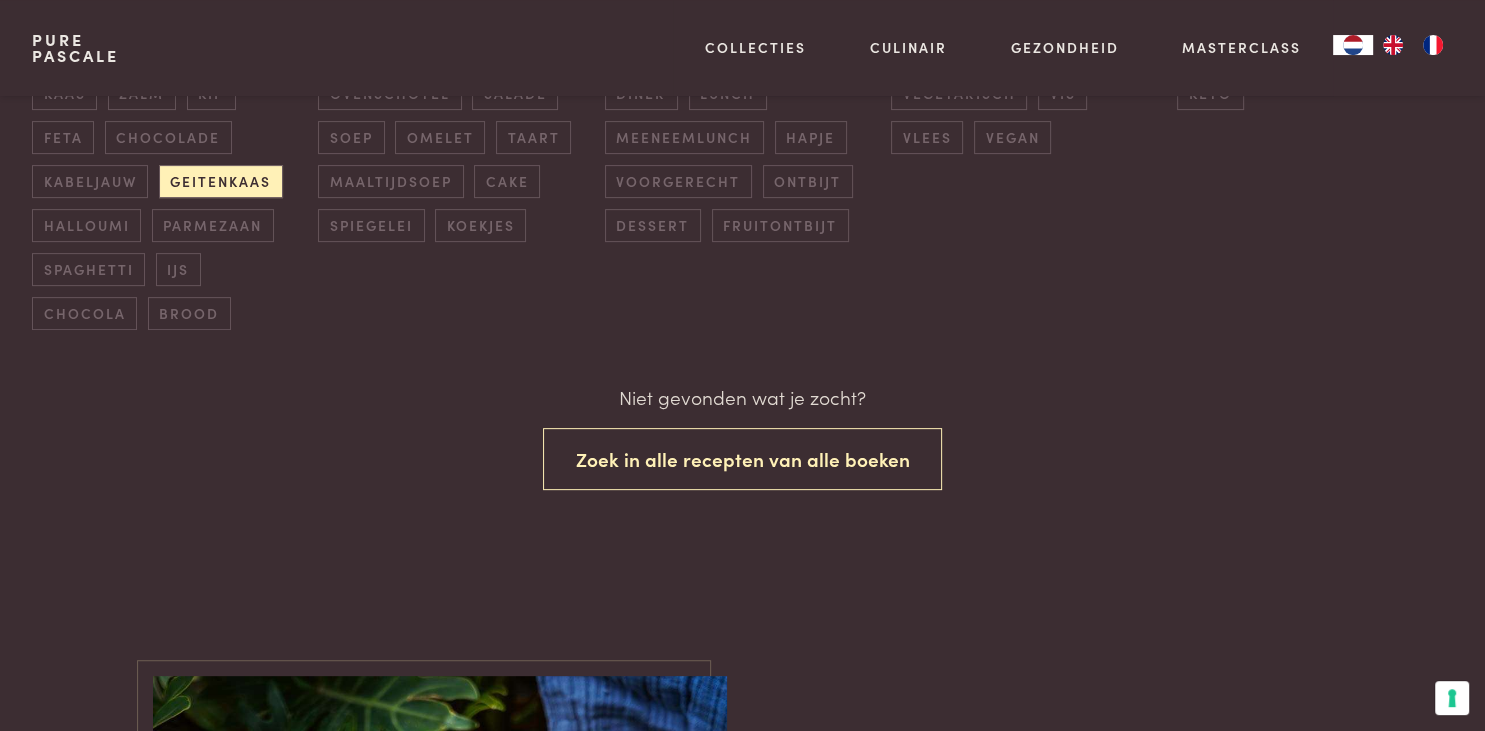 scroll, scrollTop: 232, scrollLeft: 0, axis: vertical 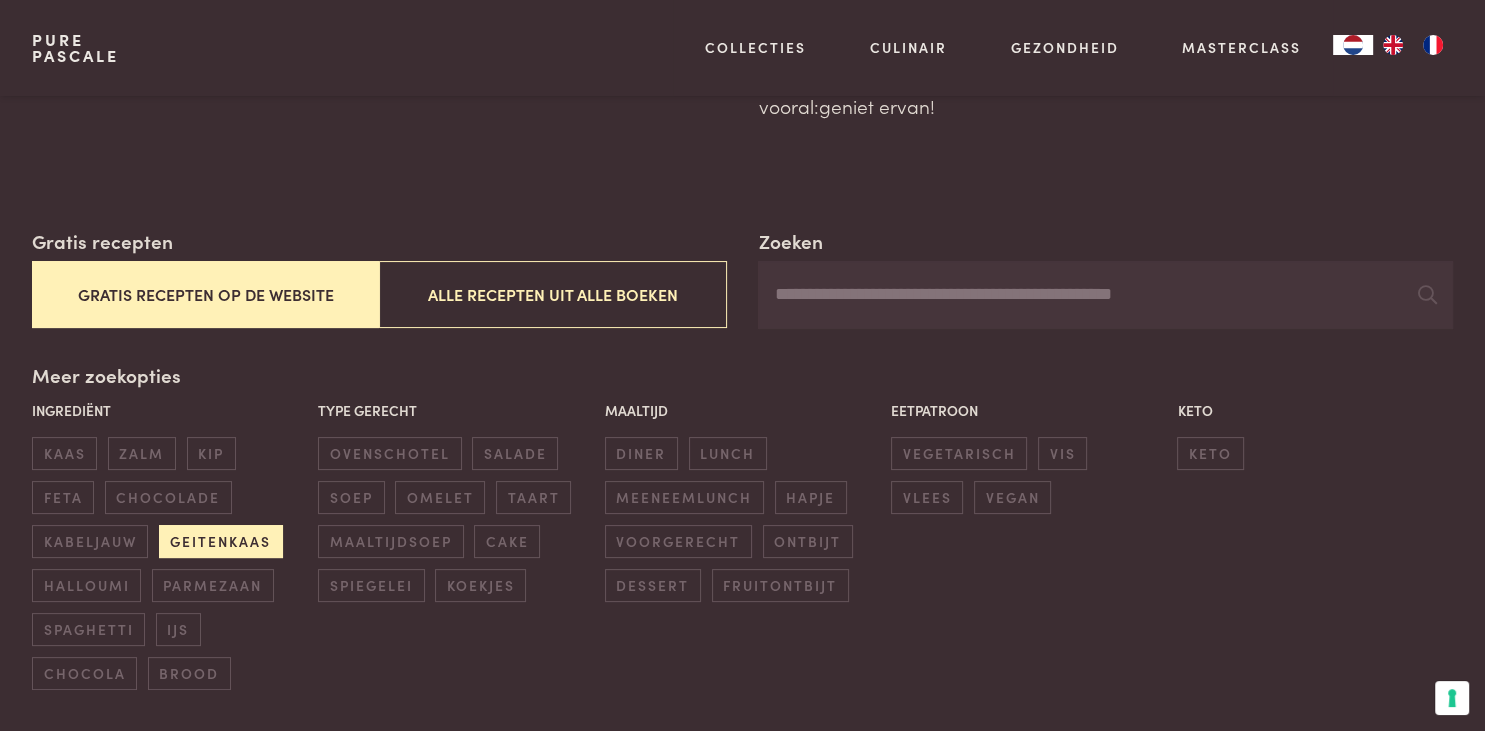 click on "geitenkaas" at bounding box center [221, 541] 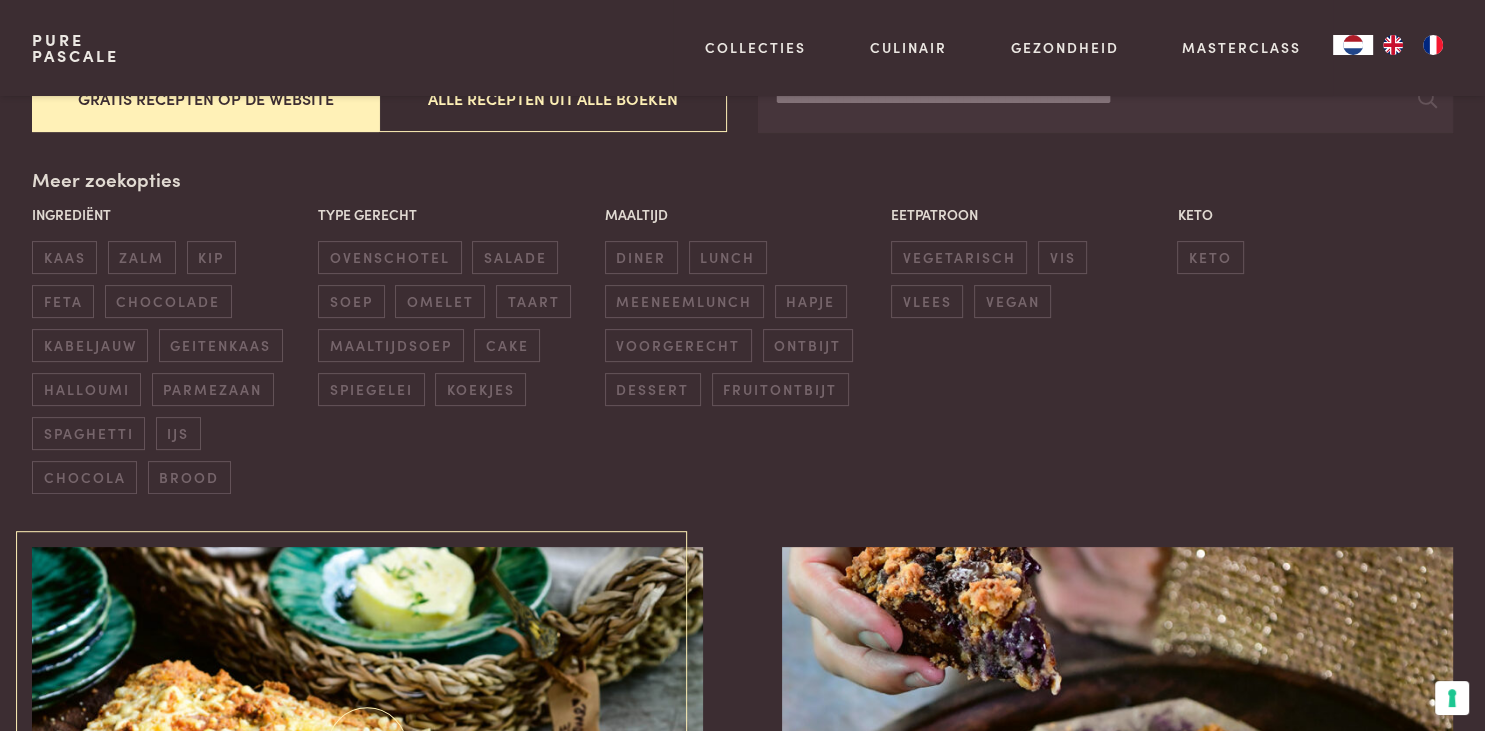 scroll, scrollTop: 459, scrollLeft: 0, axis: vertical 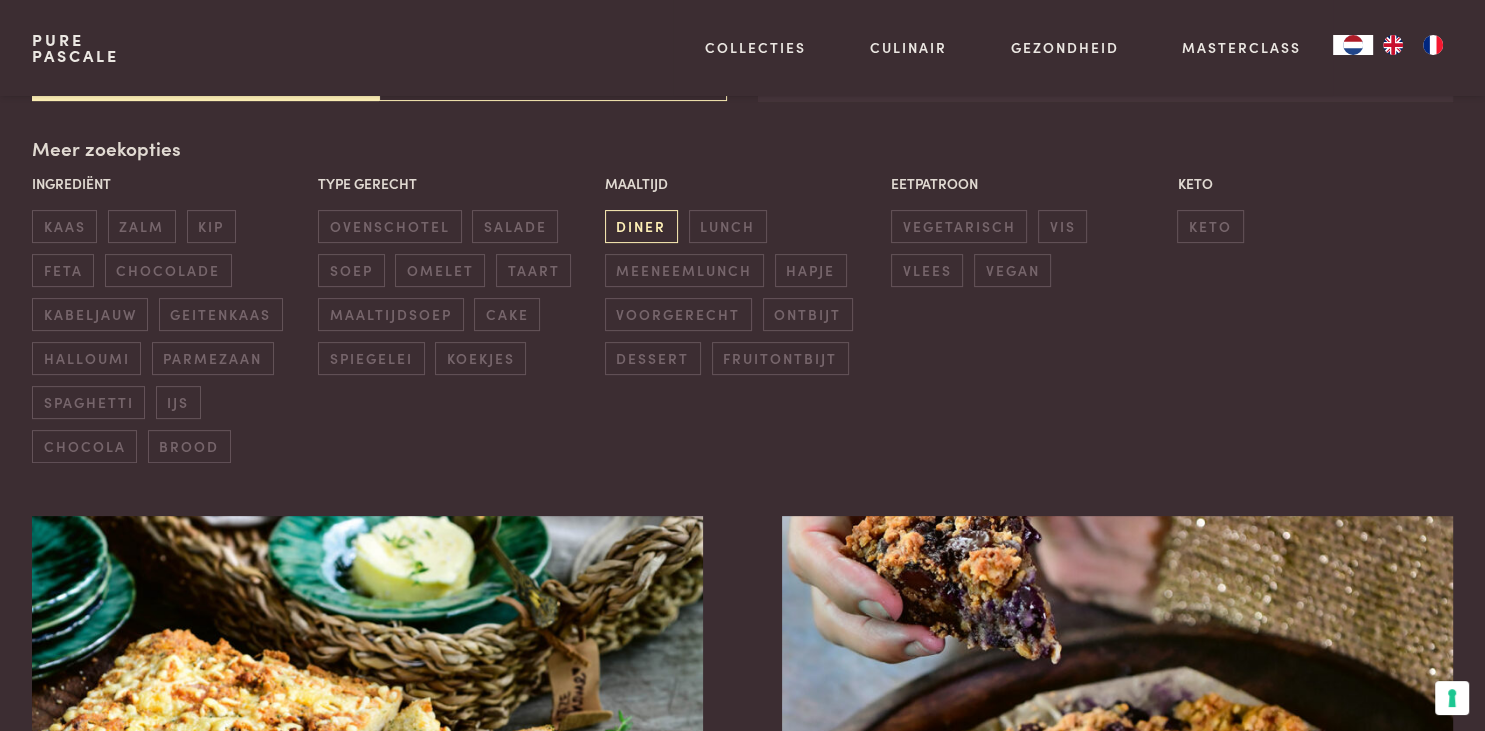 click on "diner" at bounding box center (641, 226) 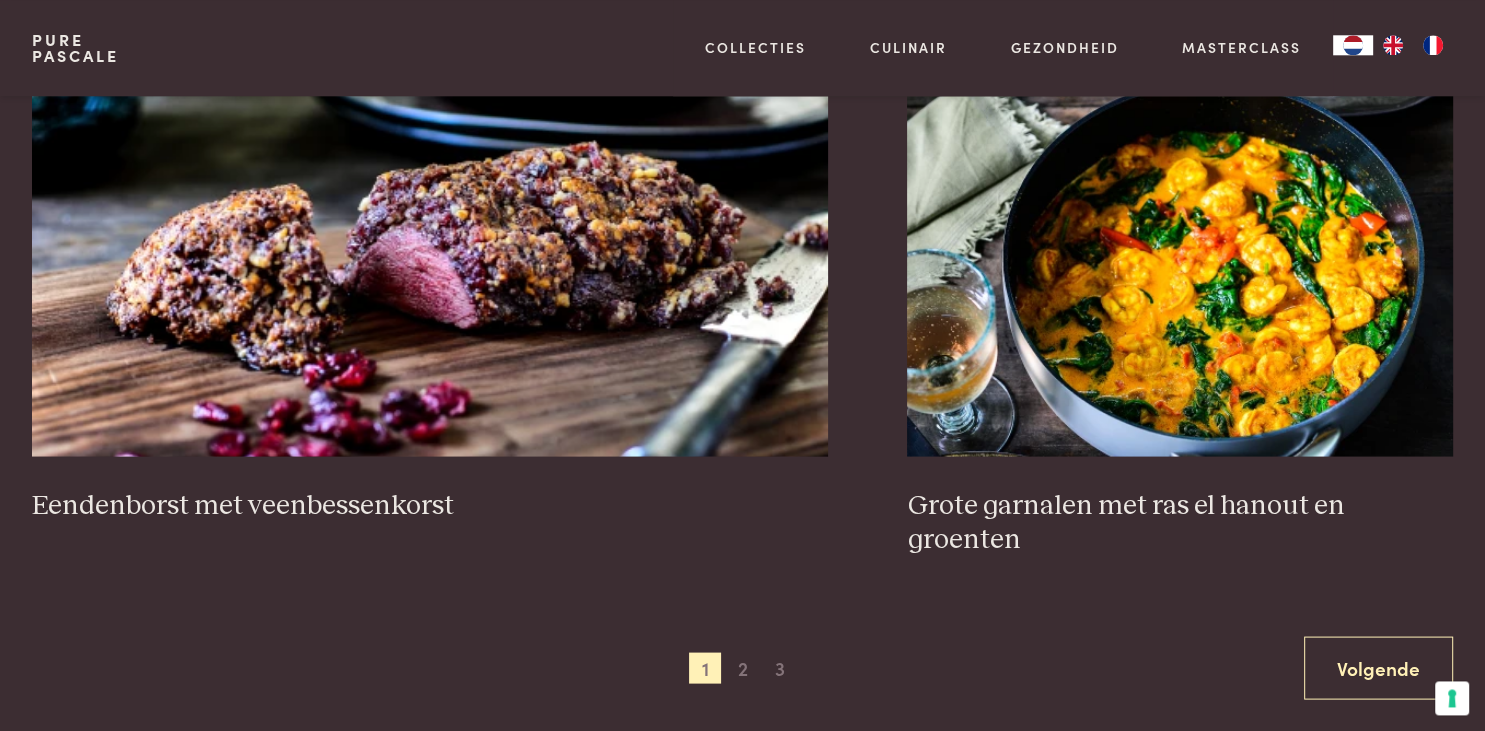 scroll, scrollTop: 3732, scrollLeft: 0, axis: vertical 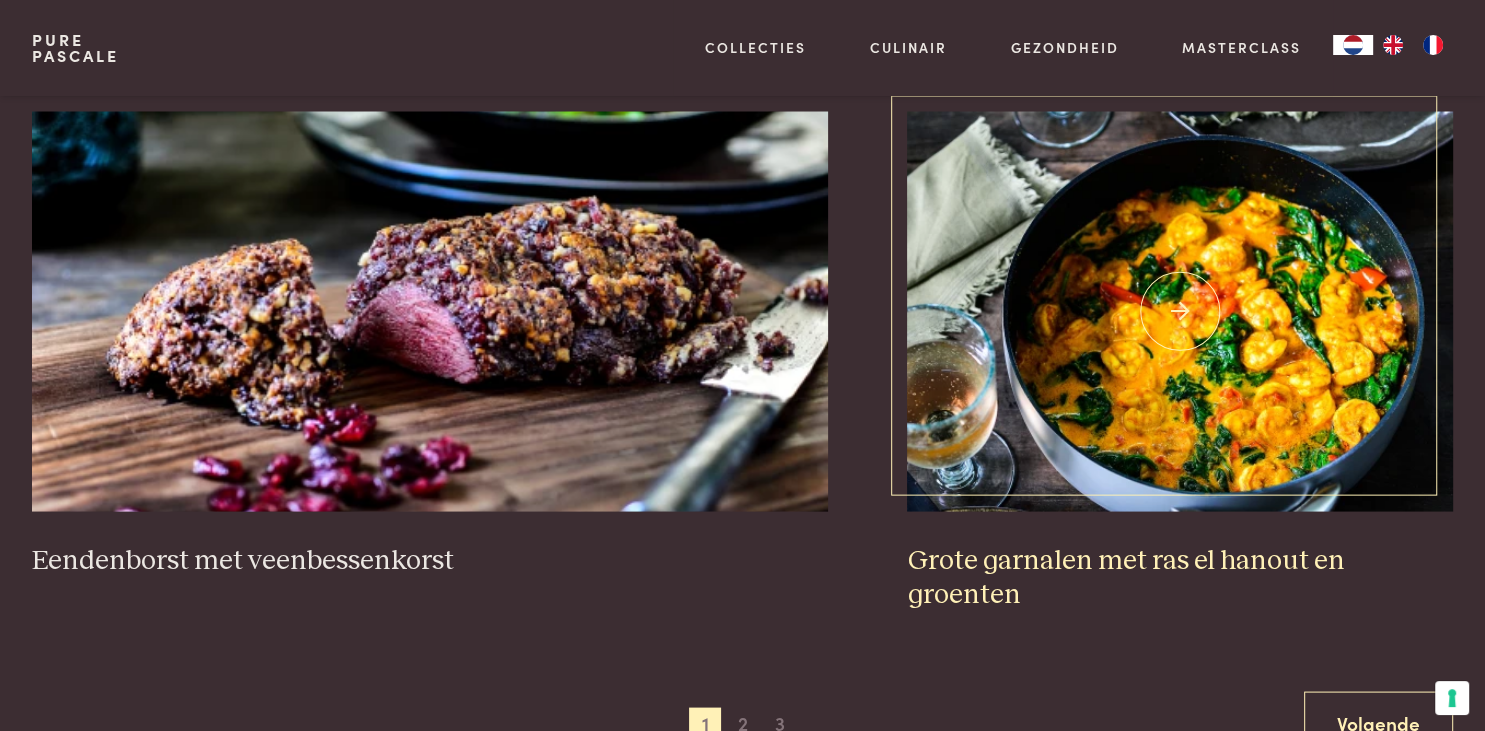 click on "Grote garnalen met ras el hanout en groenten" at bounding box center (1180, 578) 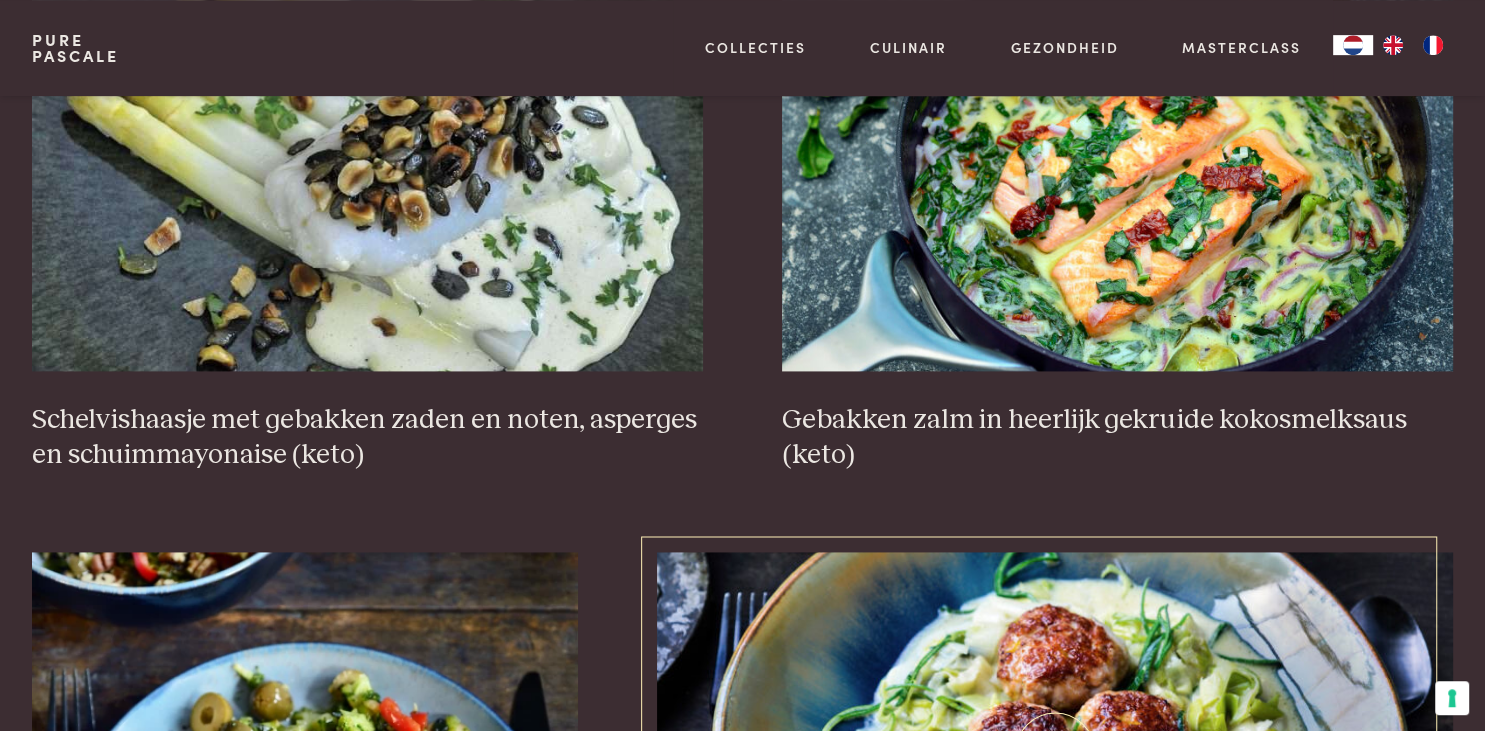 scroll, scrollTop: 2676, scrollLeft: 0, axis: vertical 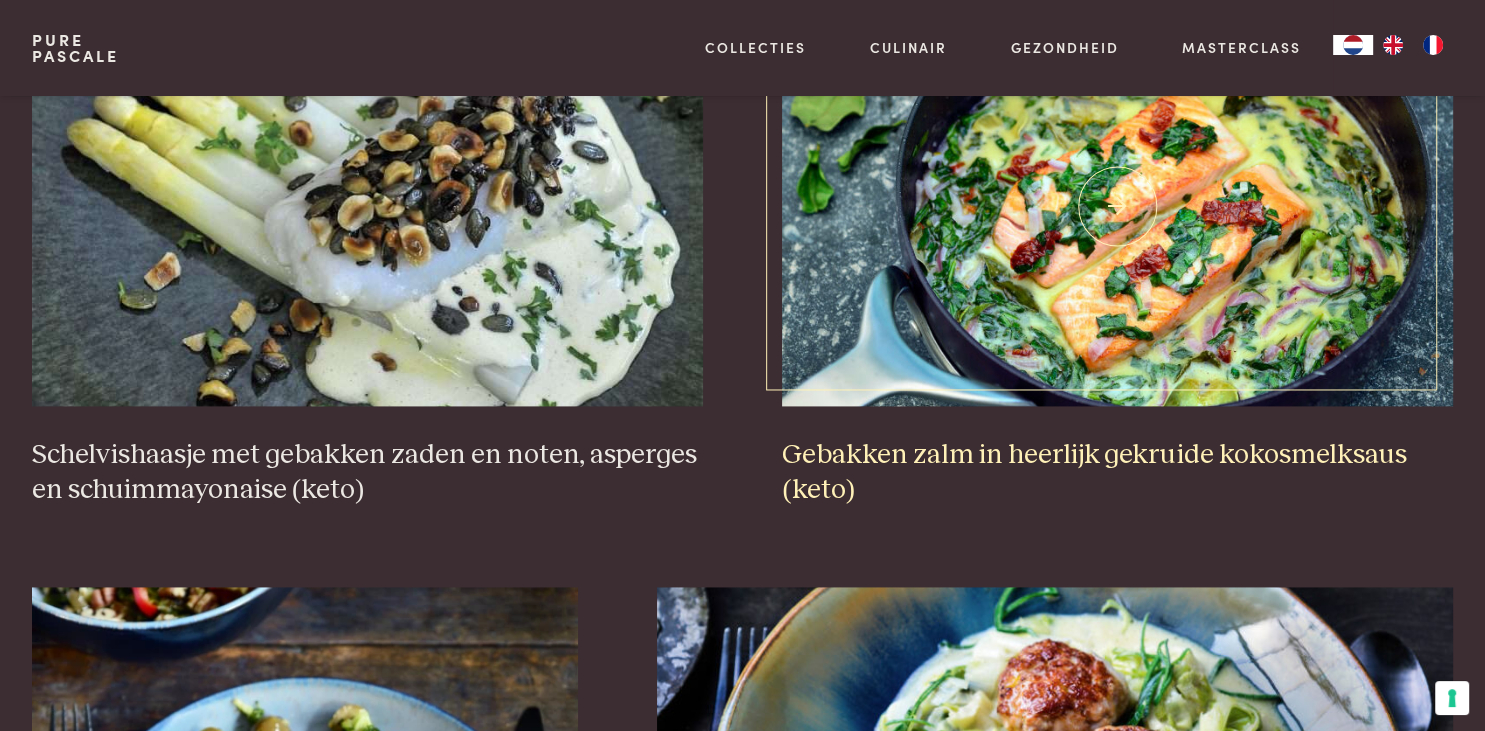 click on "Gebakken zalm in heerlijk gekruide kokosmelksaus (keto)" at bounding box center [1117, 472] 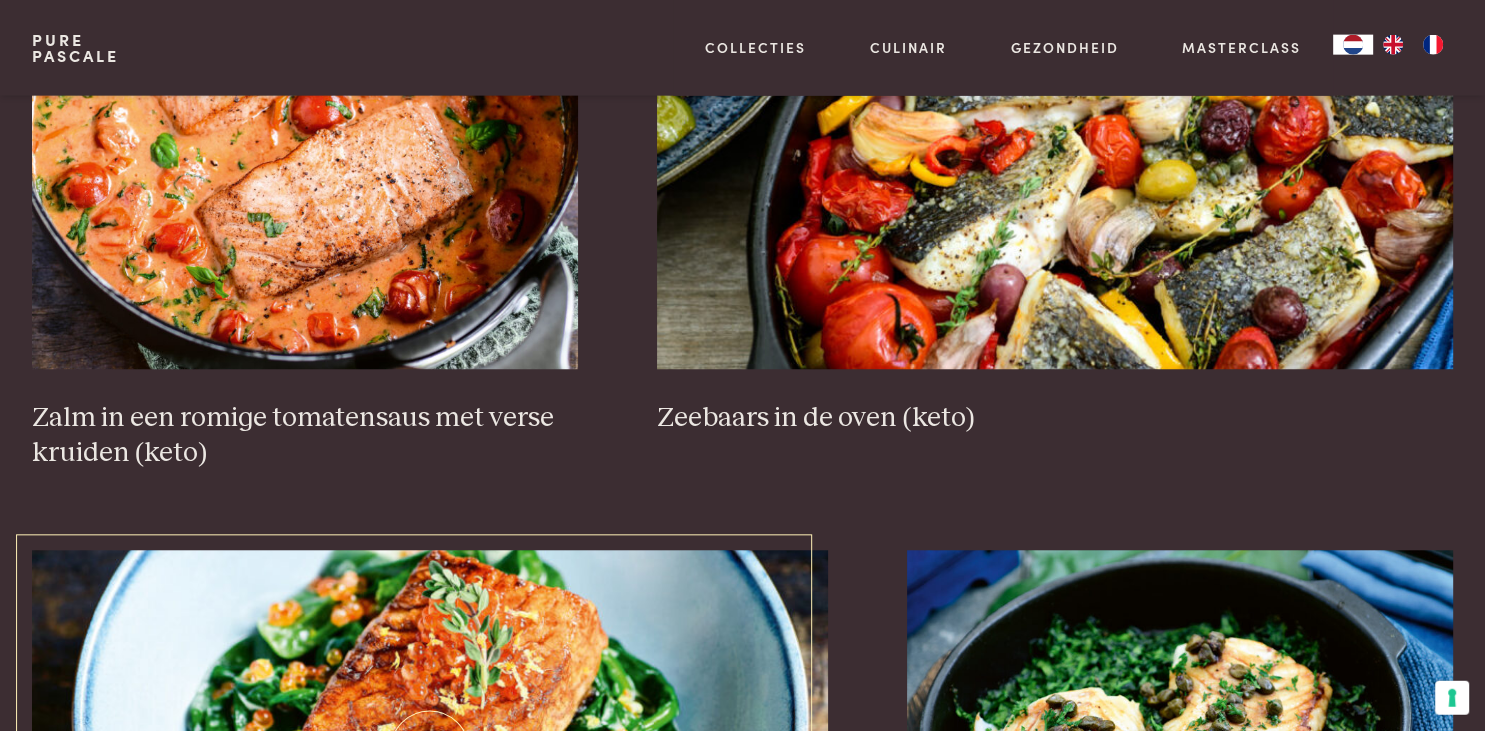scroll, scrollTop: 1515, scrollLeft: 0, axis: vertical 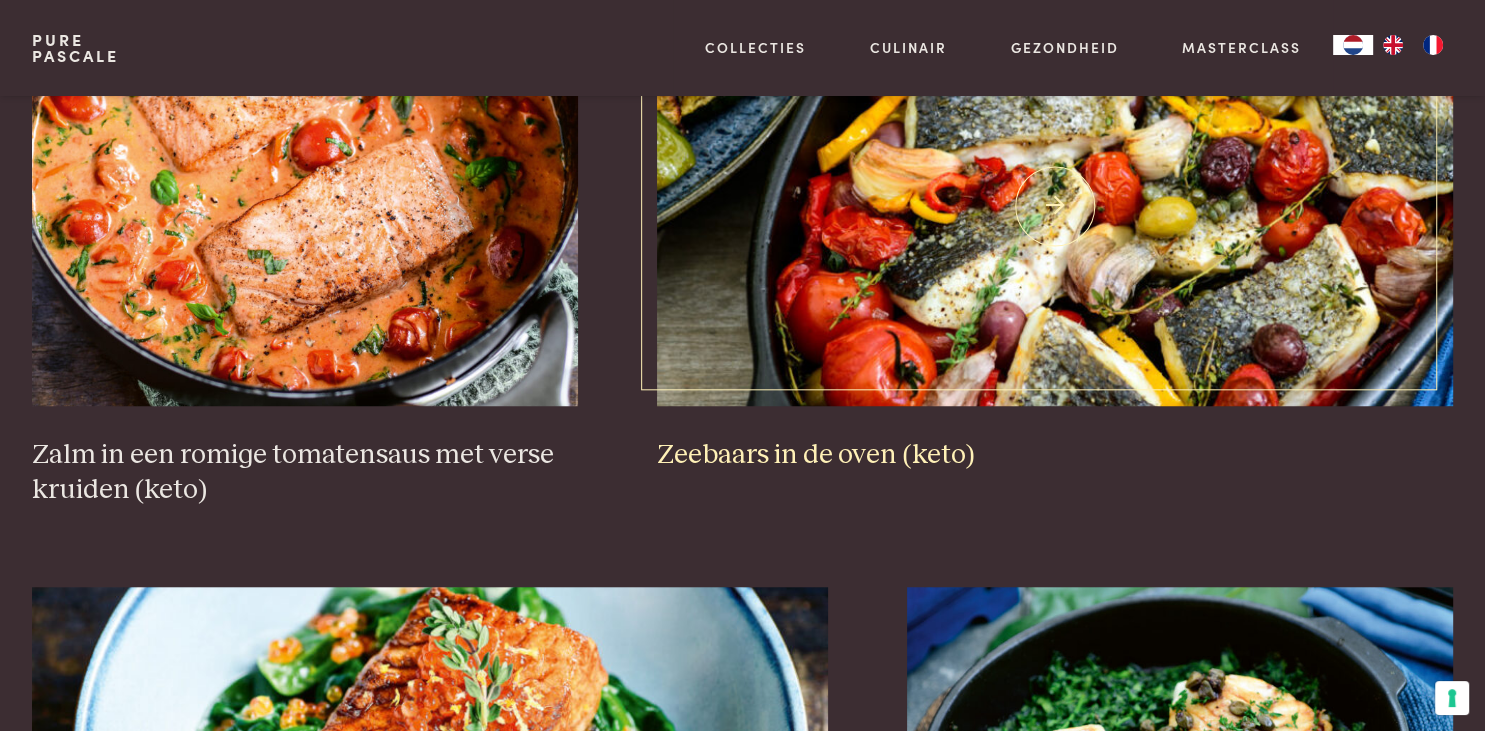 click on "Zeebaars in de oven (keto)" at bounding box center (1055, 455) 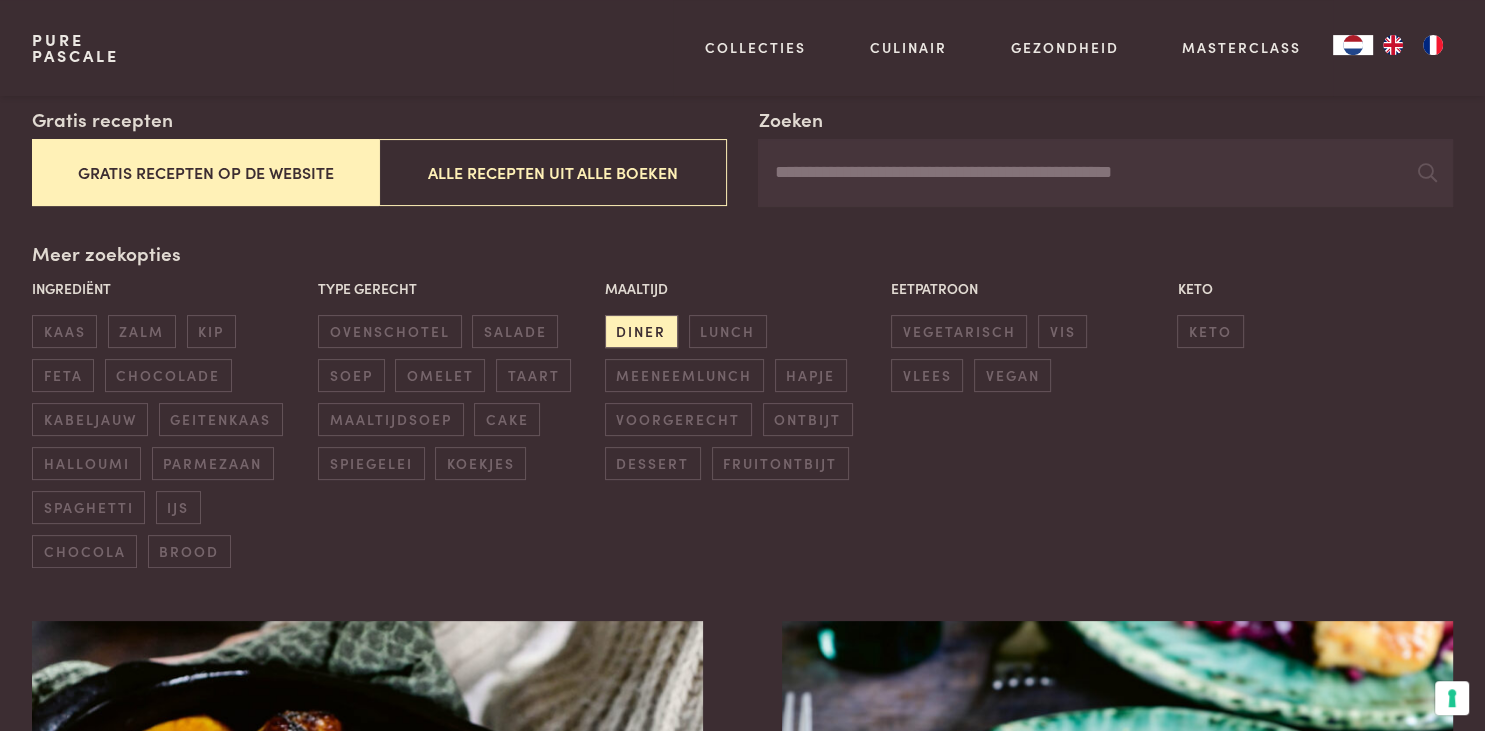 scroll, scrollTop: 353, scrollLeft: 0, axis: vertical 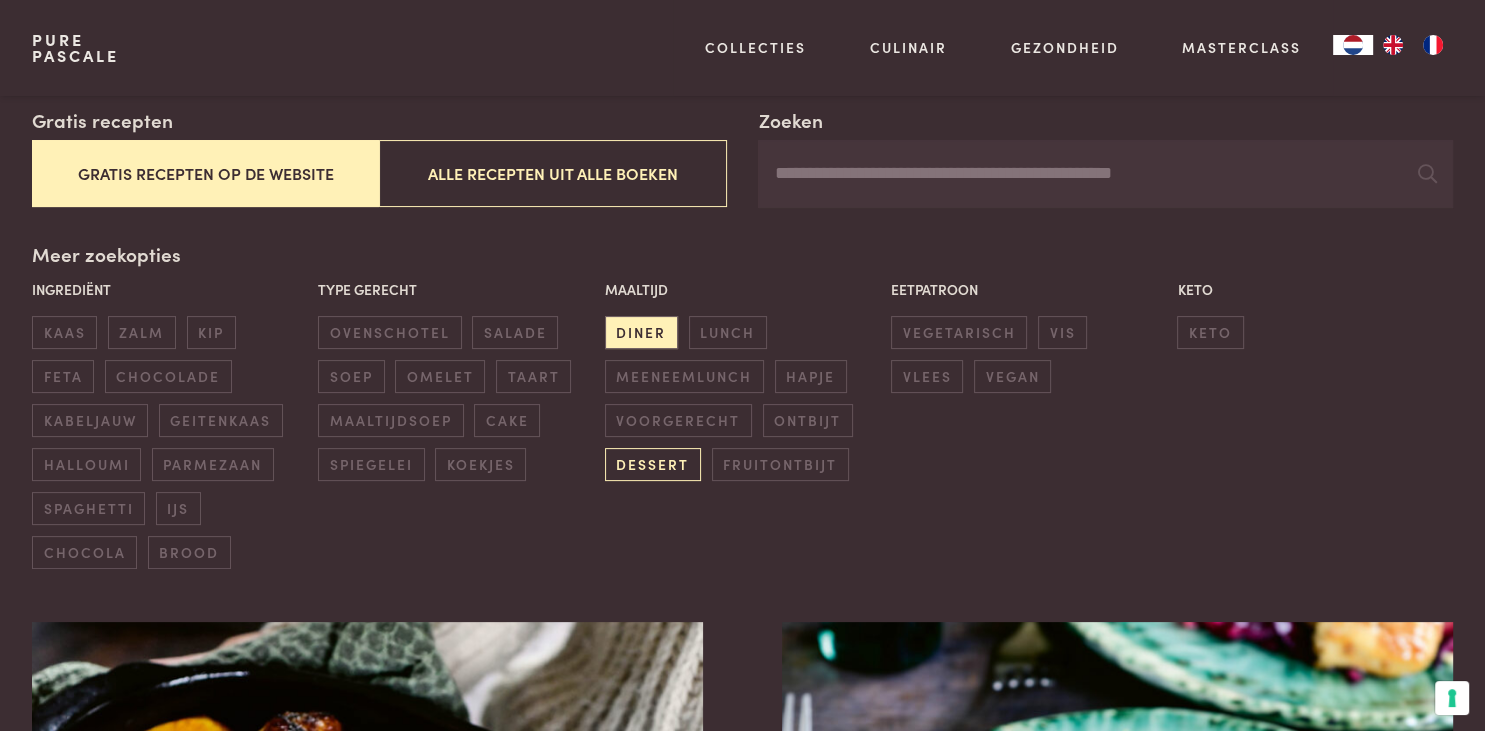 click on "dessert" at bounding box center (653, 464) 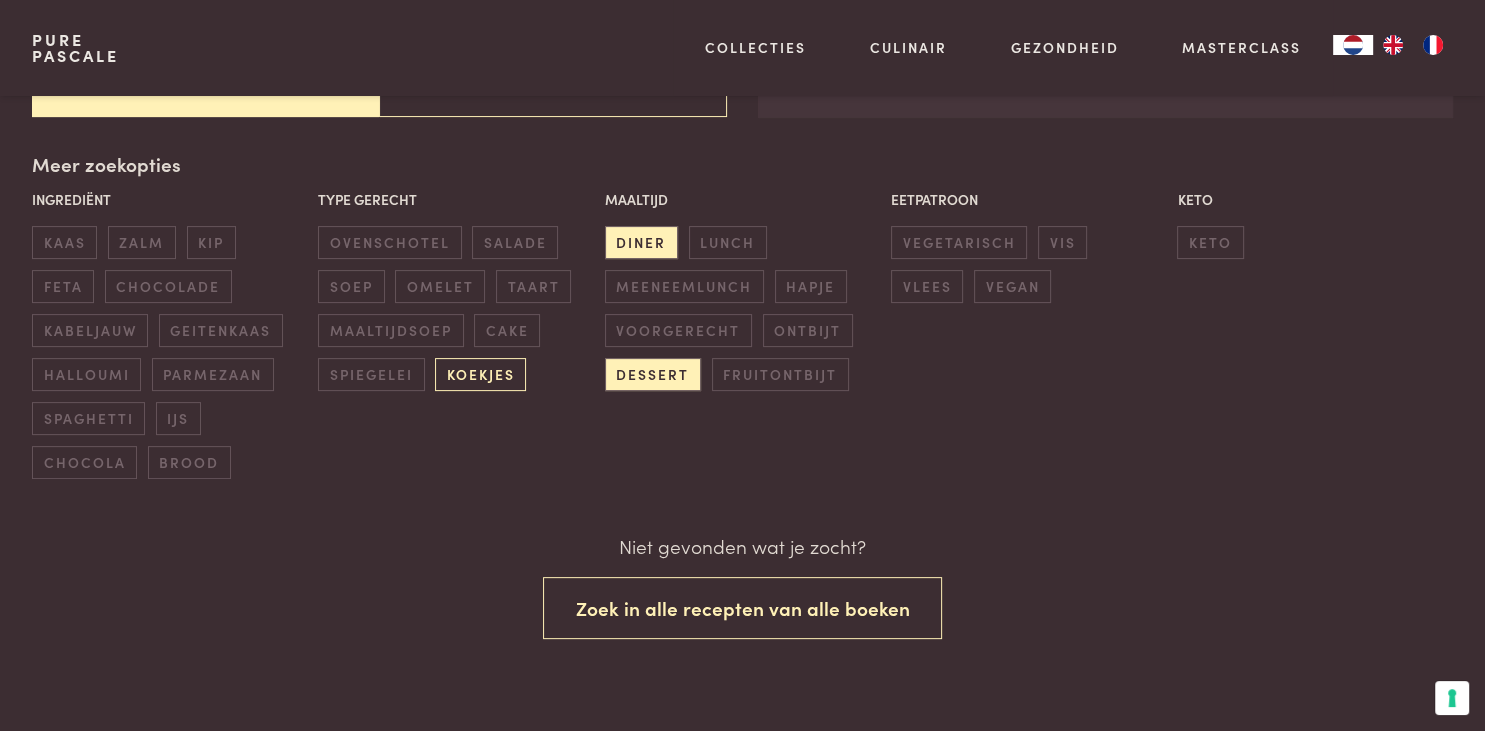 scroll, scrollTop: 444, scrollLeft: 0, axis: vertical 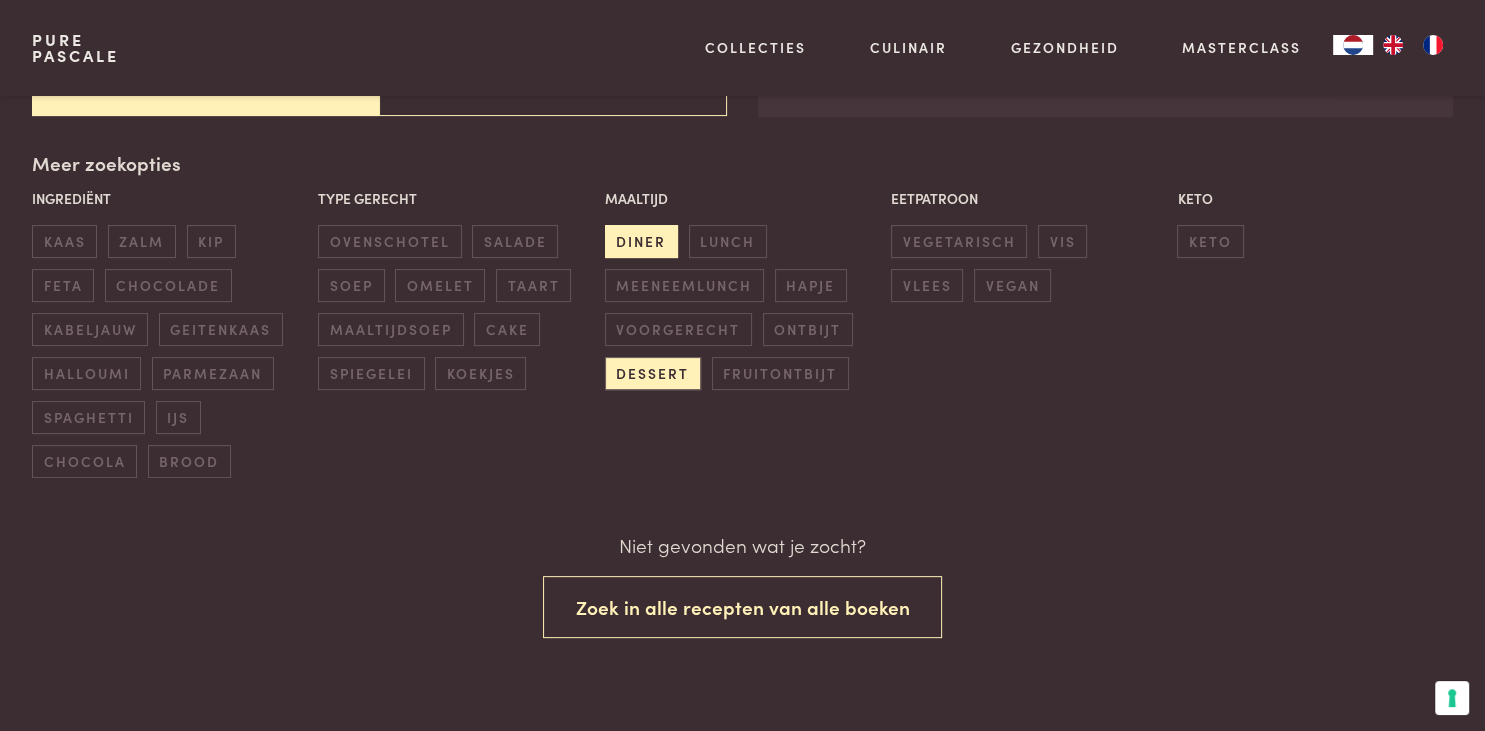 click on "diner" at bounding box center (641, 241) 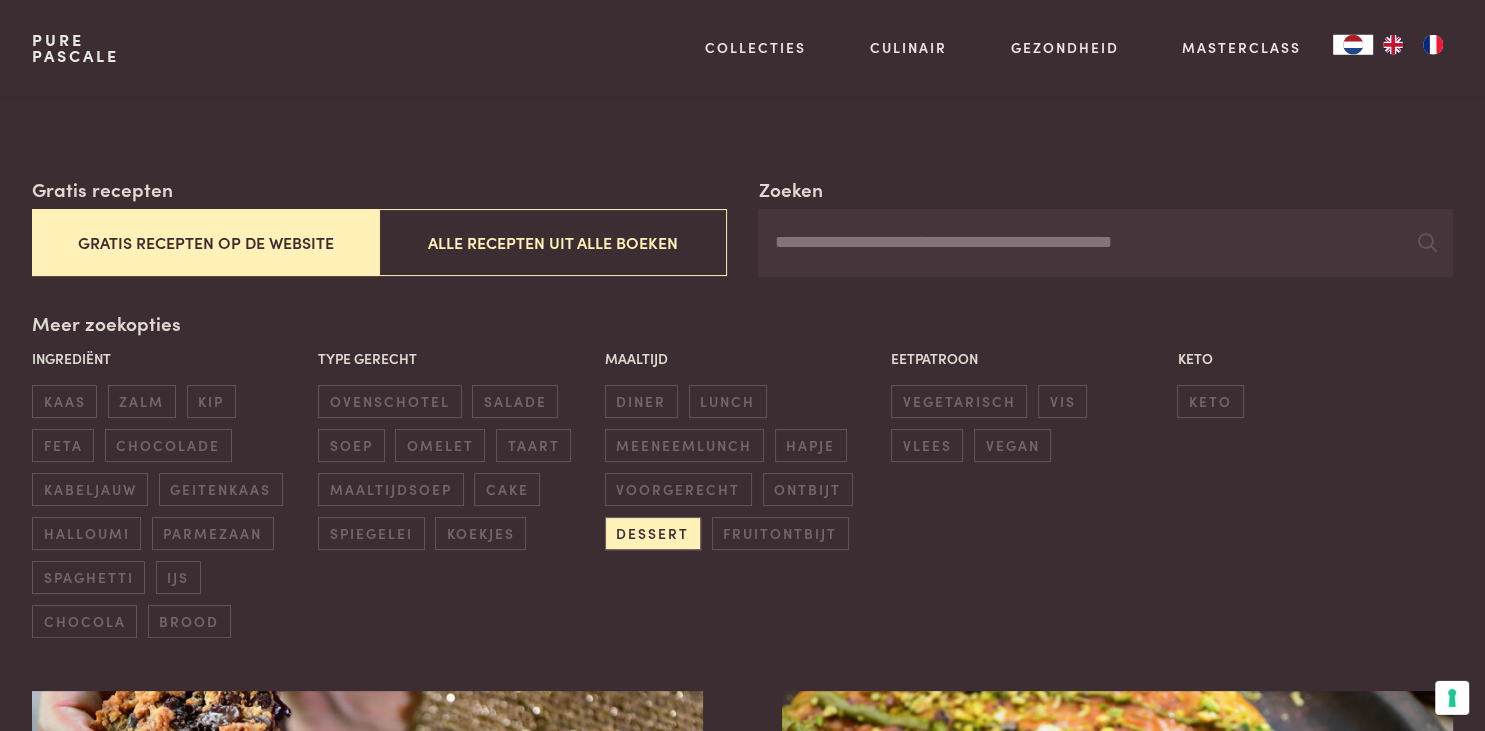 scroll, scrollTop: 248, scrollLeft: 0, axis: vertical 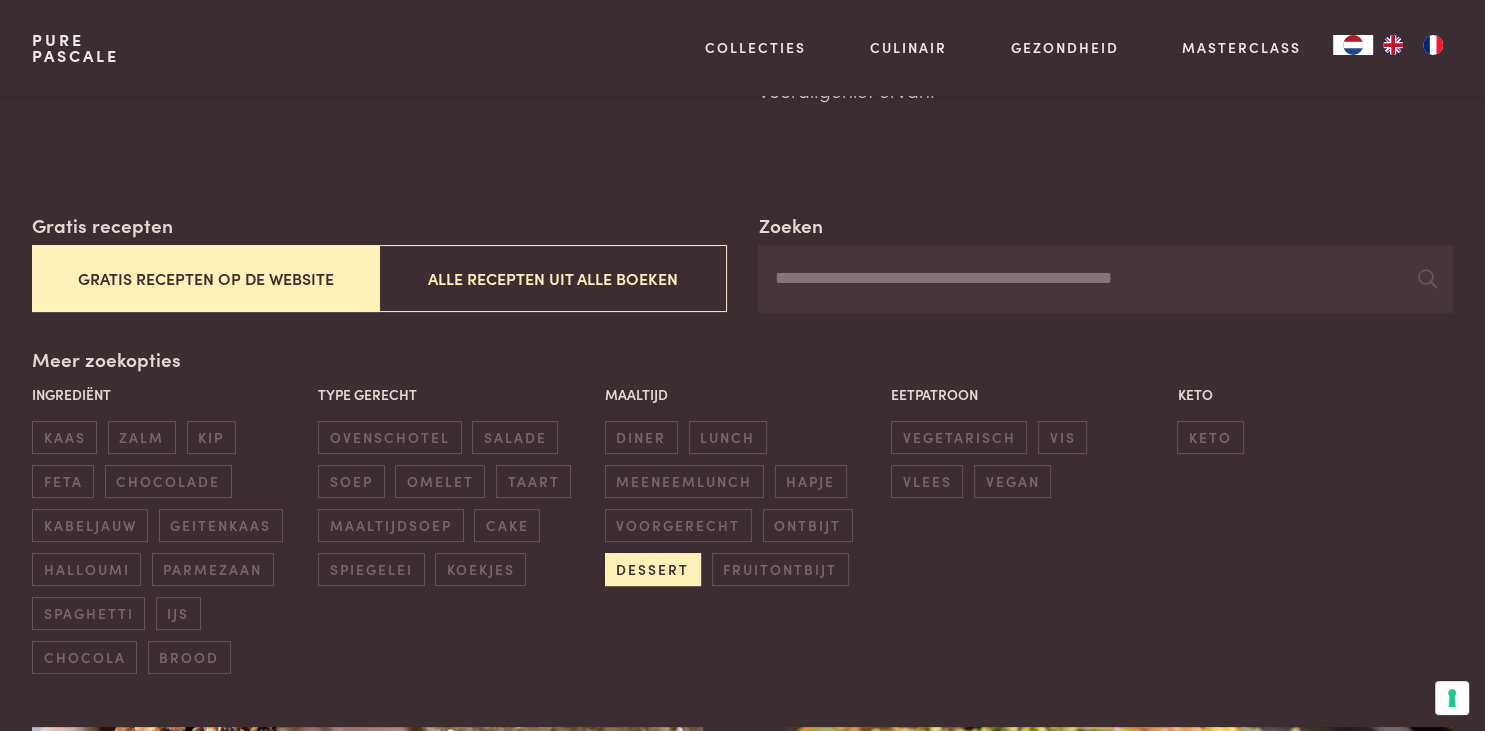 click on "dessert" at bounding box center [653, 569] 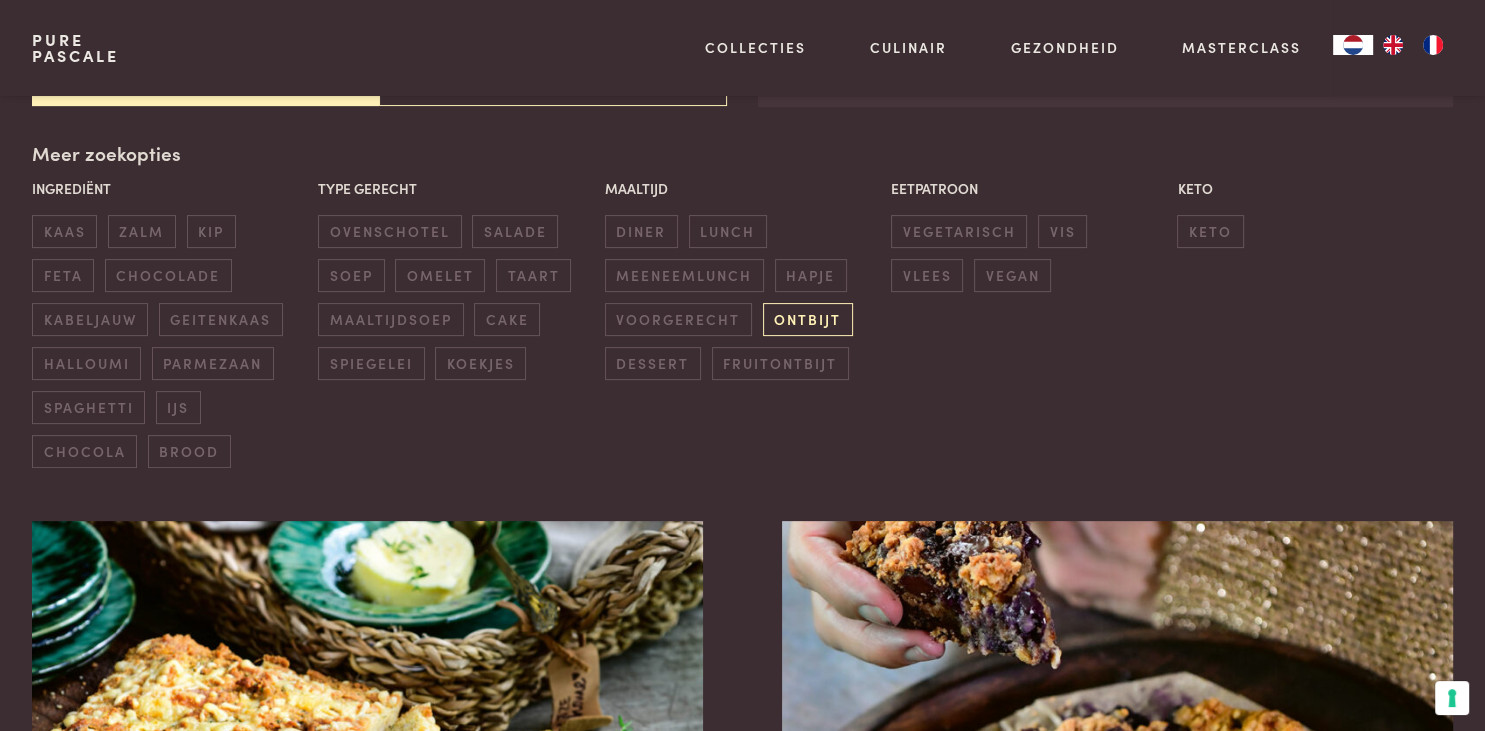 scroll, scrollTop: 459, scrollLeft: 0, axis: vertical 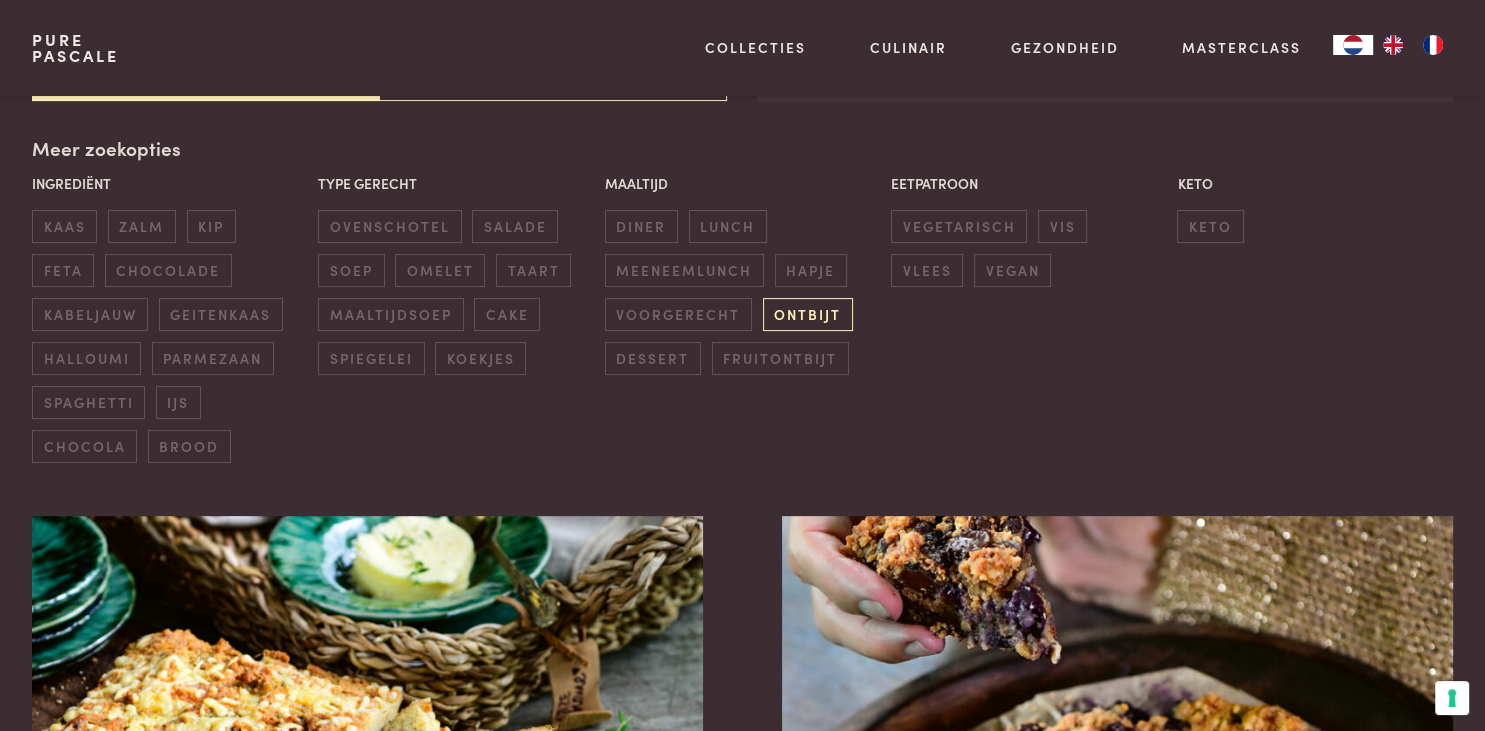 click on "ontbijt" at bounding box center [808, 314] 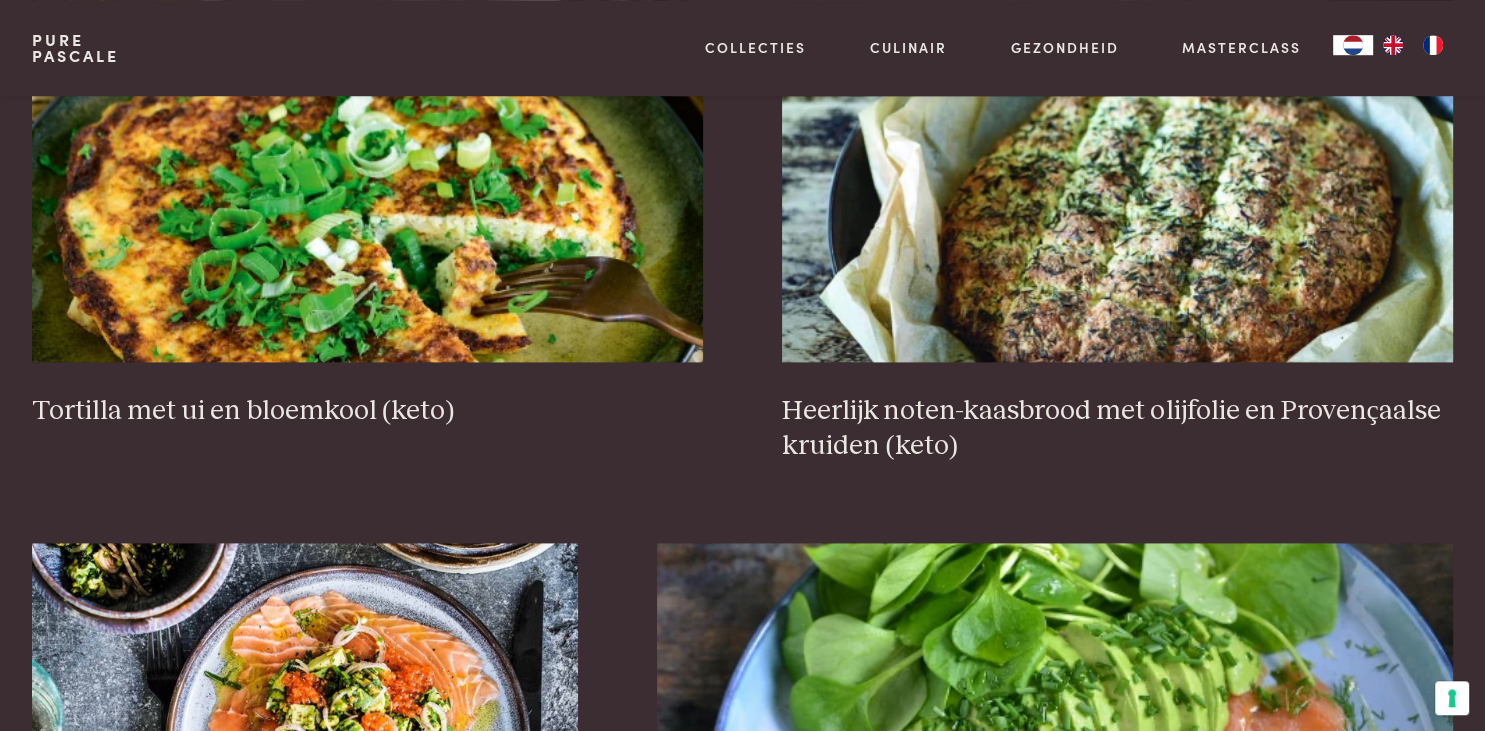 scroll, scrollTop: 2676, scrollLeft: 0, axis: vertical 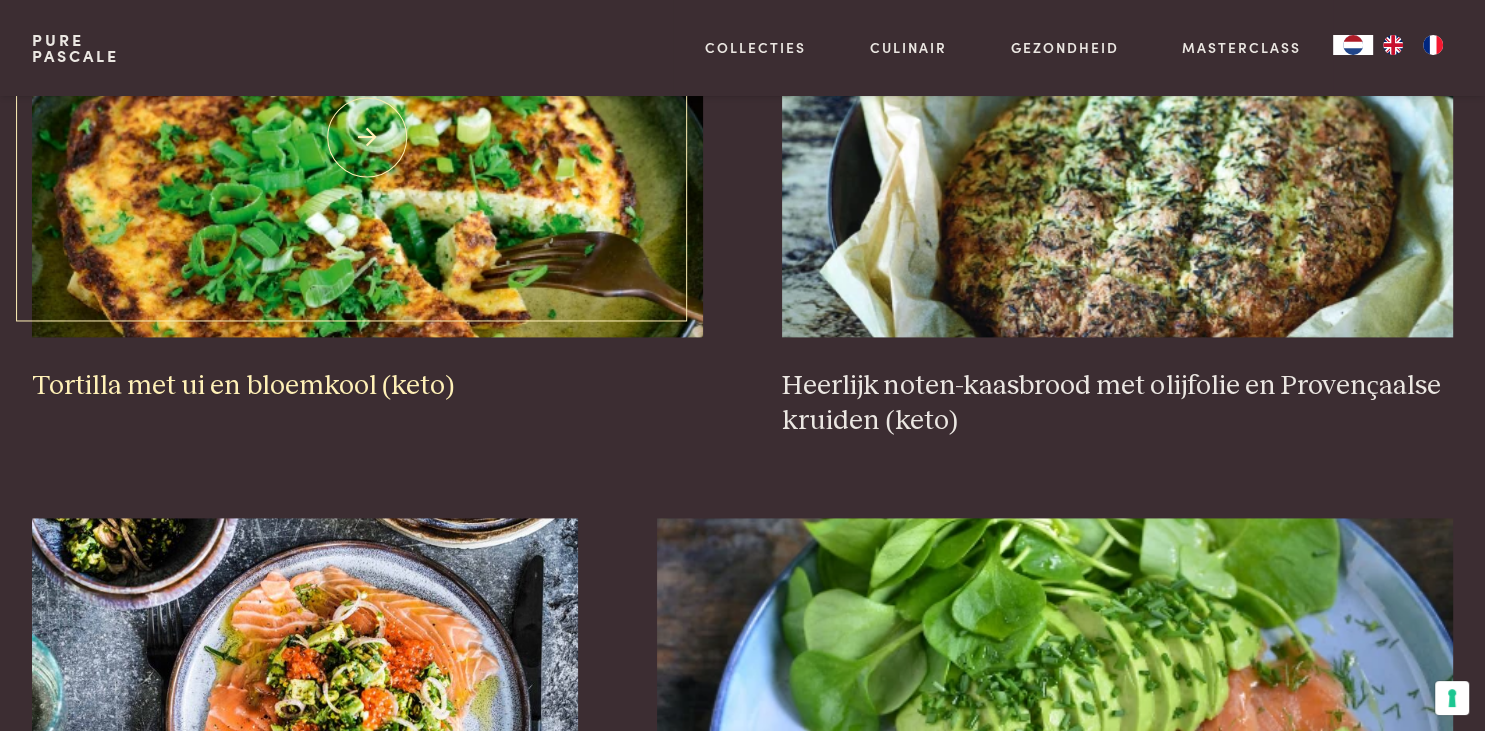 click on "Tortilla met ui en bloemkool (keto)" at bounding box center [367, 386] 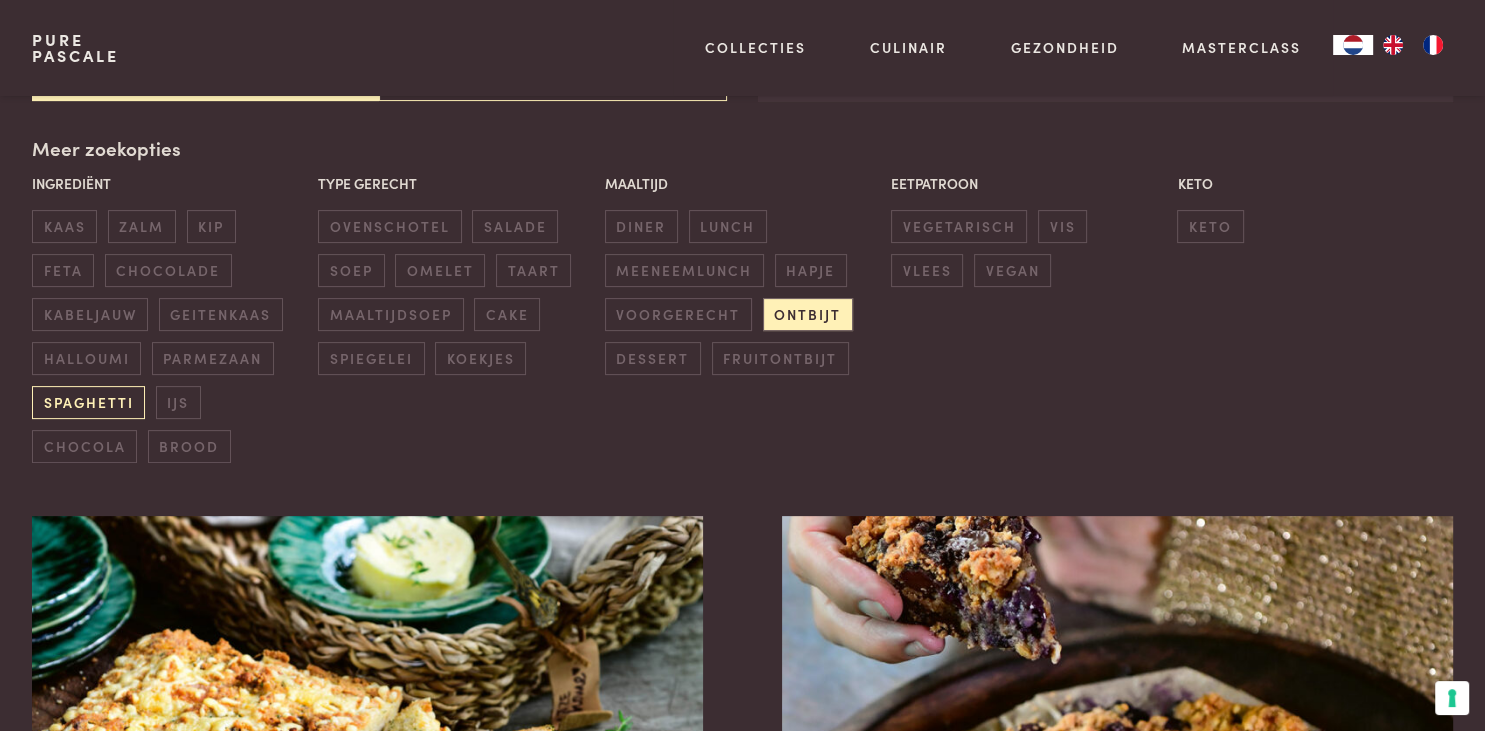 click on "spaghetti" at bounding box center [88, 402] 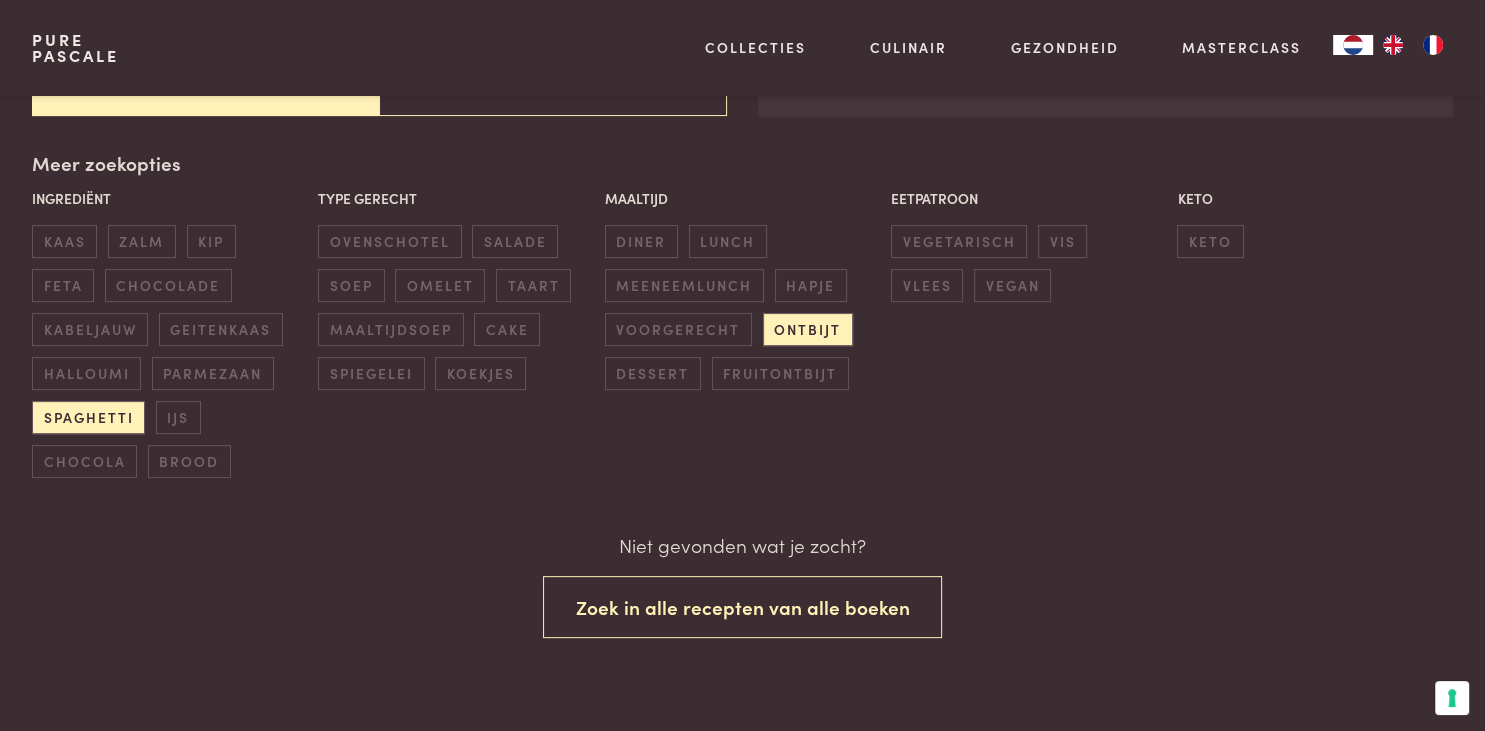scroll, scrollTop: 444, scrollLeft: 0, axis: vertical 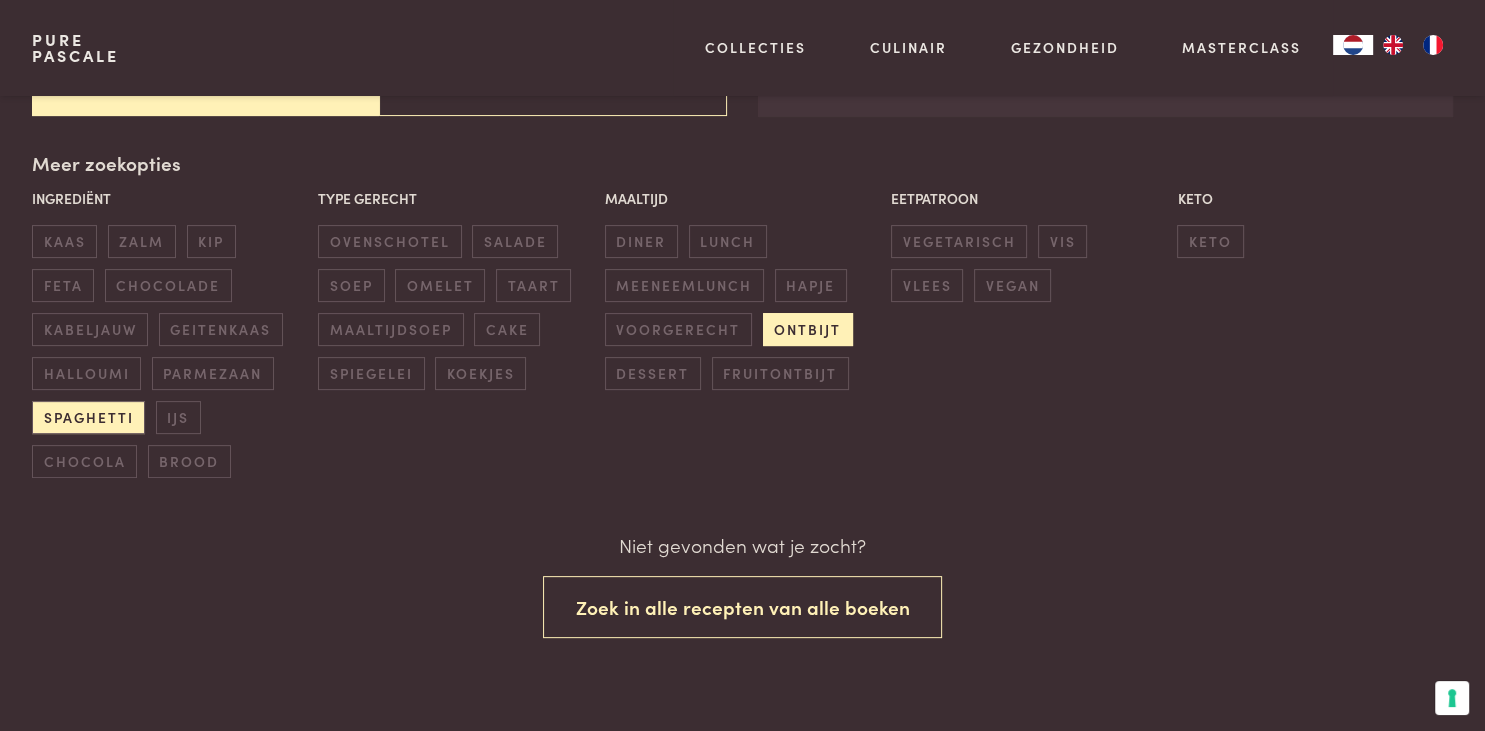 click on "ontbijt" at bounding box center [808, 329] 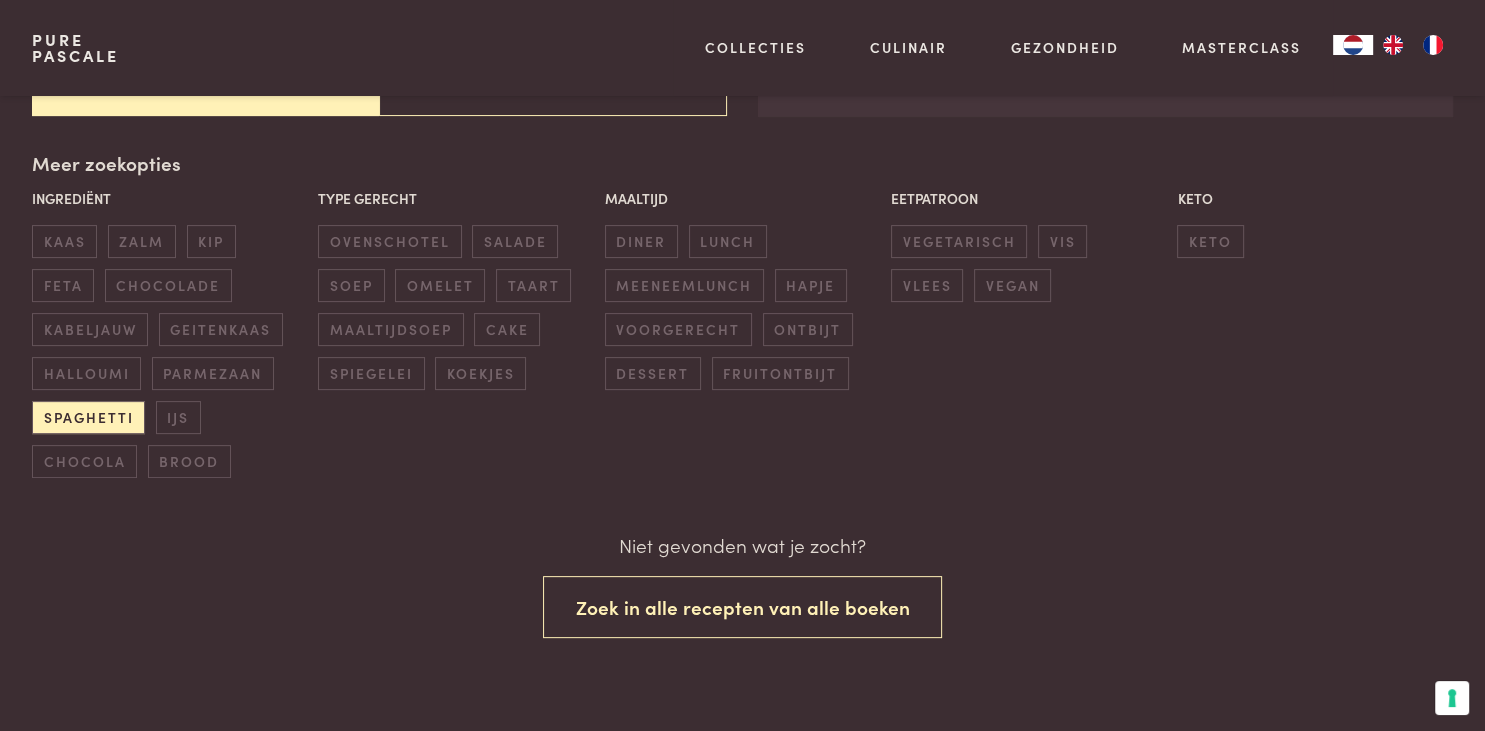 scroll, scrollTop: 444, scrollLeft: 0, axis: vertical 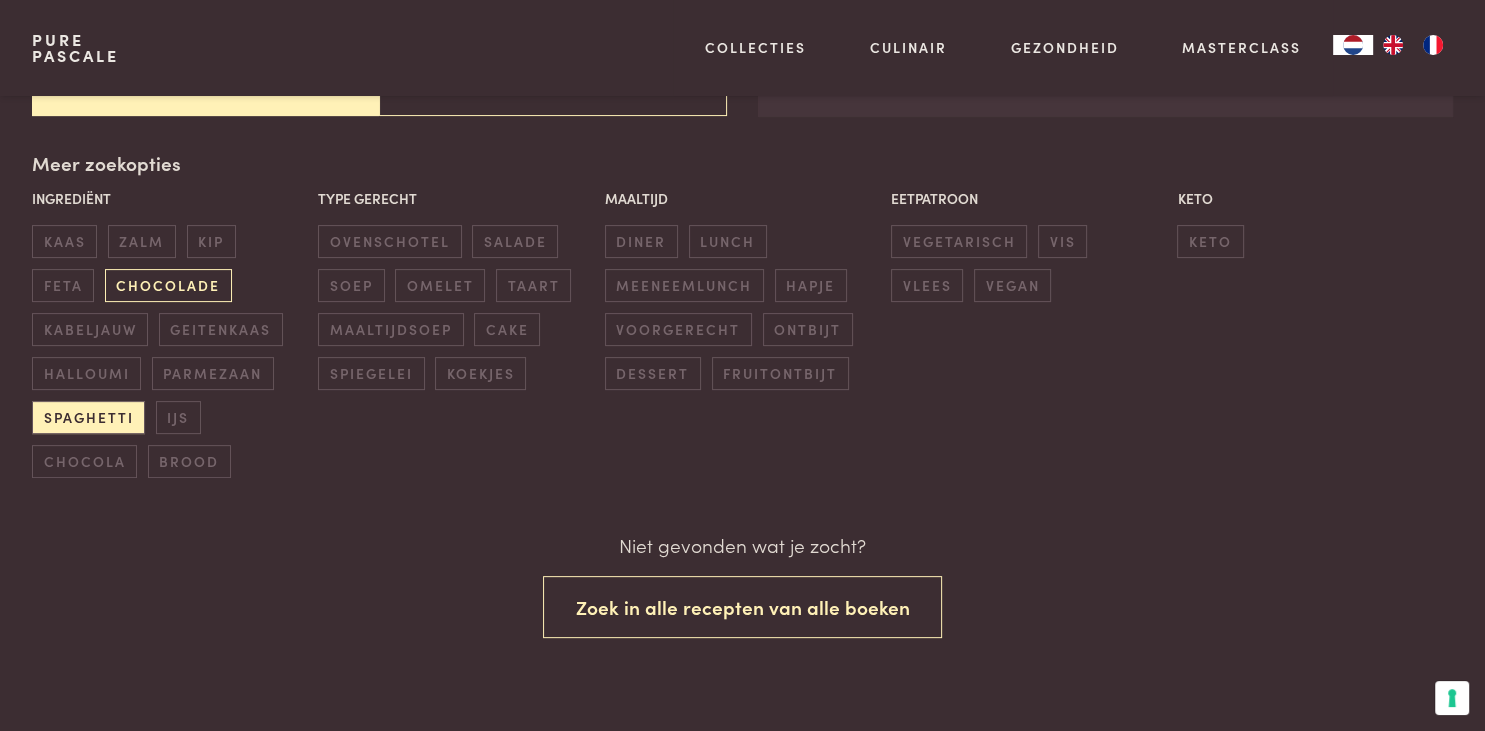 click on "chocolade" at bounding box center [168, 285] 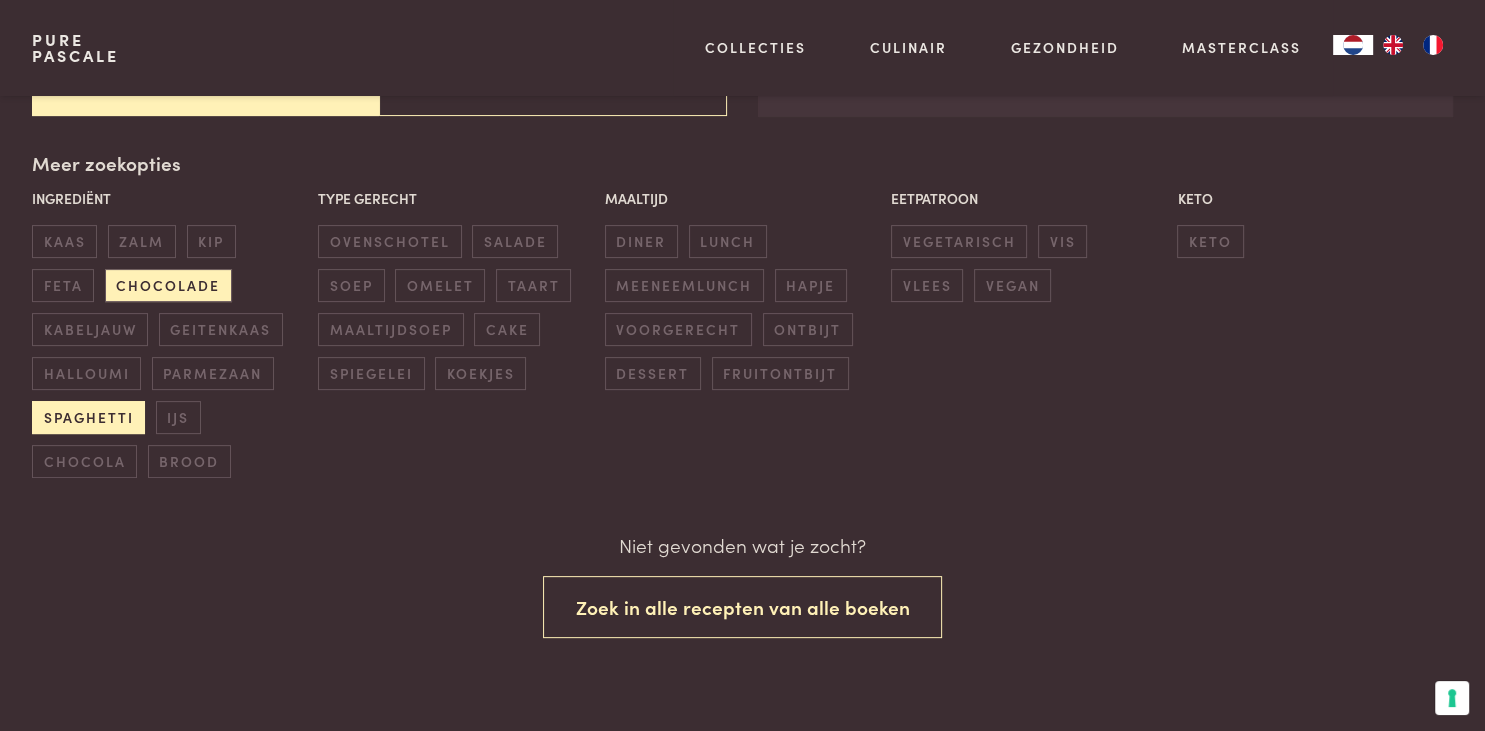click on "spaghetti" at bounding box center (88, 417) 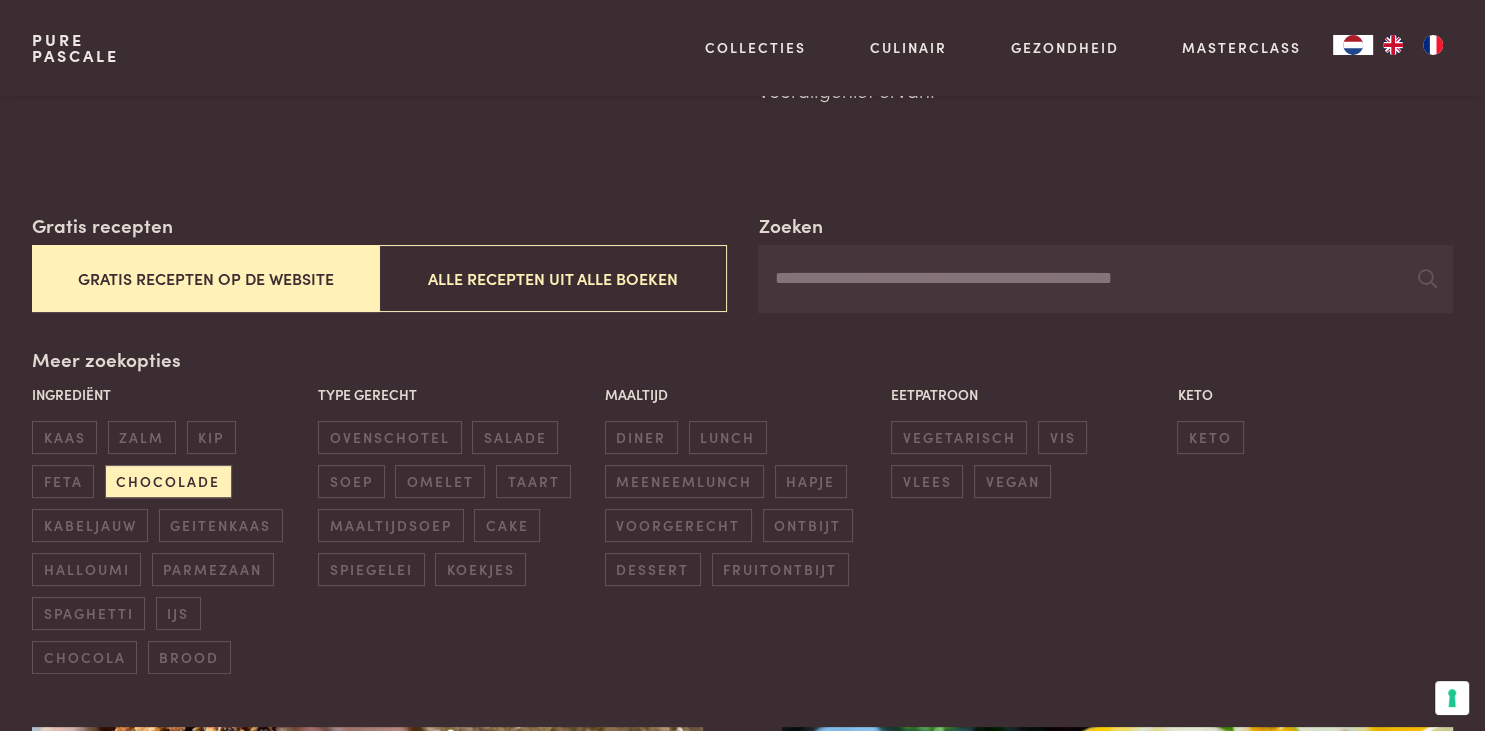 scroll, scrollTop: 353, scrollLeft: 0, axis: vertical 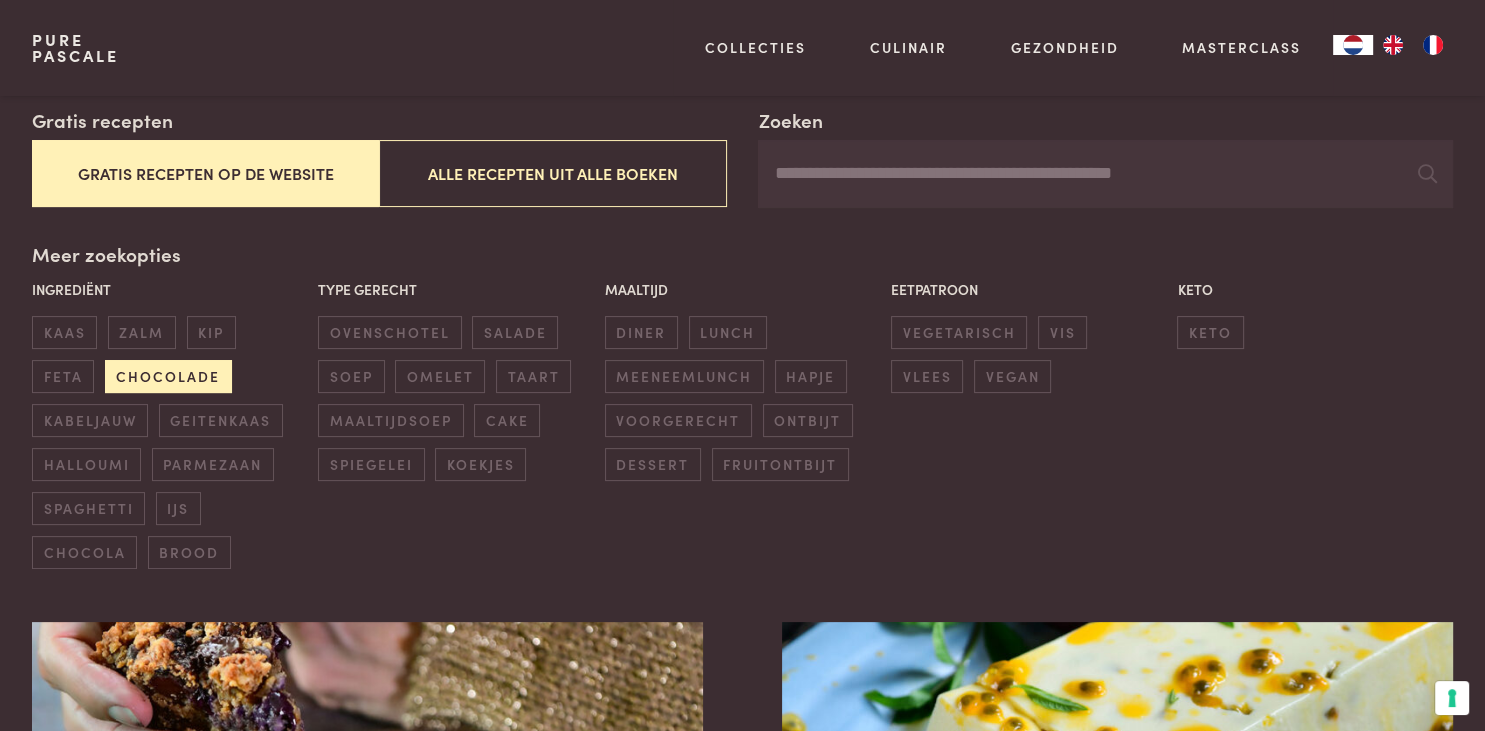 click on "chocolade" at bounding box center (168, 376) 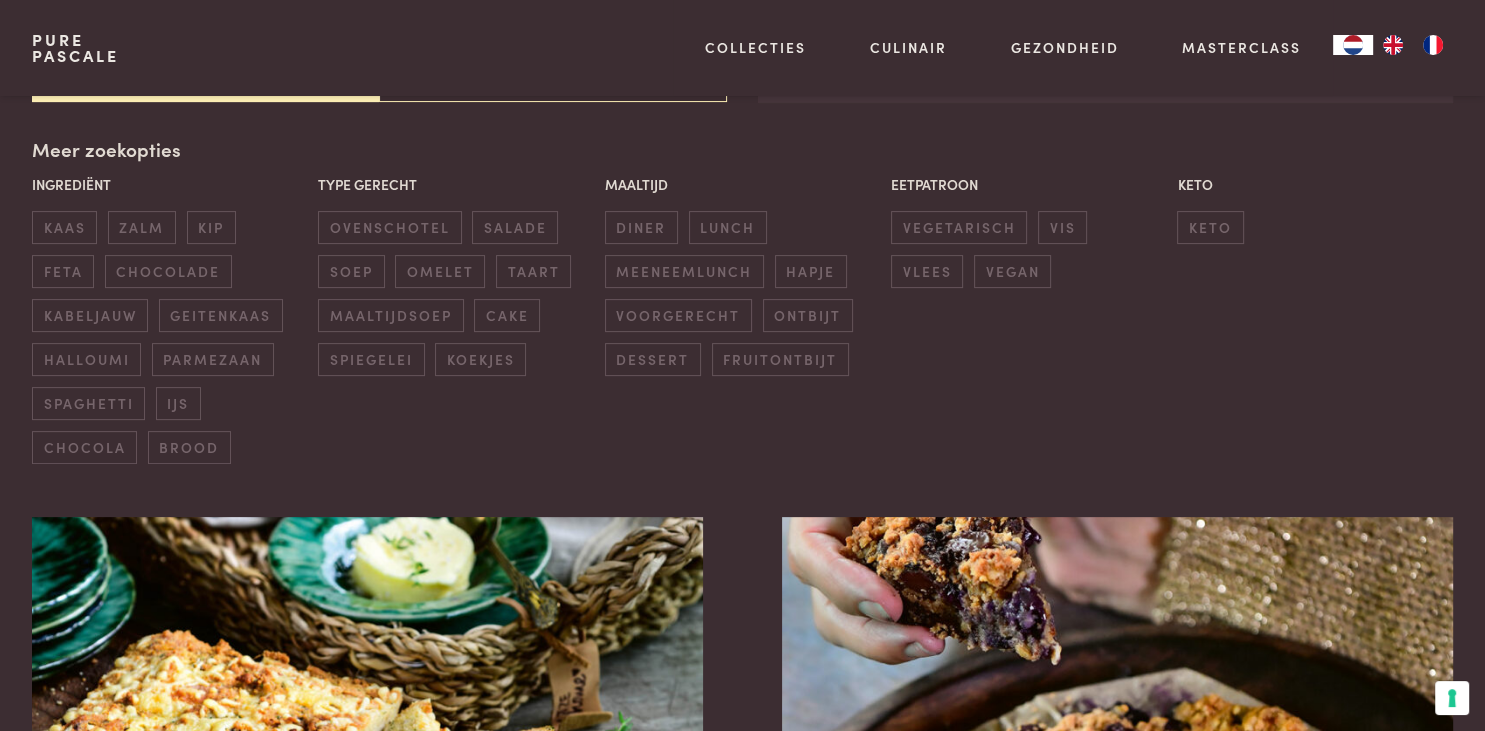 scroll, scrollTop: 459, scrollLeft: 0, axis: vertical 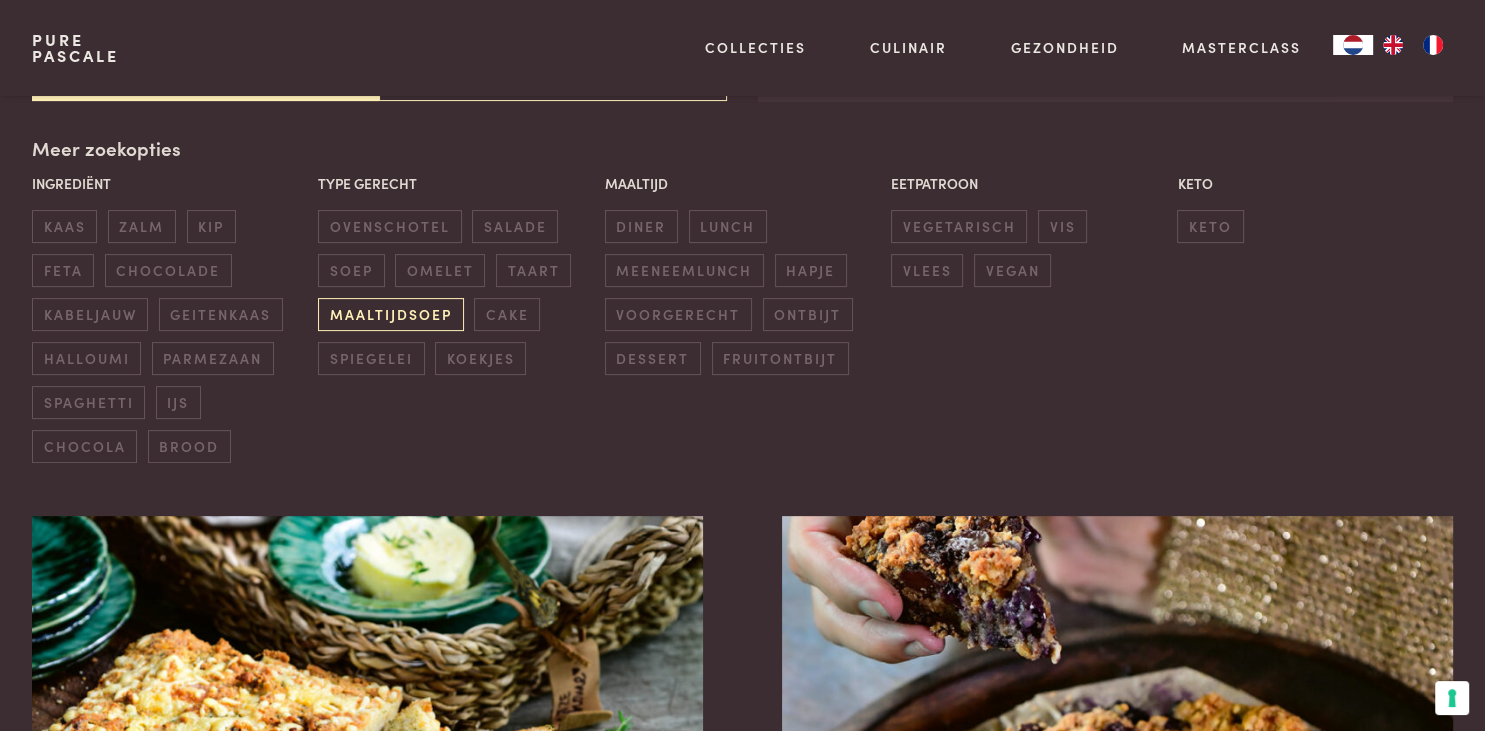 click on "maaltijdsoep" at bounding box center (390, 314) 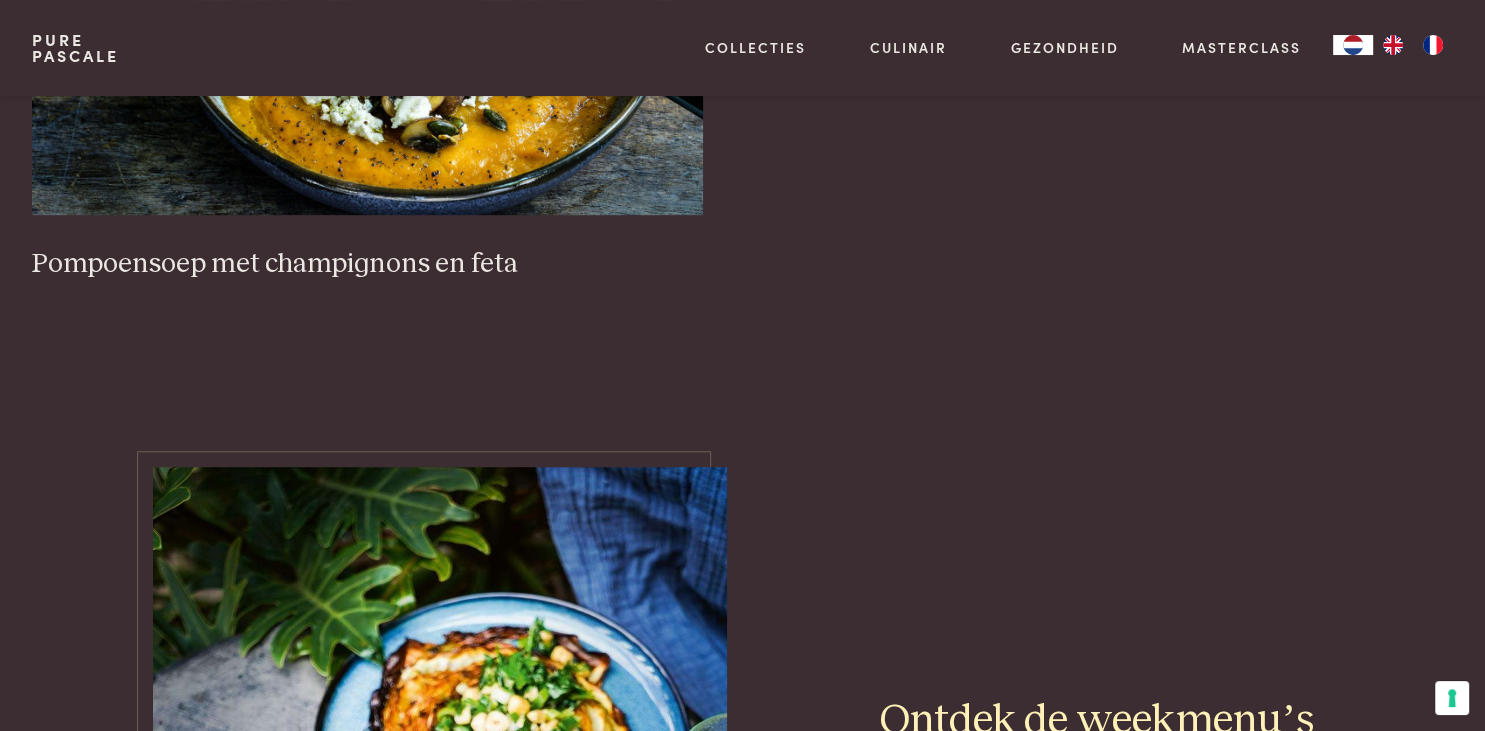 scroll, scrollTop: 776, scrollLeft: 0, axis: vertical 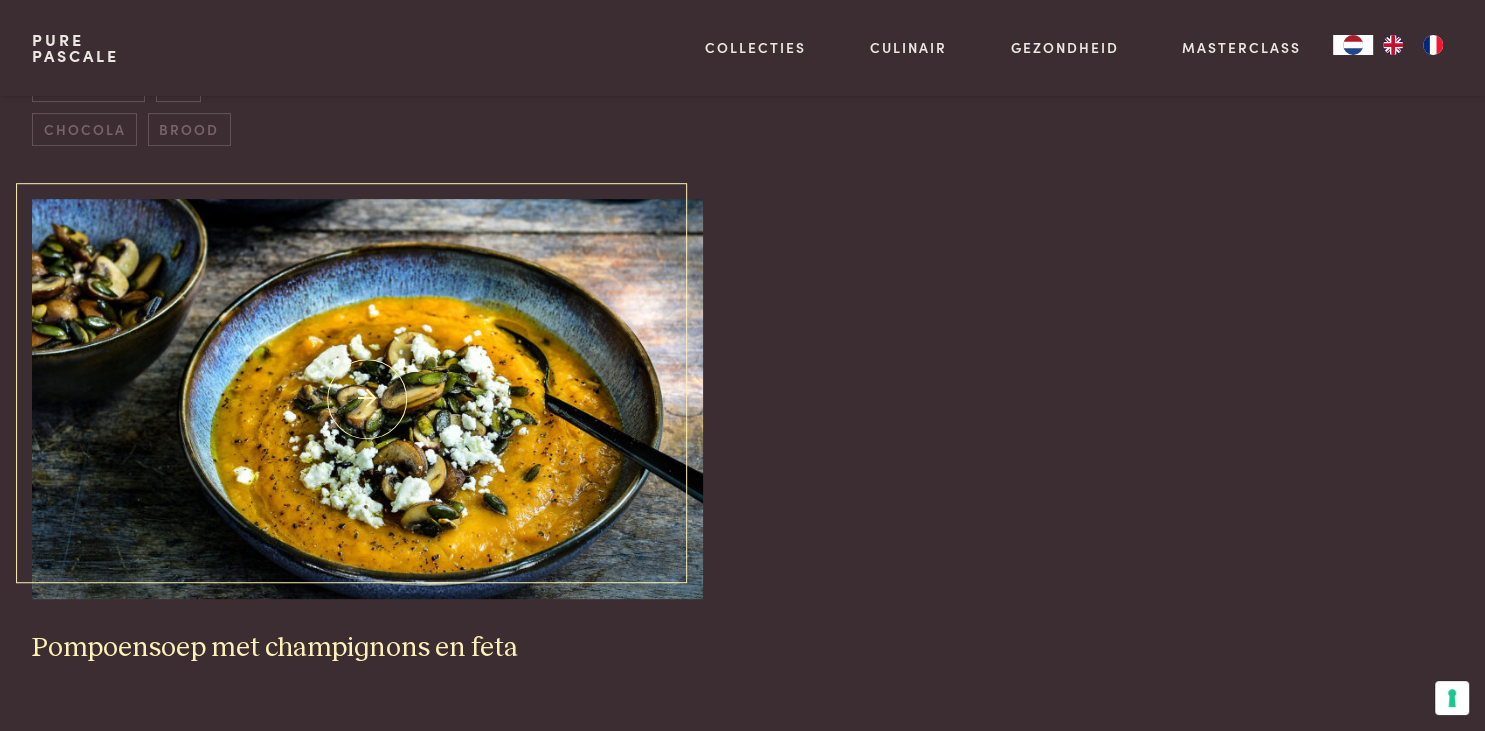 click on "Pompoensoep met champignons en feta" at bounding box center [367, 648] 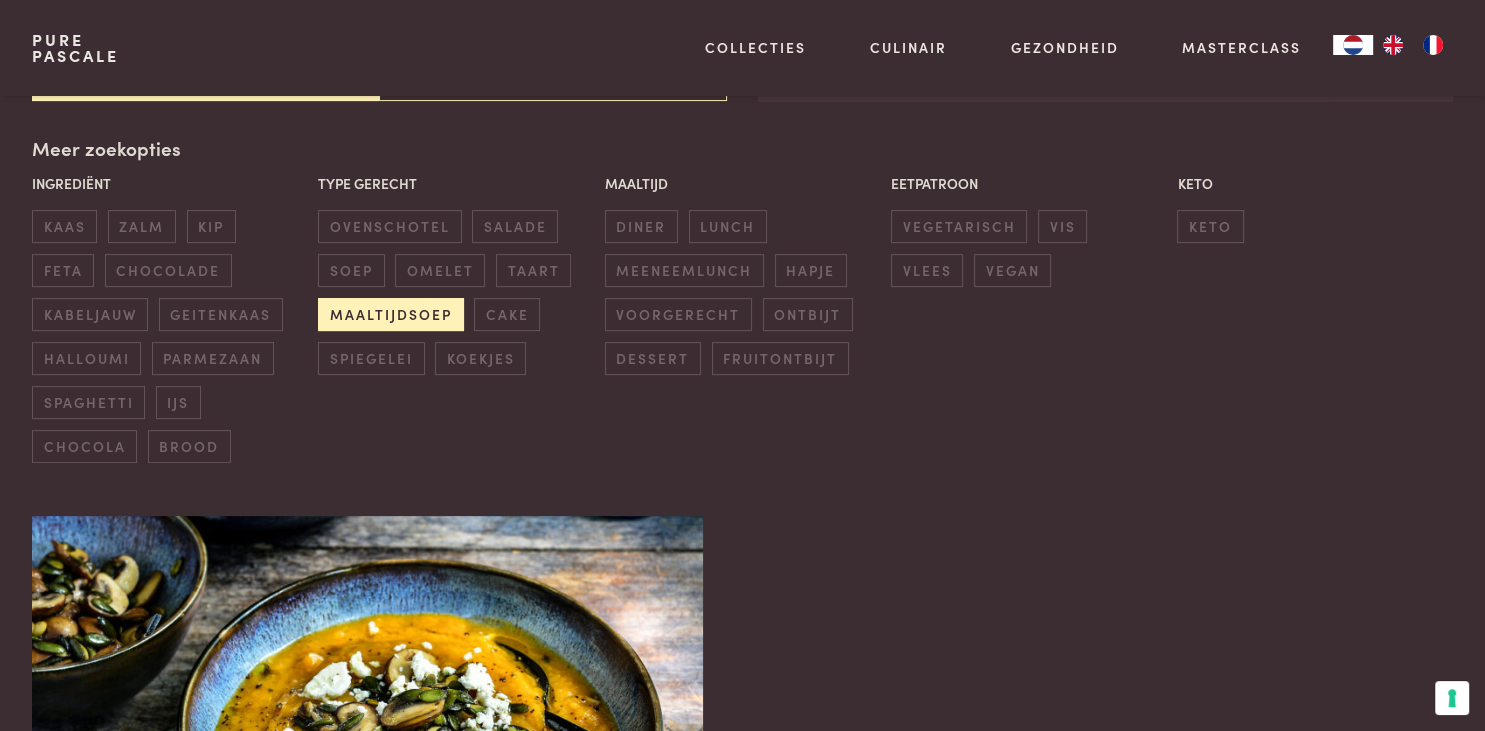 click on "maaltijdsoep" at bounding box center [390, 314] 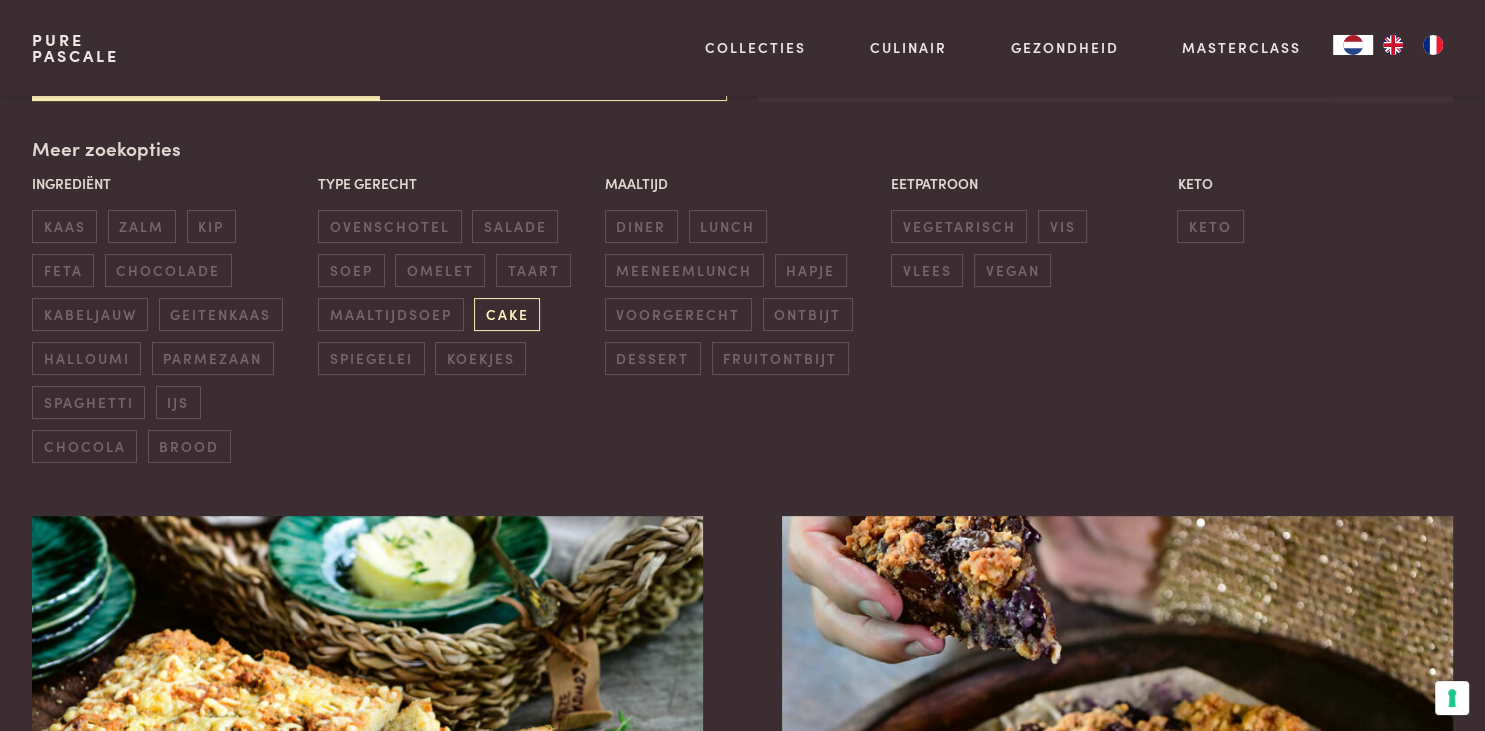 click on "cake" at bounding box center (507, 314) 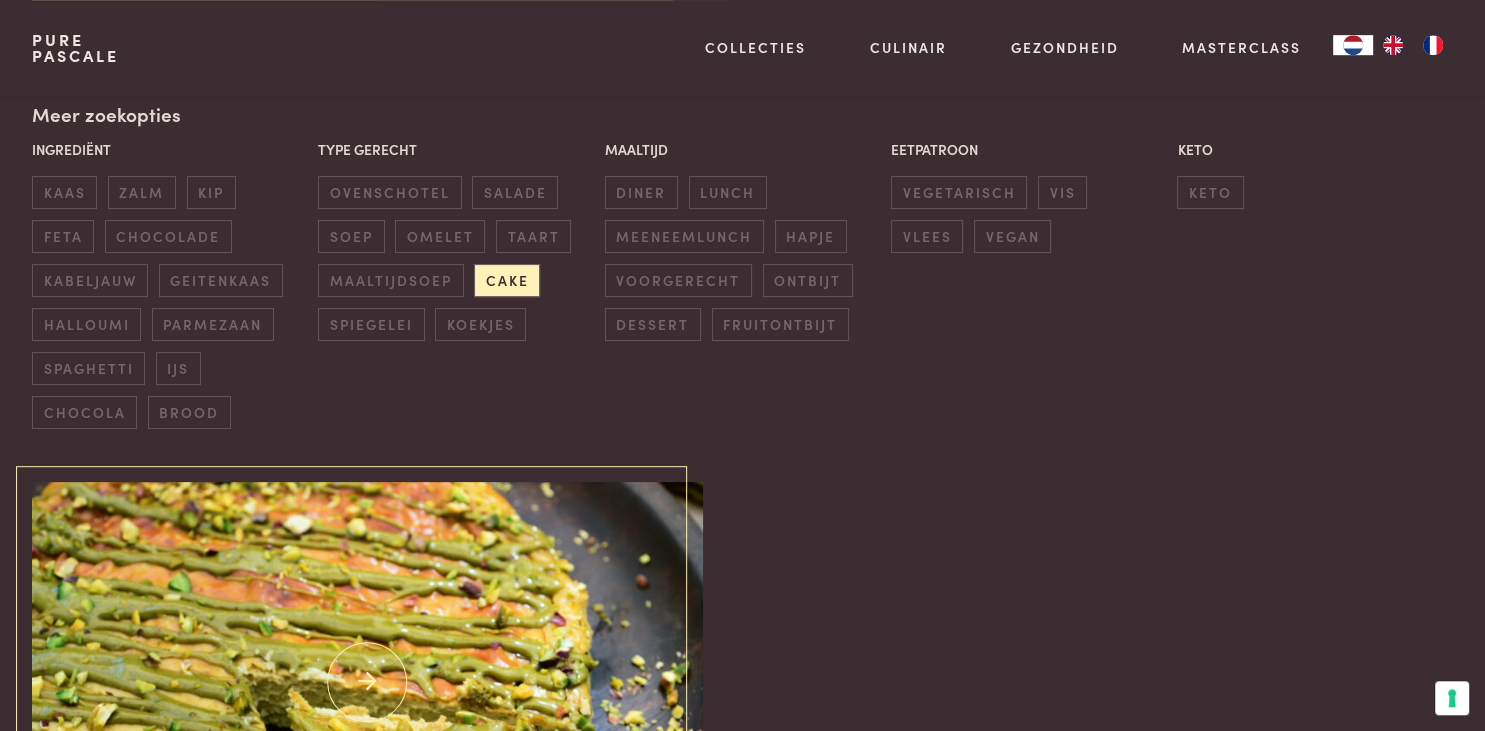 scroll, scrollTop: 459, scrollLeft: 0, axis: vertical 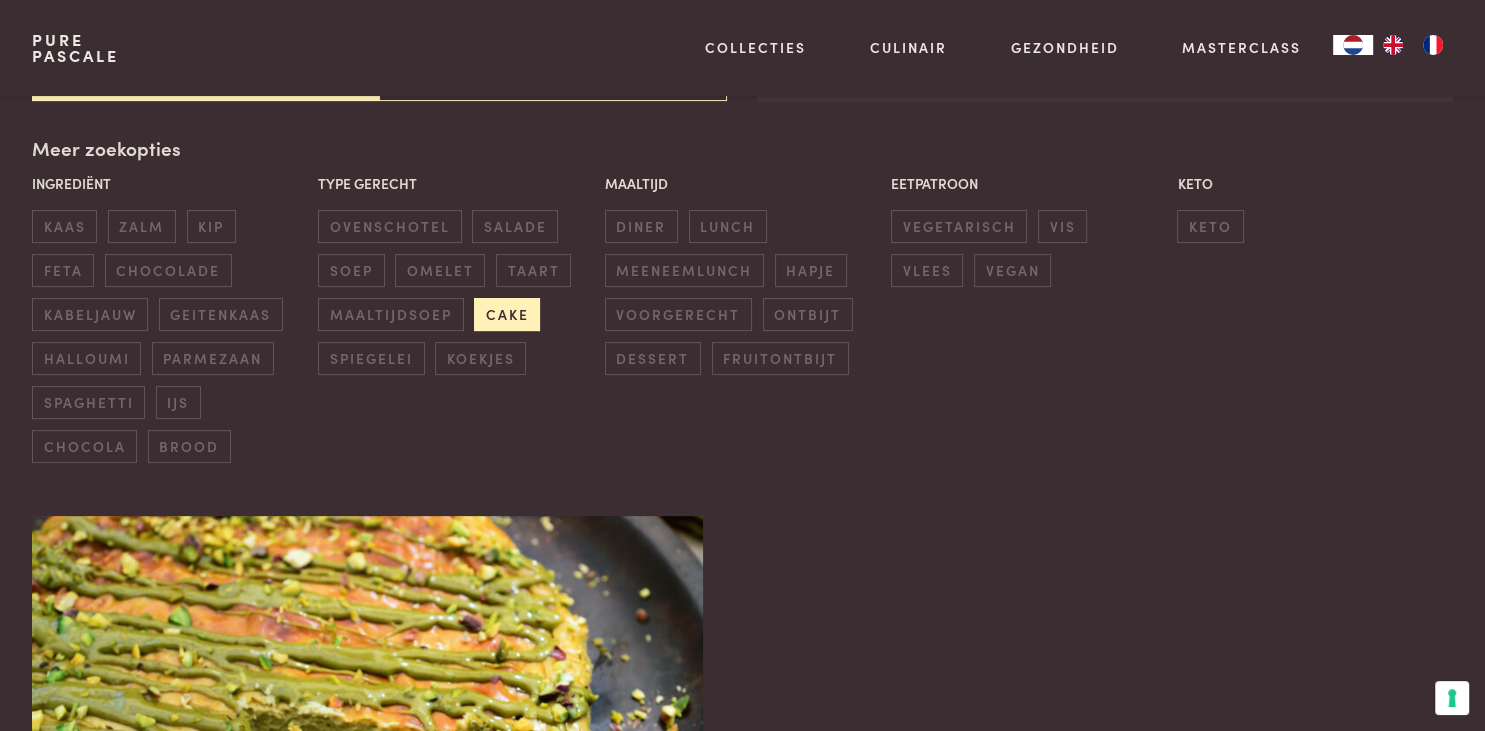 click on "cake" at bounding box center (507, 314) 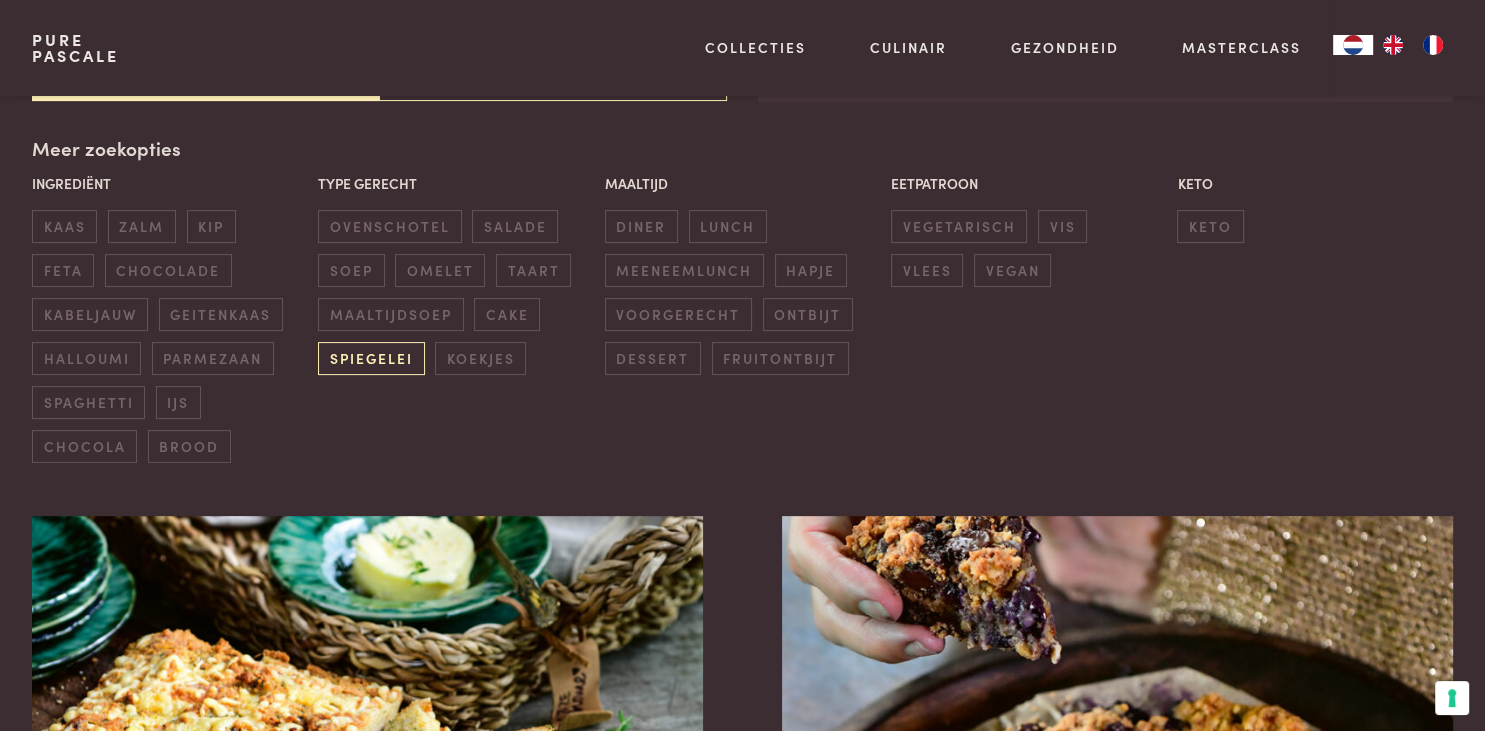 click on "spiegelei" at bounding box center [371, 358] 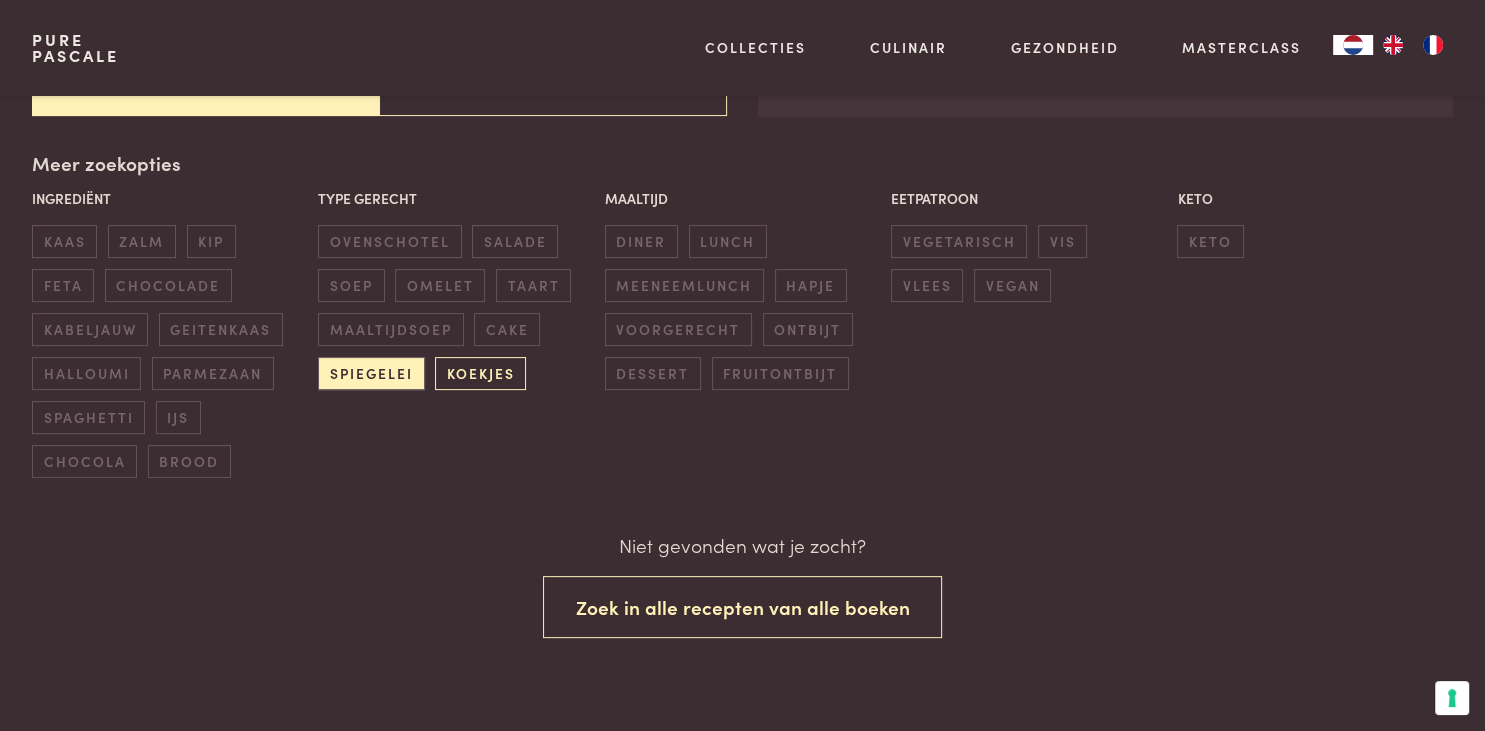 scroll, scrollTop: 444, scrollLeft: 0, axis: vertical 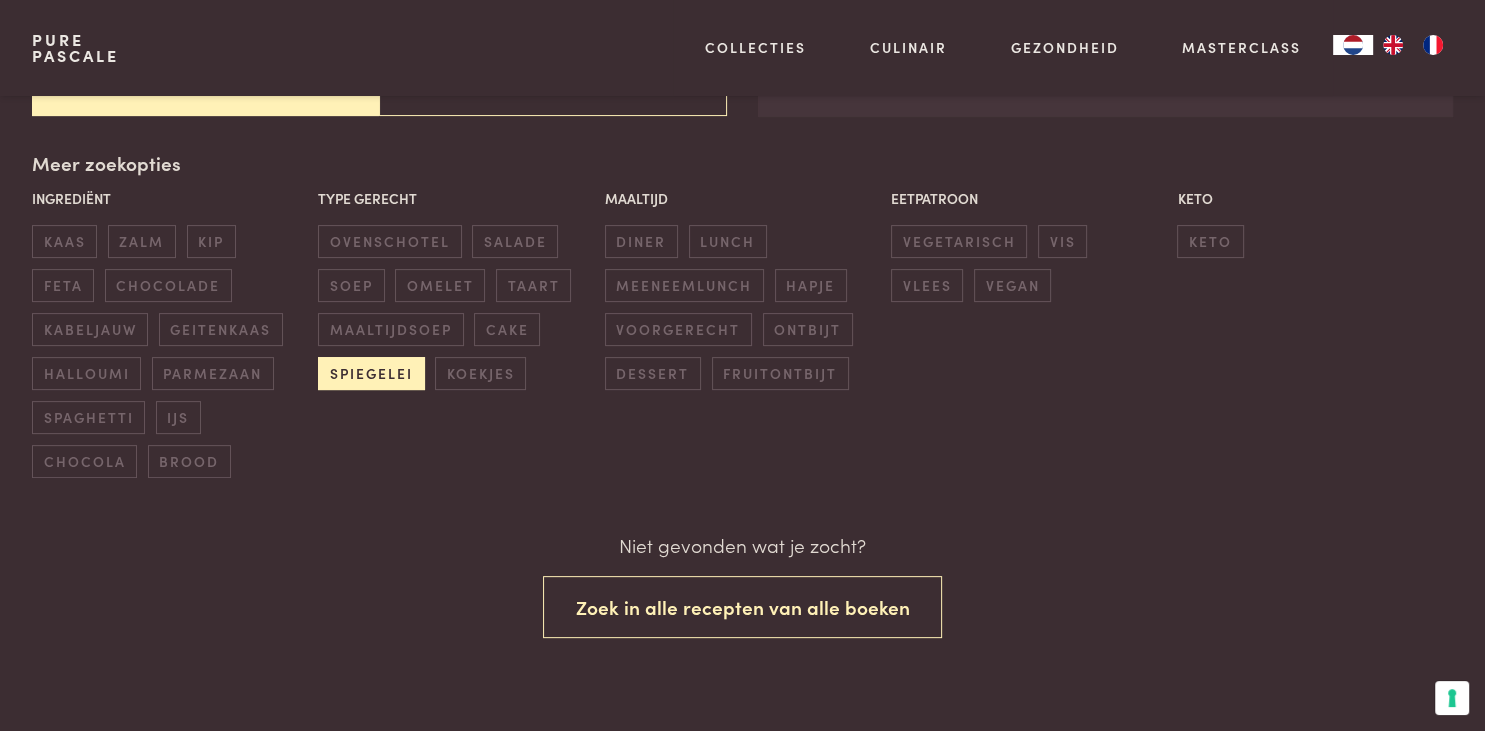 click on "spiegelei" at bounding box center [371, 373] 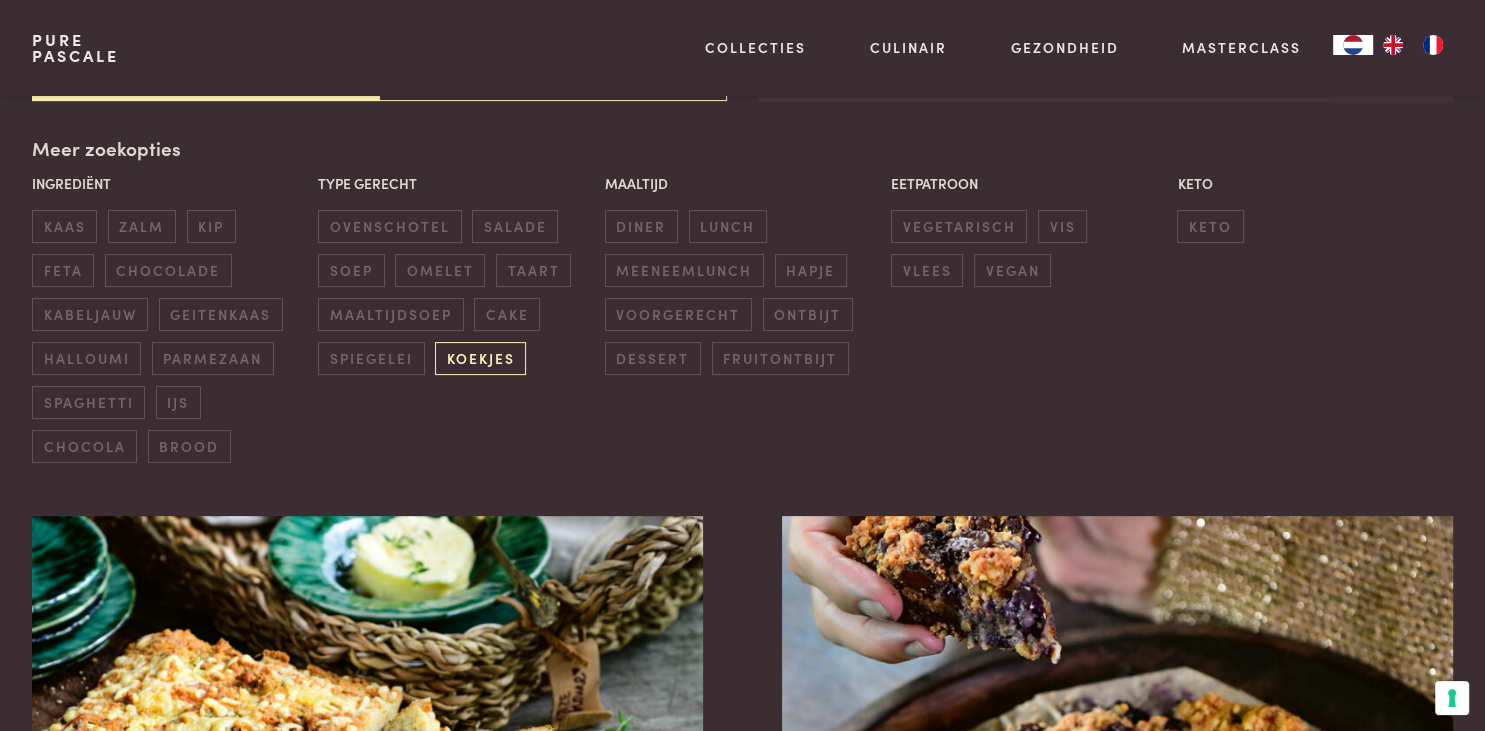 click on "koekjes" at bounding box center [480, 358] 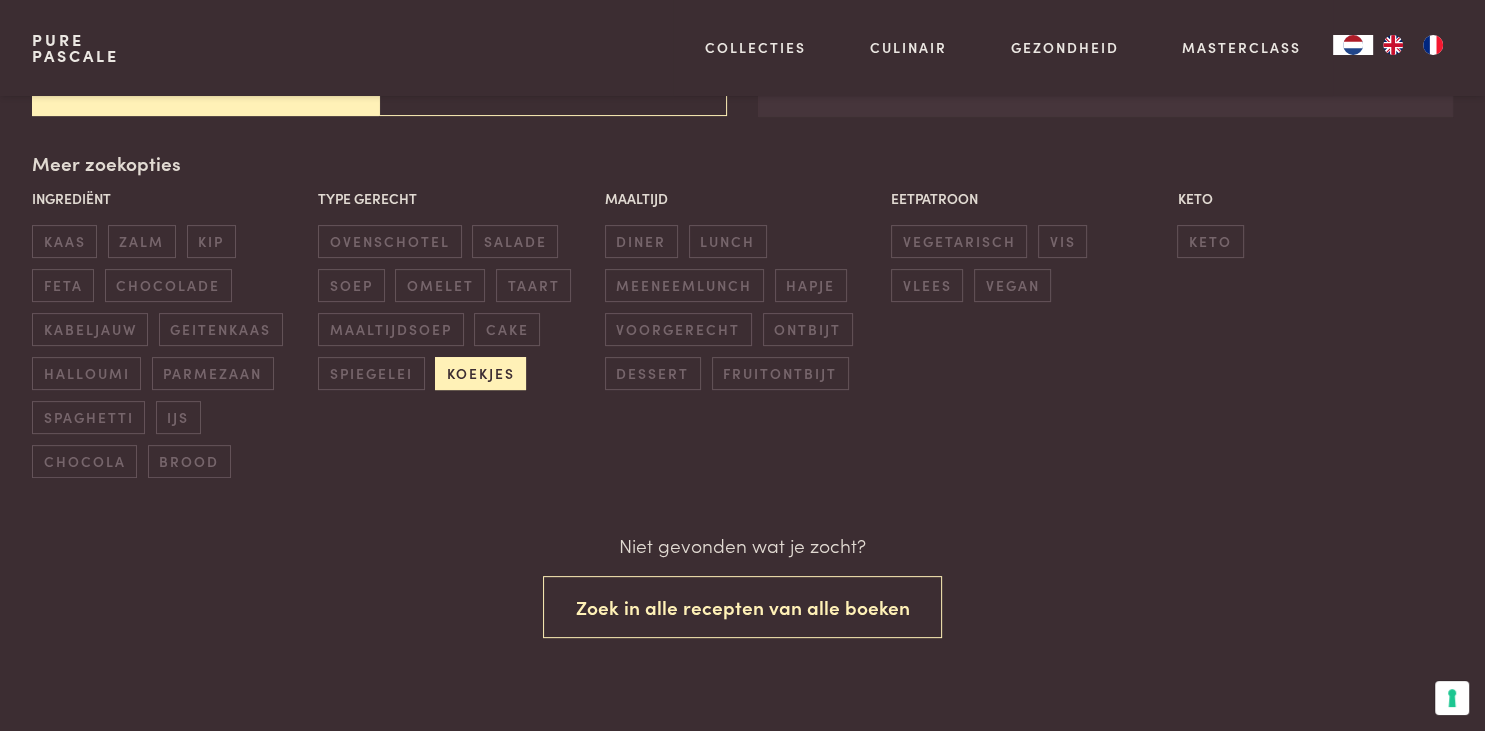 scroll, scrollTop: 444, scrollLeft: 0, axis: vertical 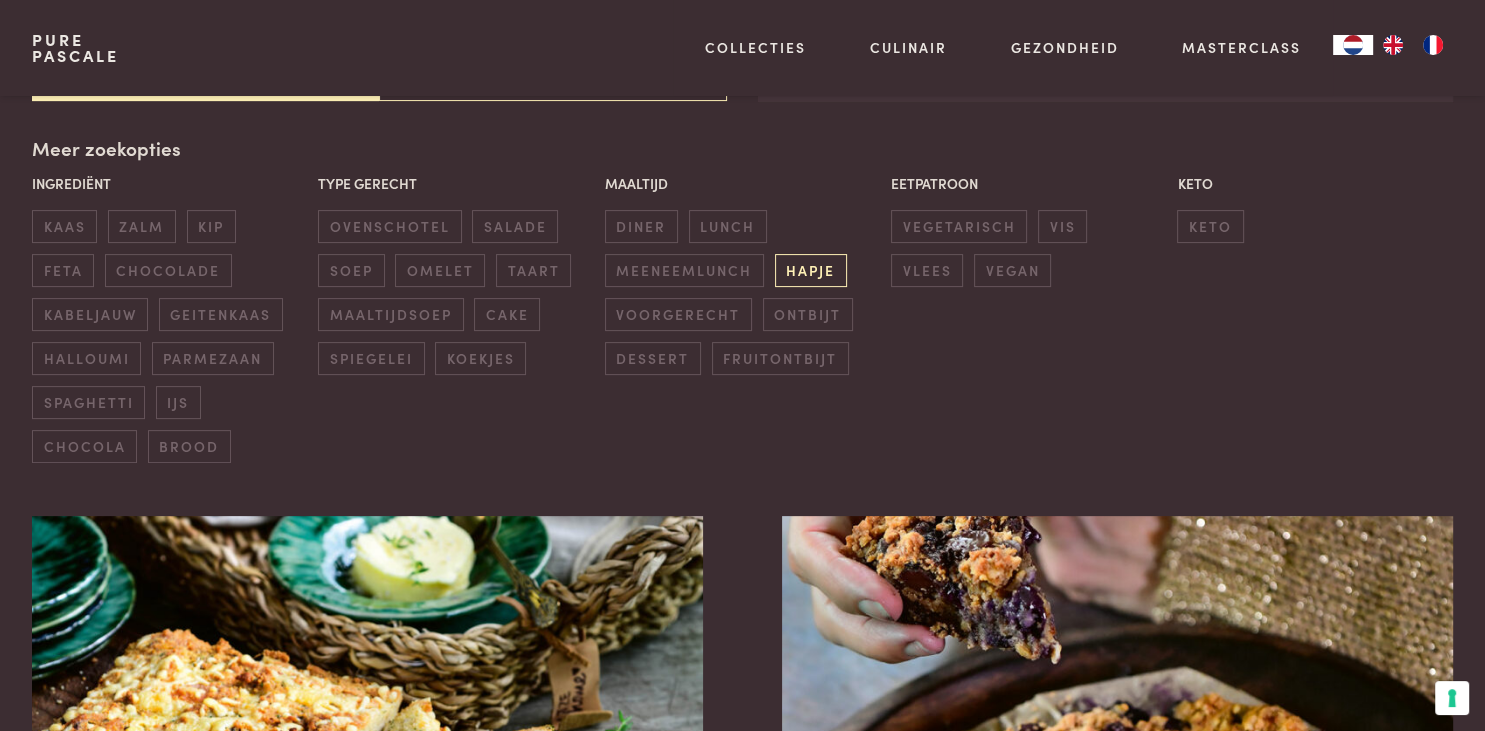 click on "hapje" at bounding box center [811, 270] 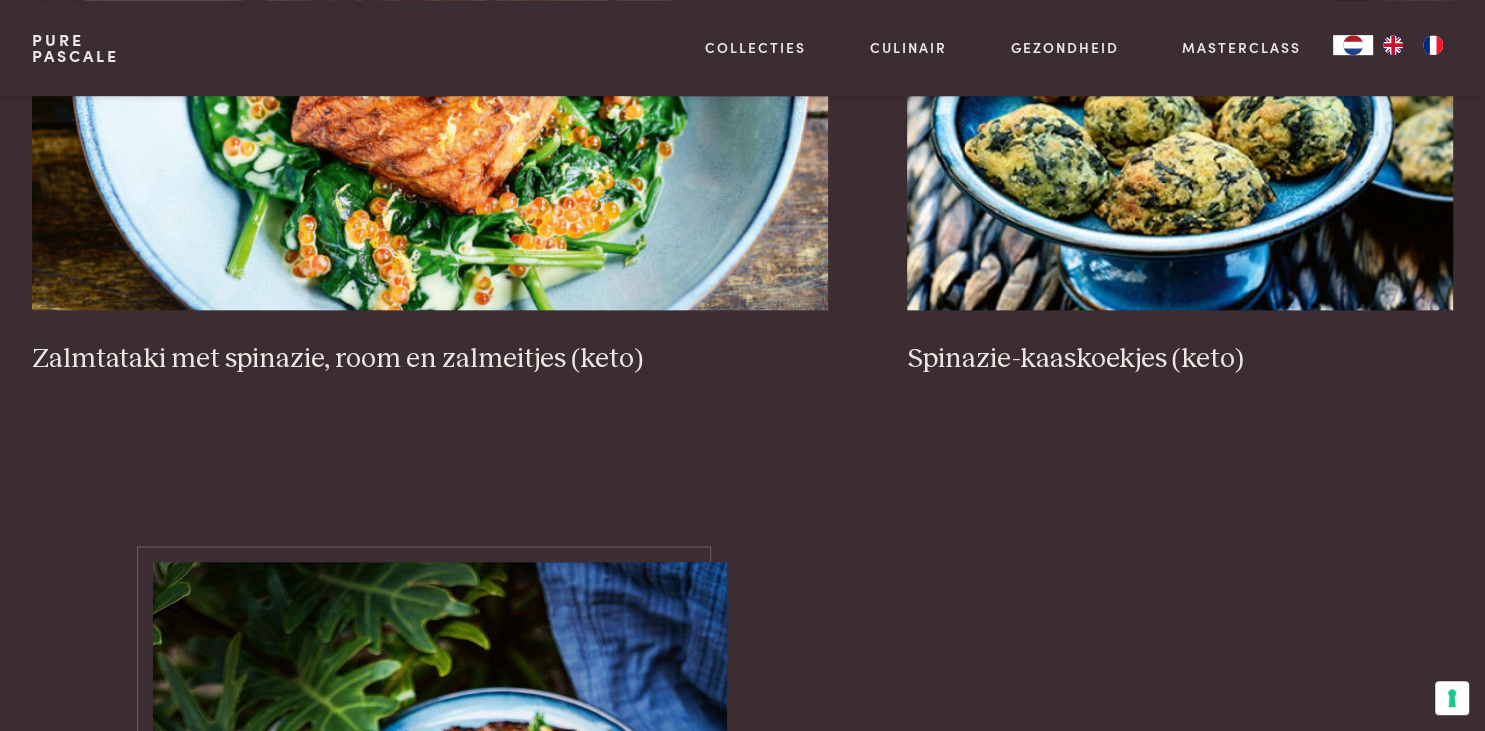 scroll, scrollTop: 2148, scrollLeft: 0, axis: vertical 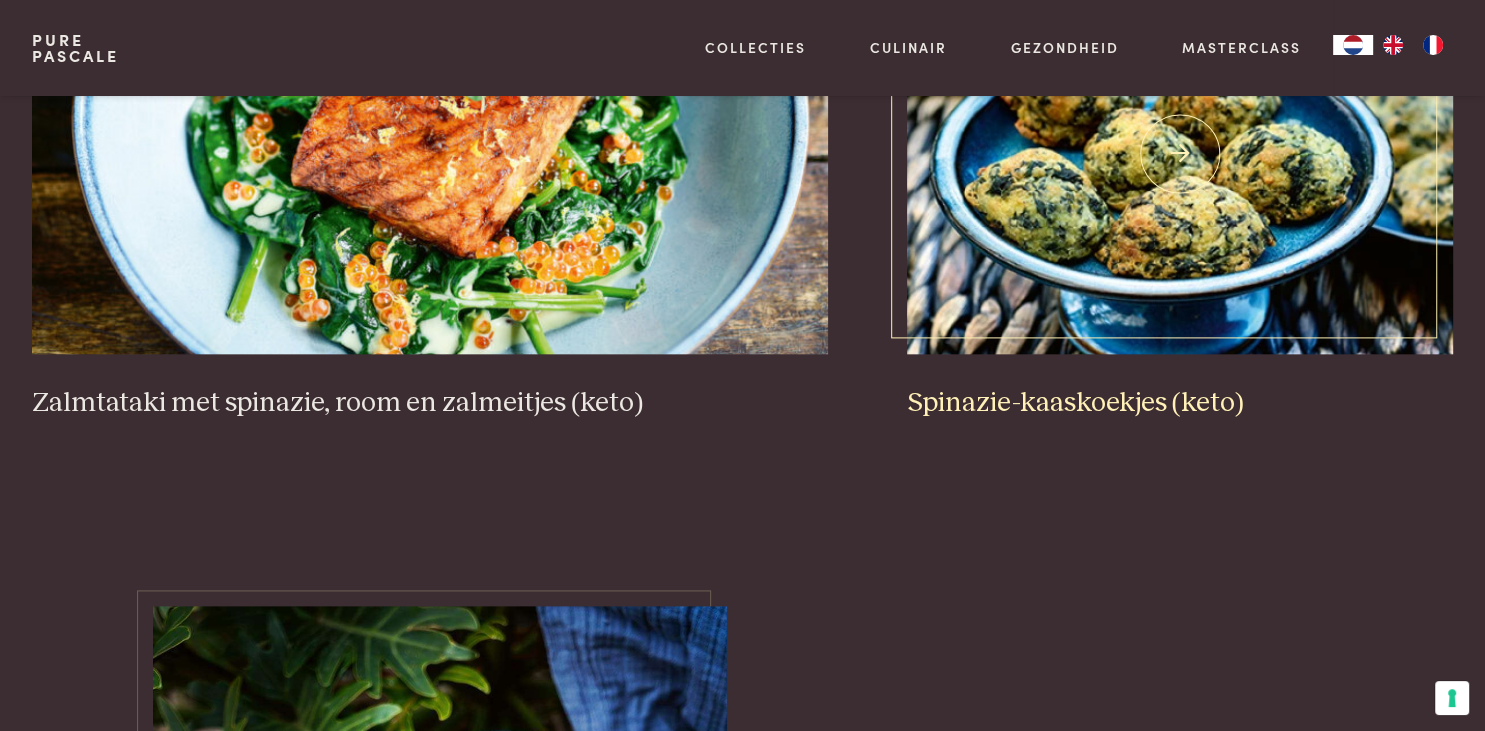 click on "Spinazie-kaaskoekjes (keto)" at bounding box center [1180, 403] 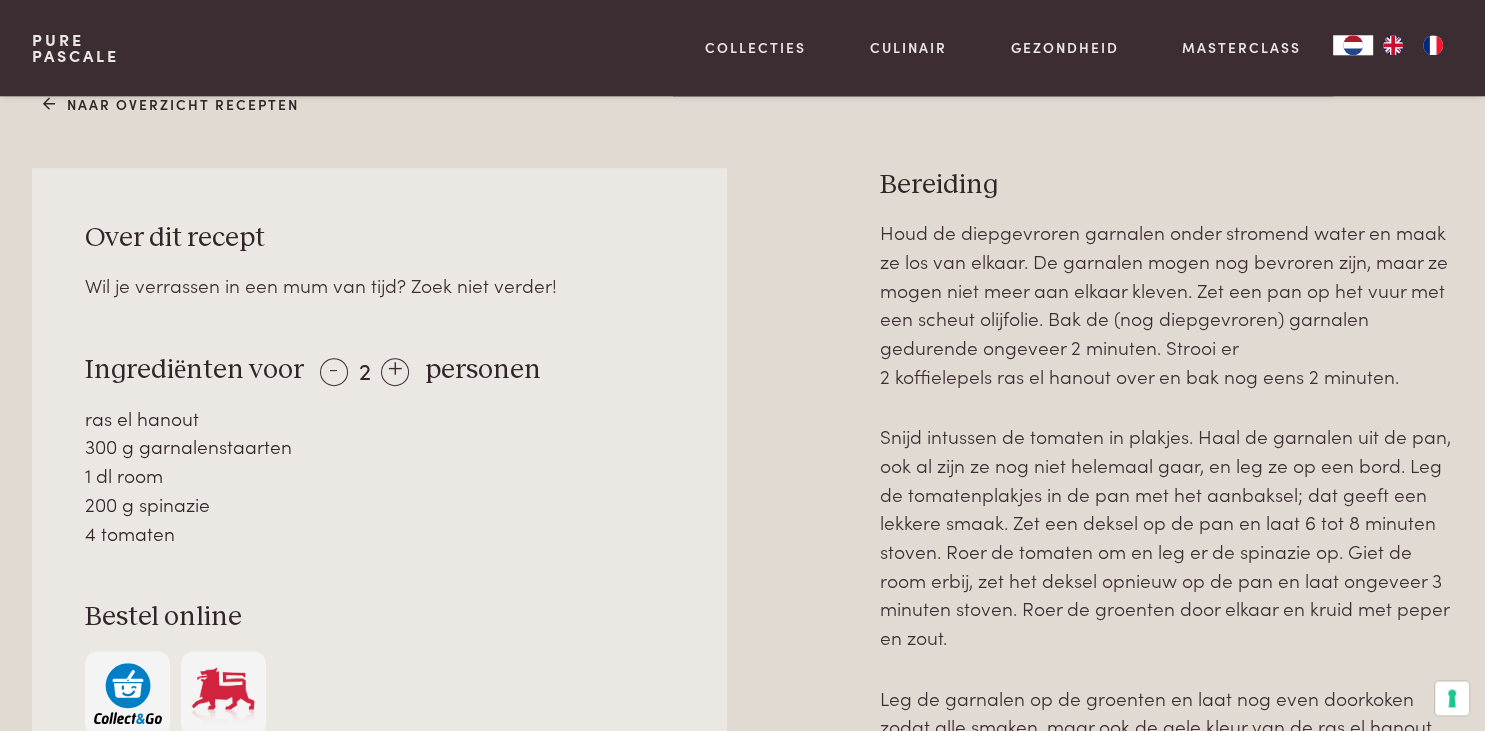 scroll, scrollTop: 739, scrollLeft: 0, axis: vertical 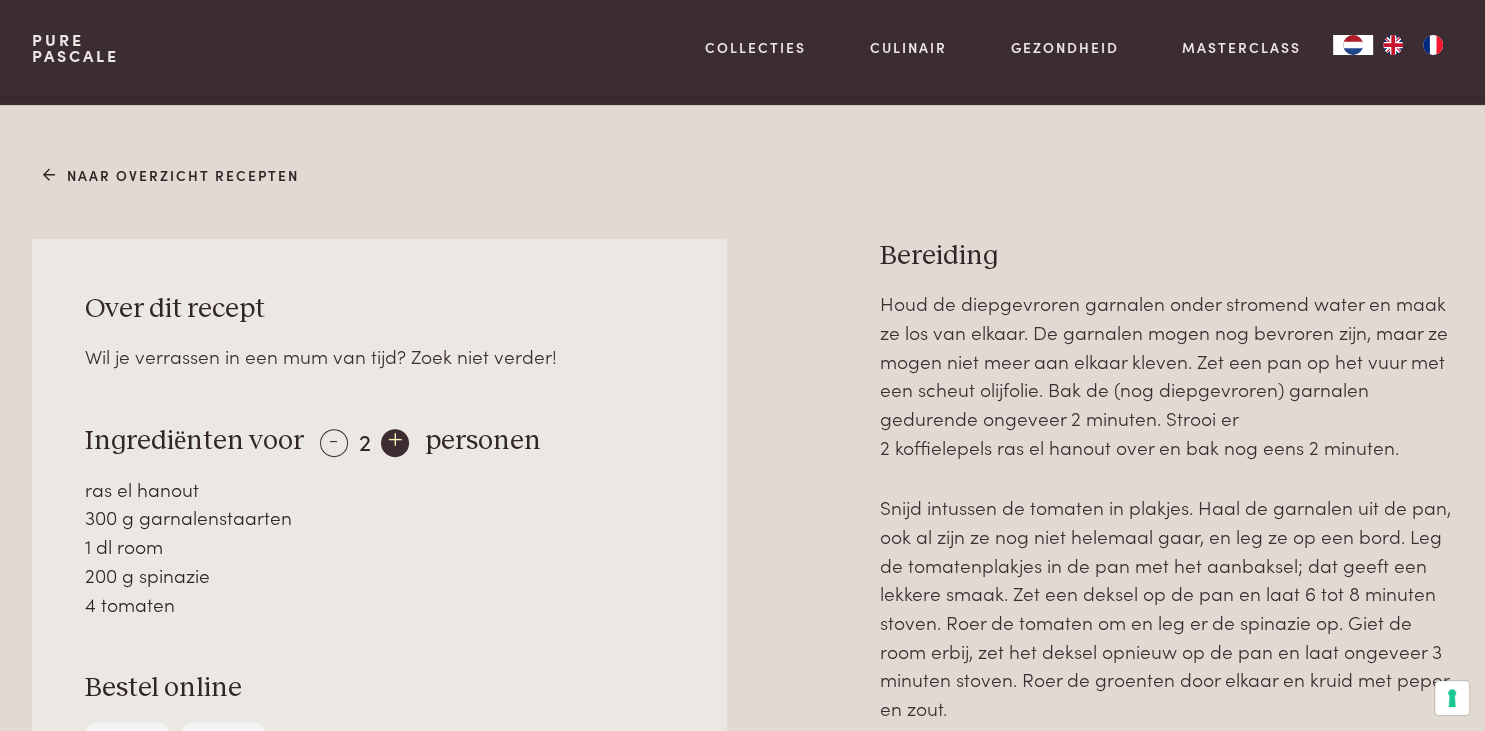 click on "+" at bounding box center (395, 443) 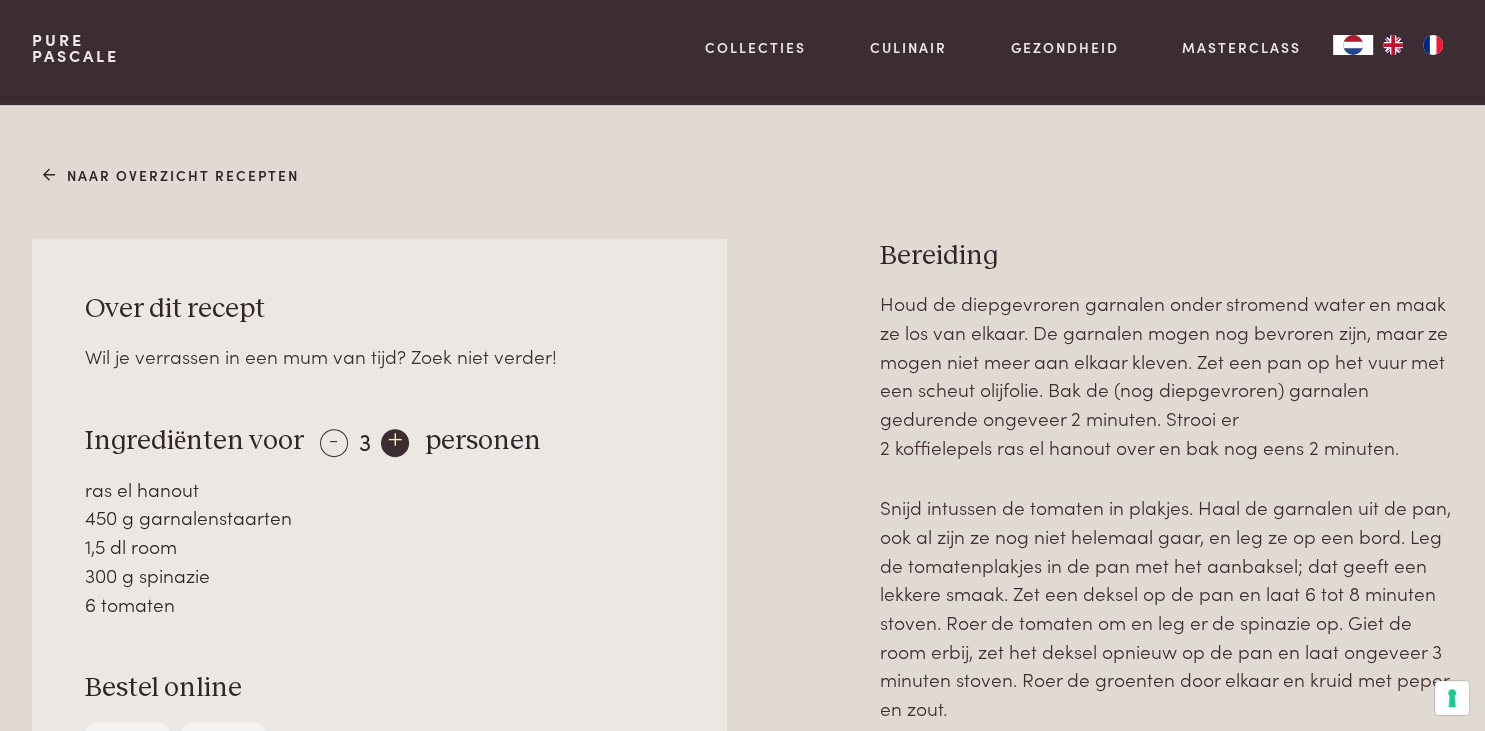 click on "+" at bounding box center (395, 443) 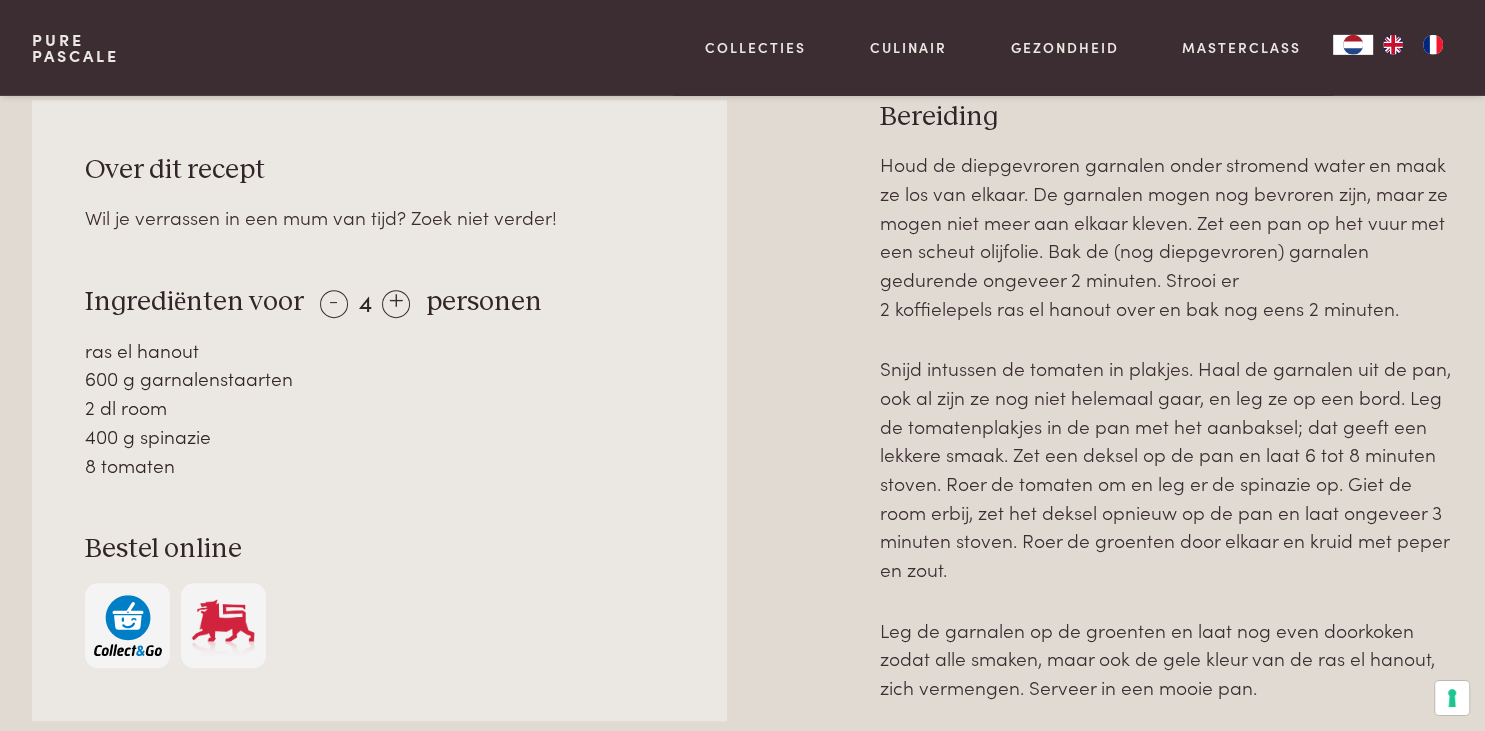 scroll, scrollTop: 844, scrollLeft: 0, axis: vertical 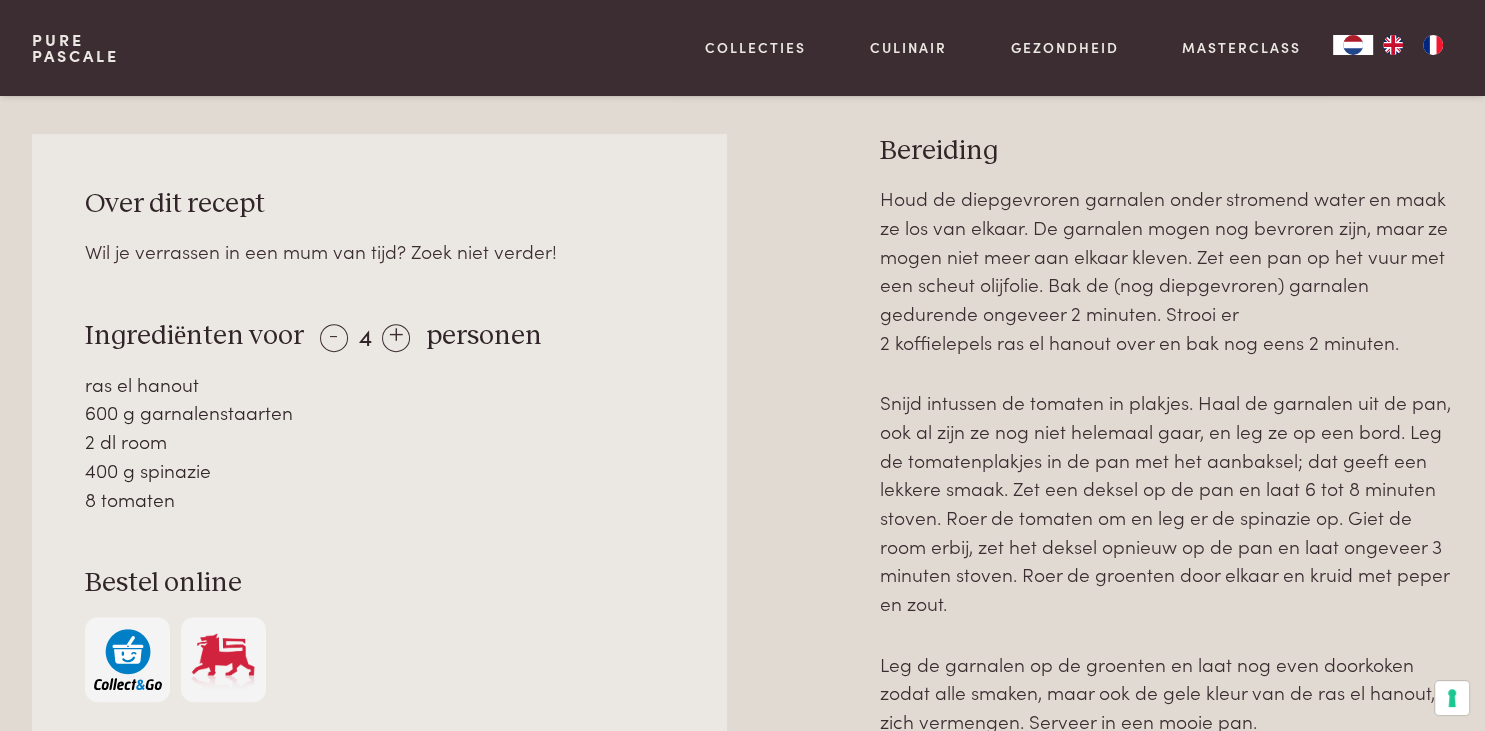 drag, startPoint x: 88, startPoint y: 333, endPoint x: 190, endPoint y: 505, distance: 199.97 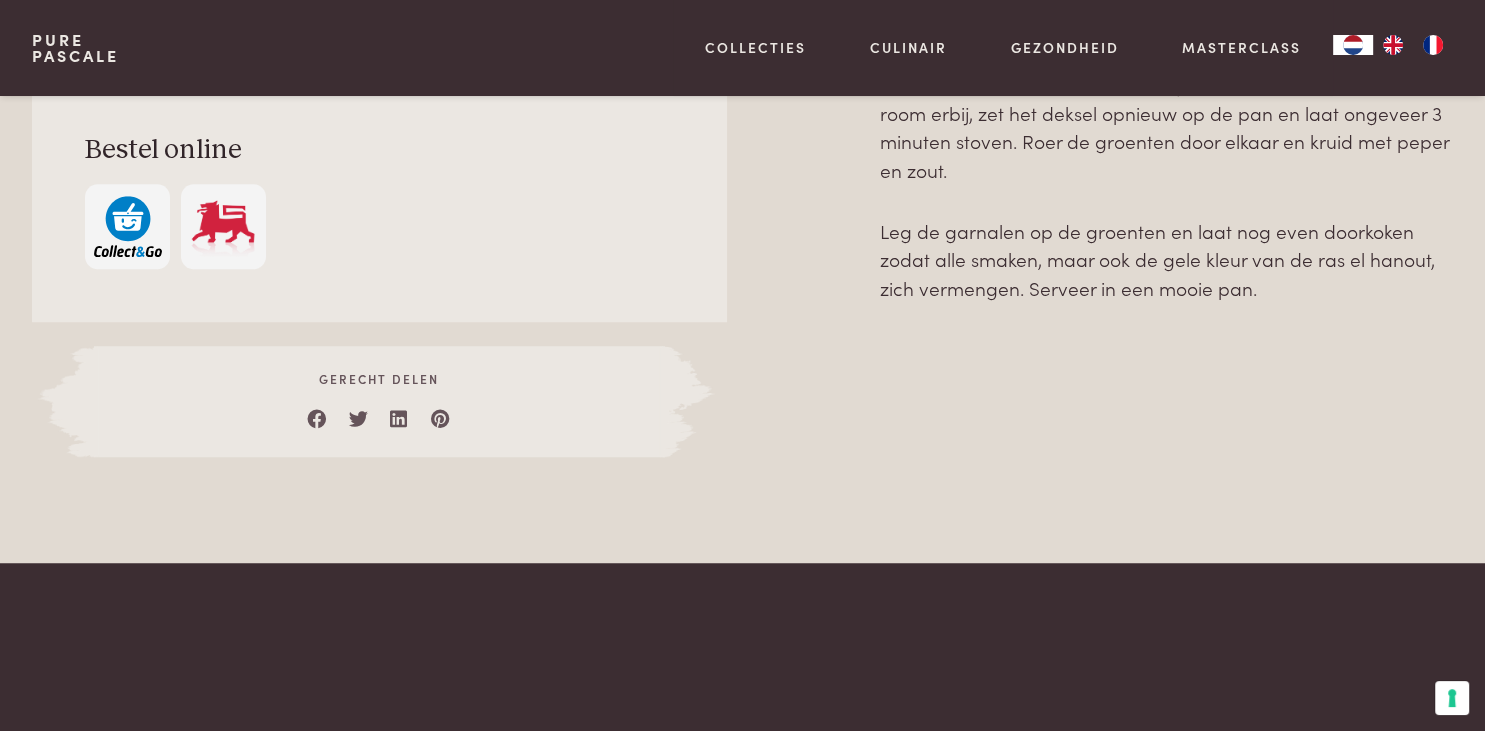 scroll, scrollTop: 1319, scrollLeft: 0, axis: vertical 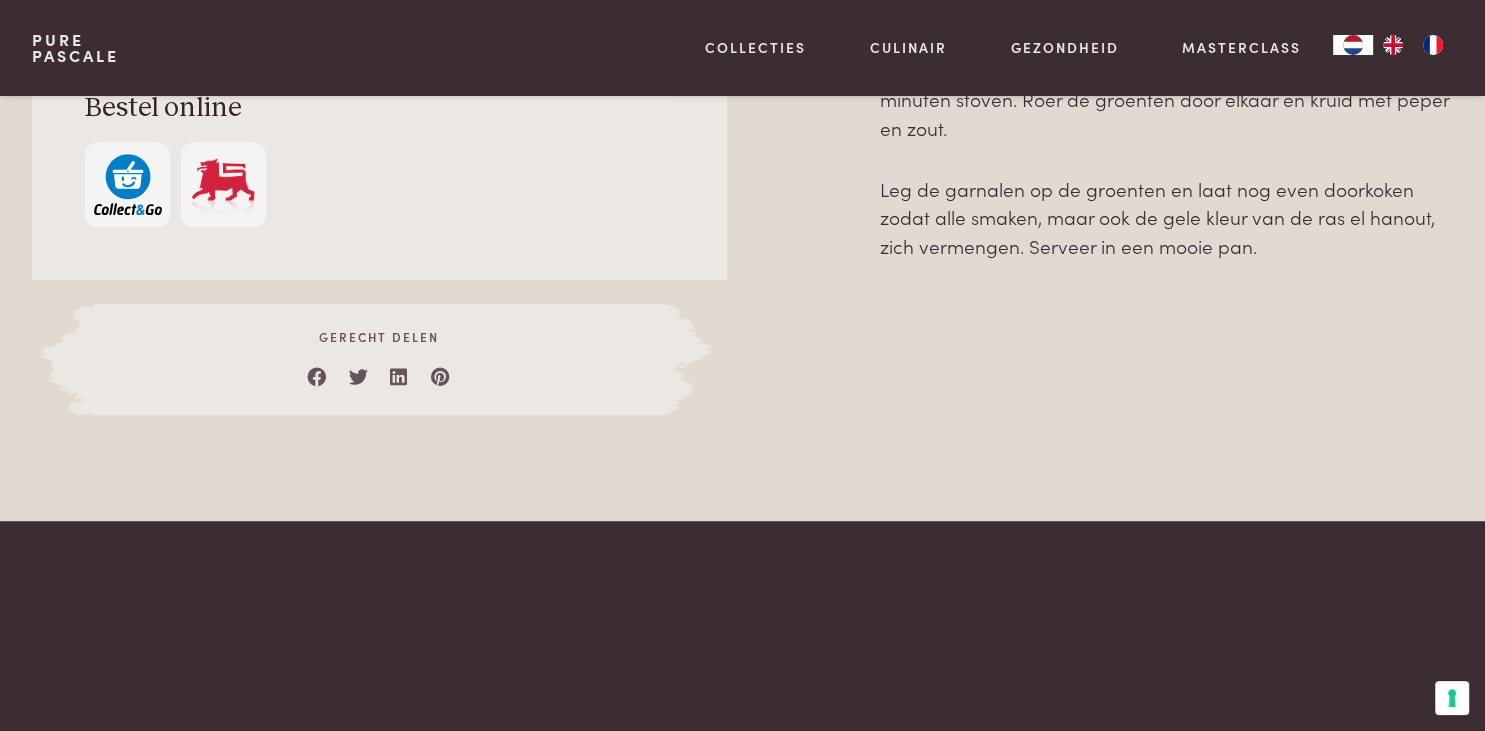 drag, startPoint x: 883, startPoint y: 146, endPoint x: 1289, endPoint y: 293, distance: 431.7928 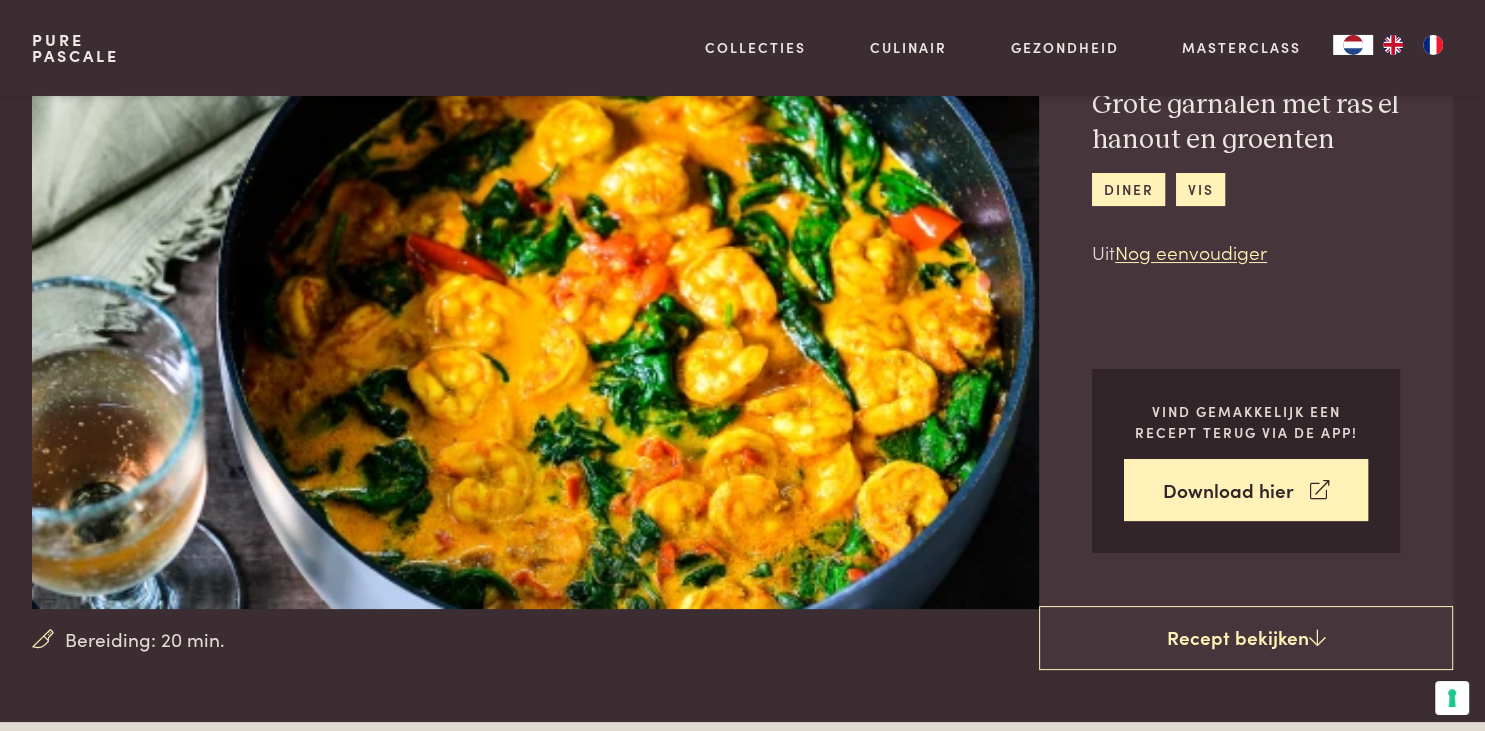 scroll, scrollTop: 0, scrollLeft: 0, axis: both 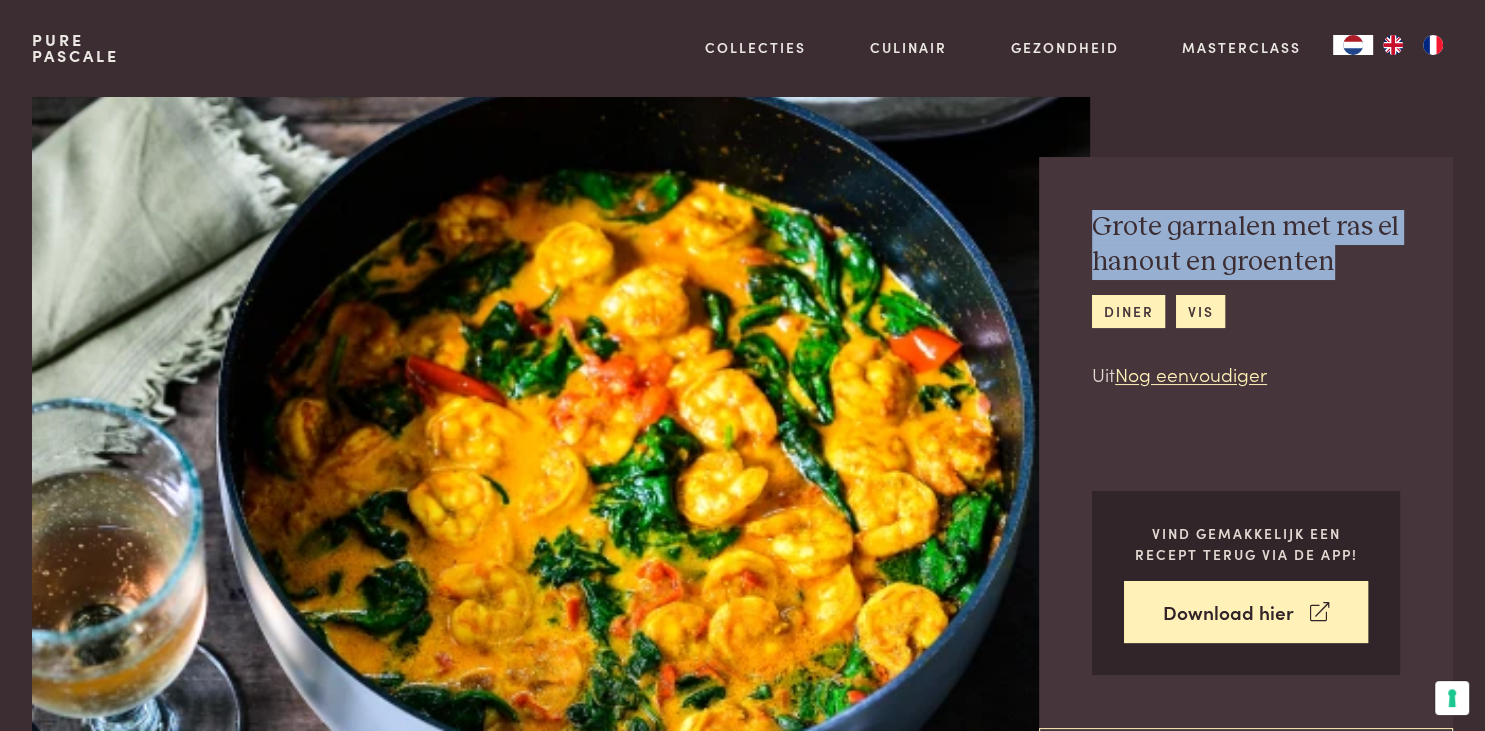 drag, startPoint x: 1100, startPoint y: 226, endPoint x: 1332, endPoint y: 260, distance: 234.47815 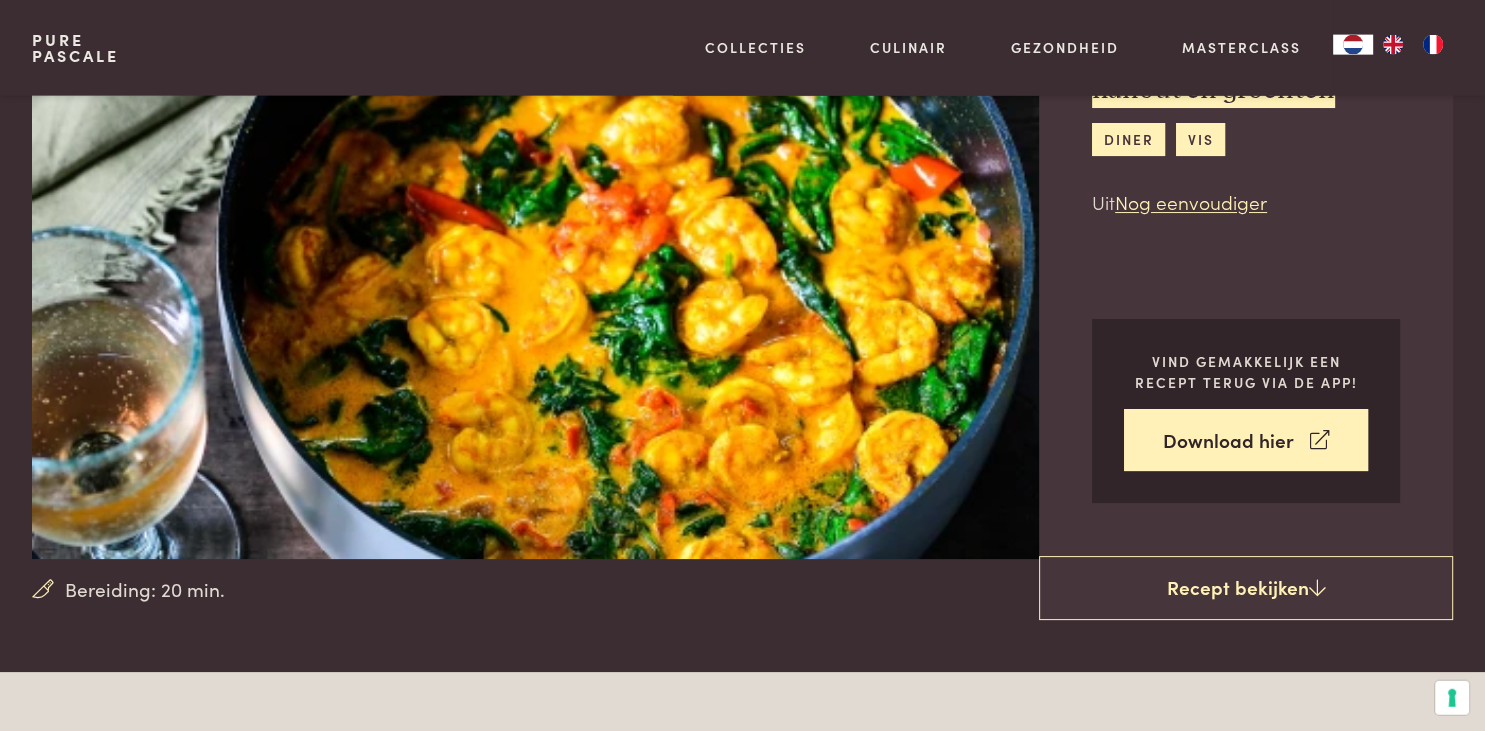 scroll, scrollTop: 211, scrollLeft: 0, axis: vertical 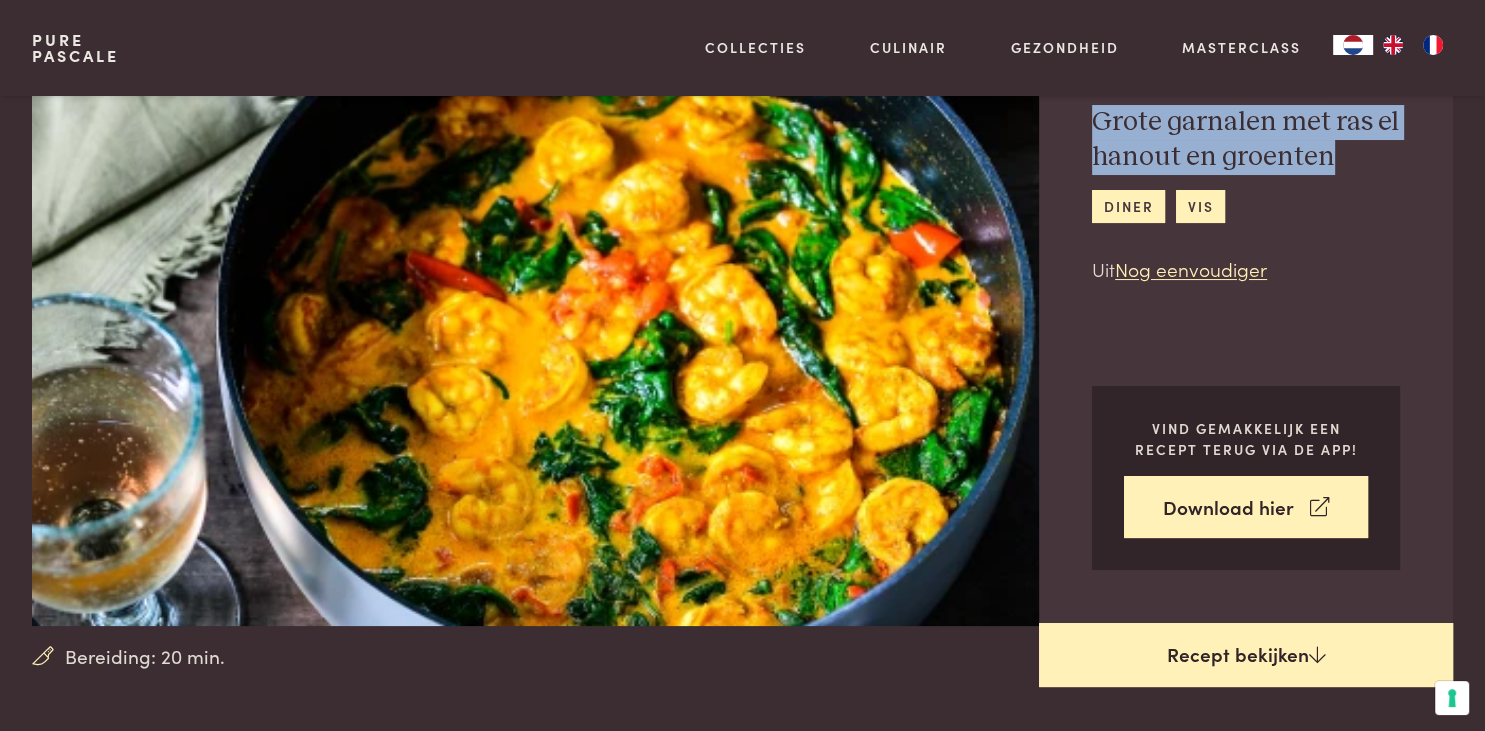 click on "Recept bekijken" at bounding box center (1246, 655) 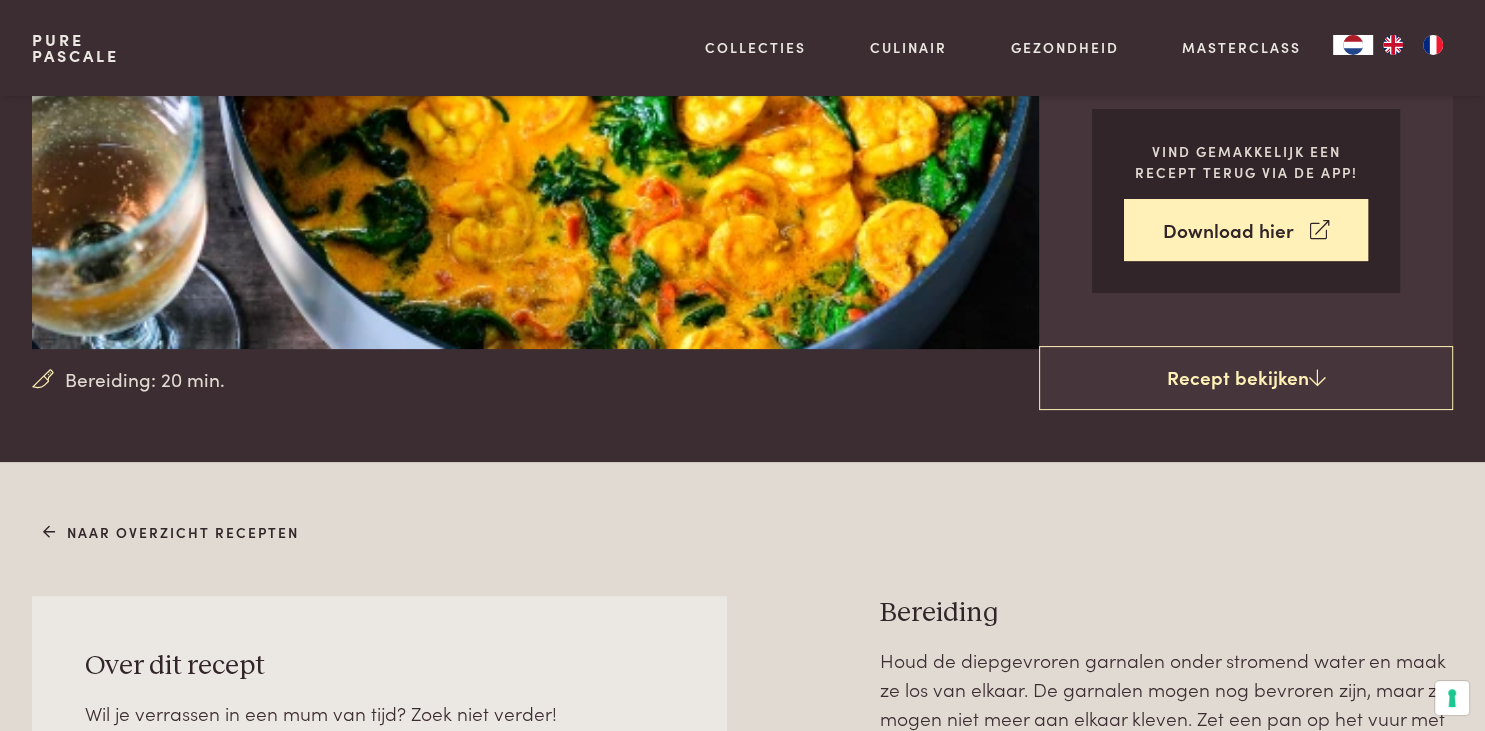 scroll, scrollTop: 633, scrollLeft: 0, axis: vertical 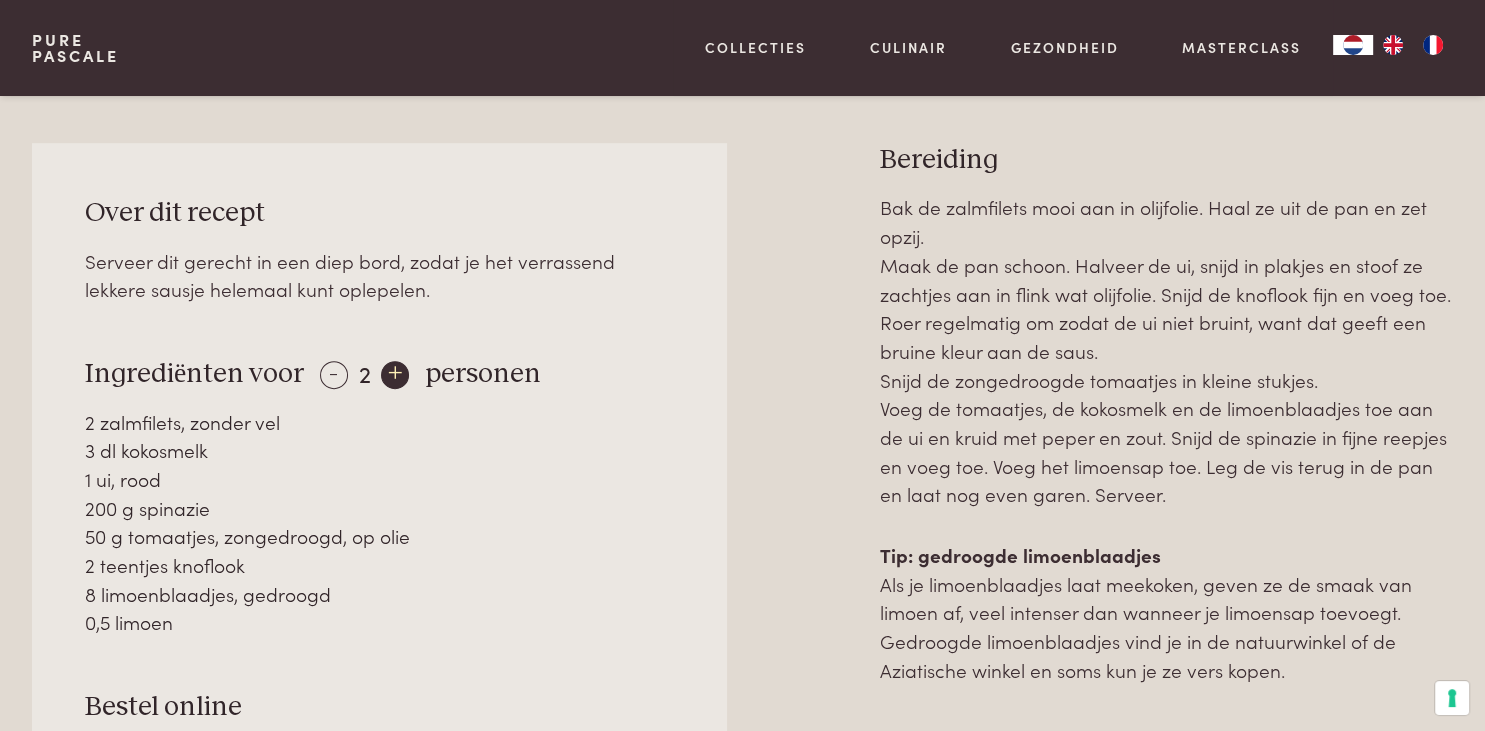 click on "+" at bounding box center [395, 375] 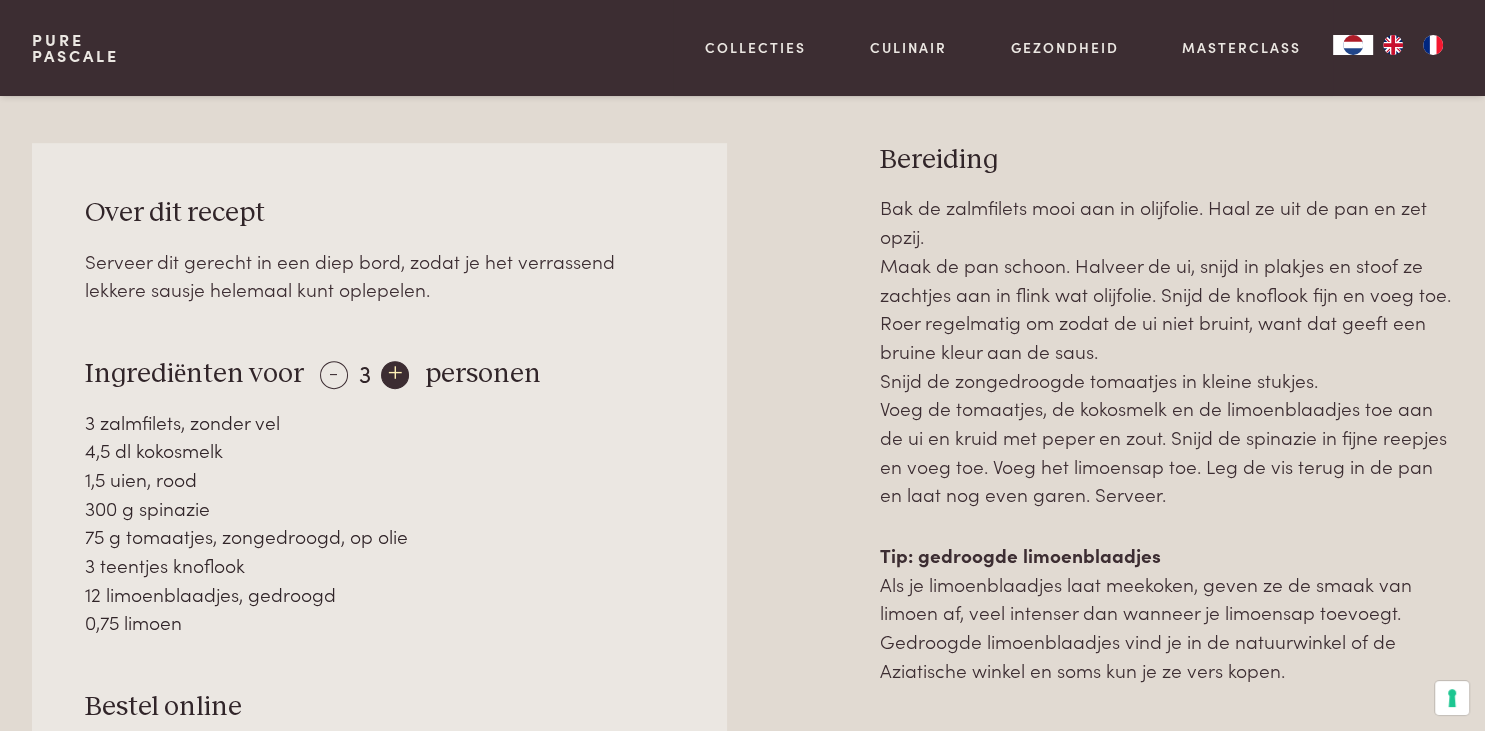 click on "+" at bounding box center (395, 375) 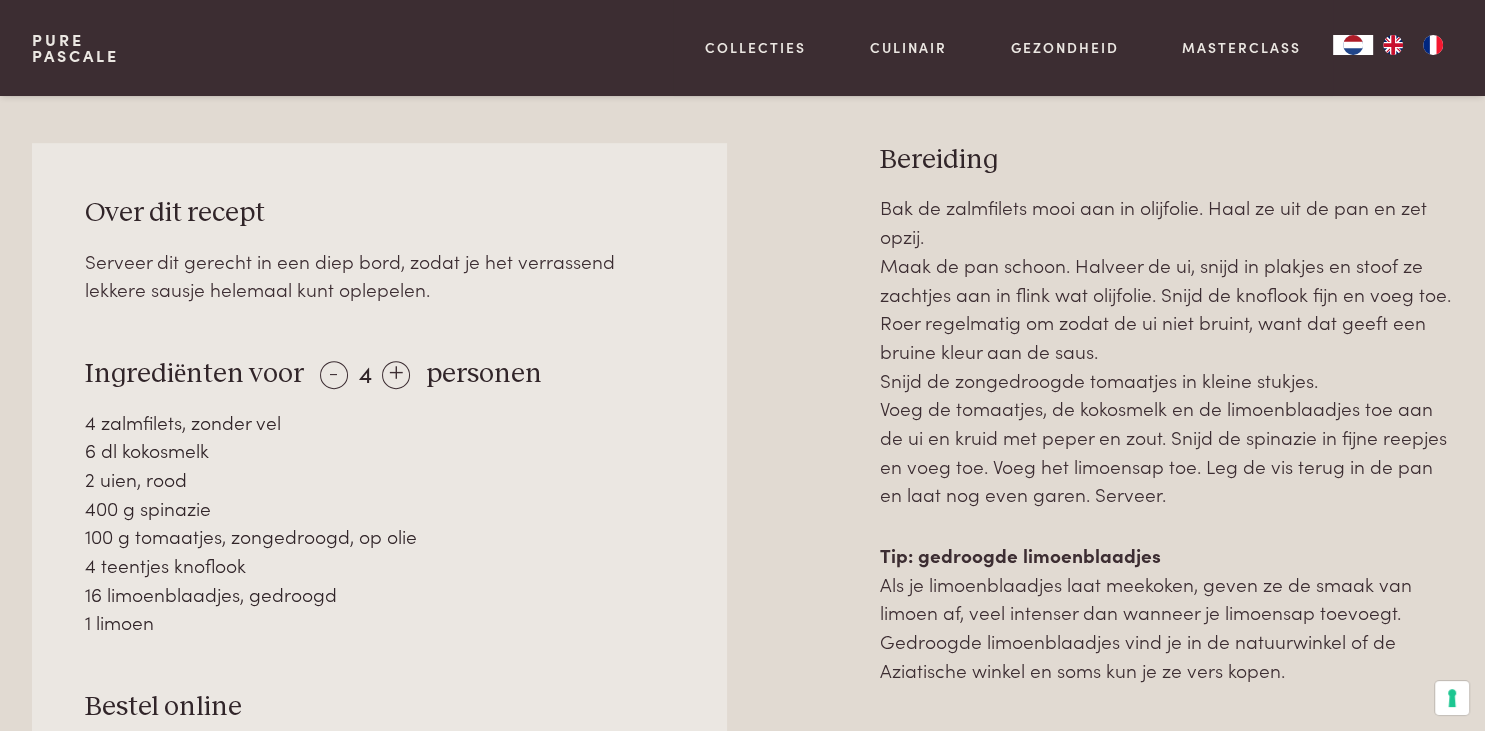 drag, startPoint x: 88, startPoint y: 366, endPoint x: 289, endPoint y: 618, distance: 322.343 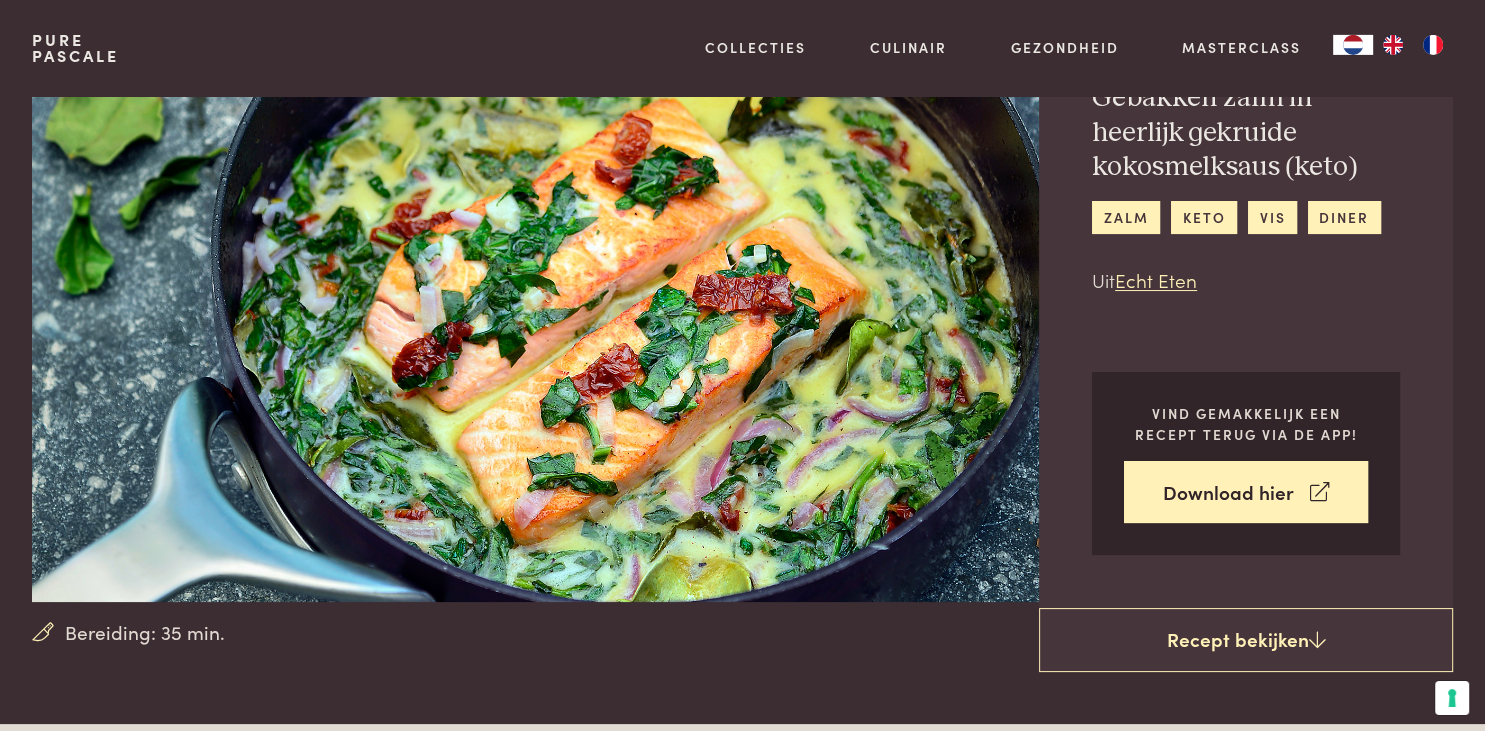 scroll, scrollTop: 0, scrollLeft: 0, axis: both 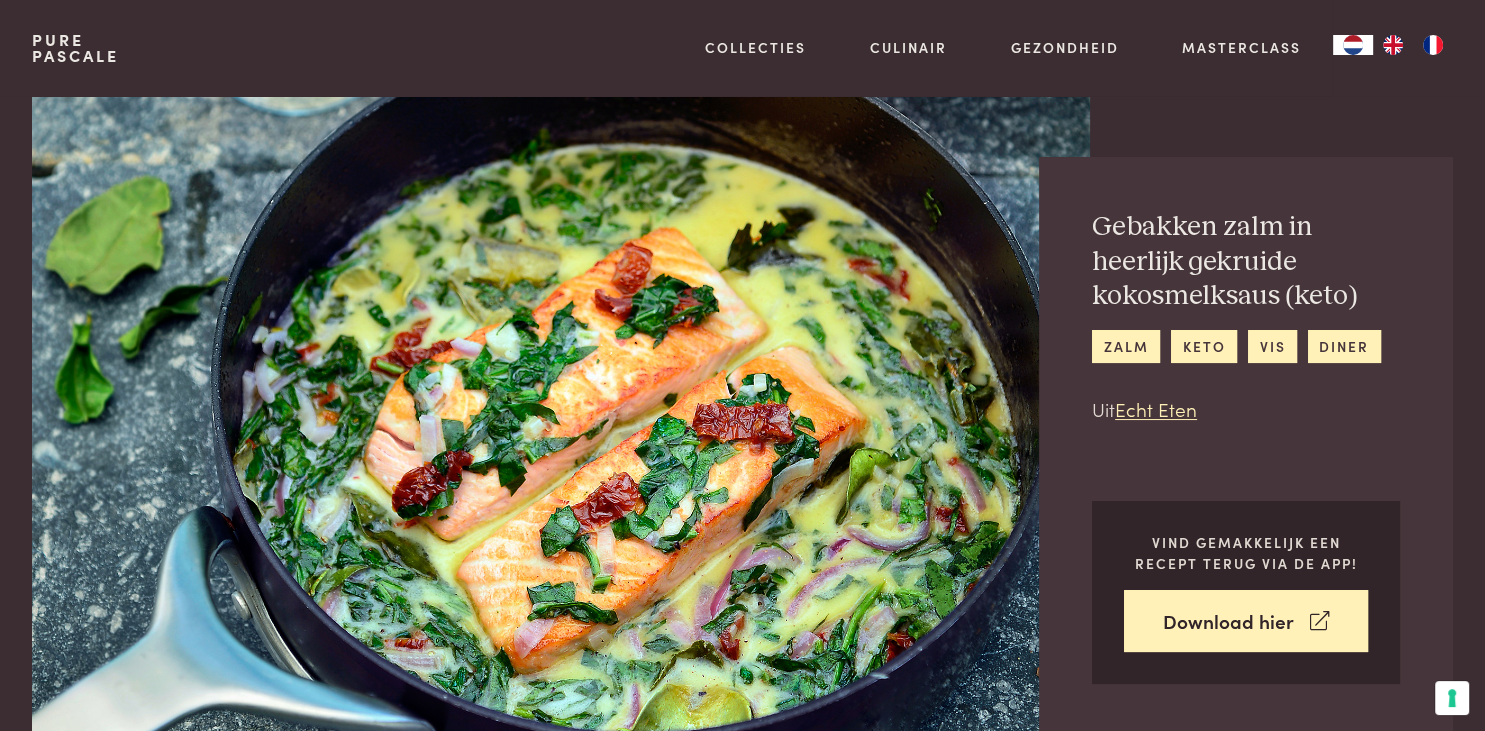 click on "Gebakken zalm in heerlijk gekruide kokosmelksaus (keto)
zalm
keto
vis
diner
Uit  Echt Eten   Vind gemakkelijk een recept terug via de app!   Download hier   Recept bekijken" at bounding box center (1287, 418) 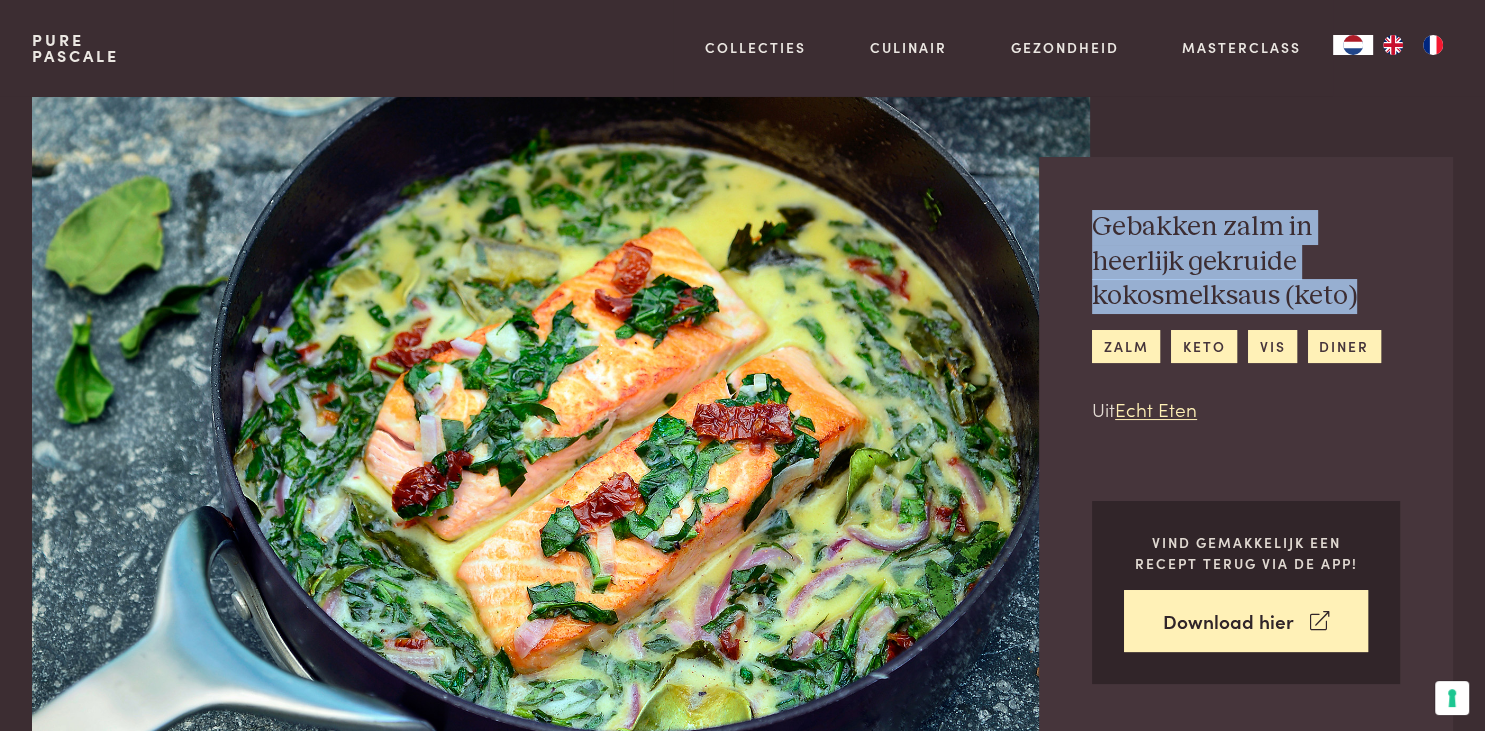 drag, startPoint x: 1095, startPoint y: 220, endPoint x: 1370, endPoint y: 287, distance: 283.04416 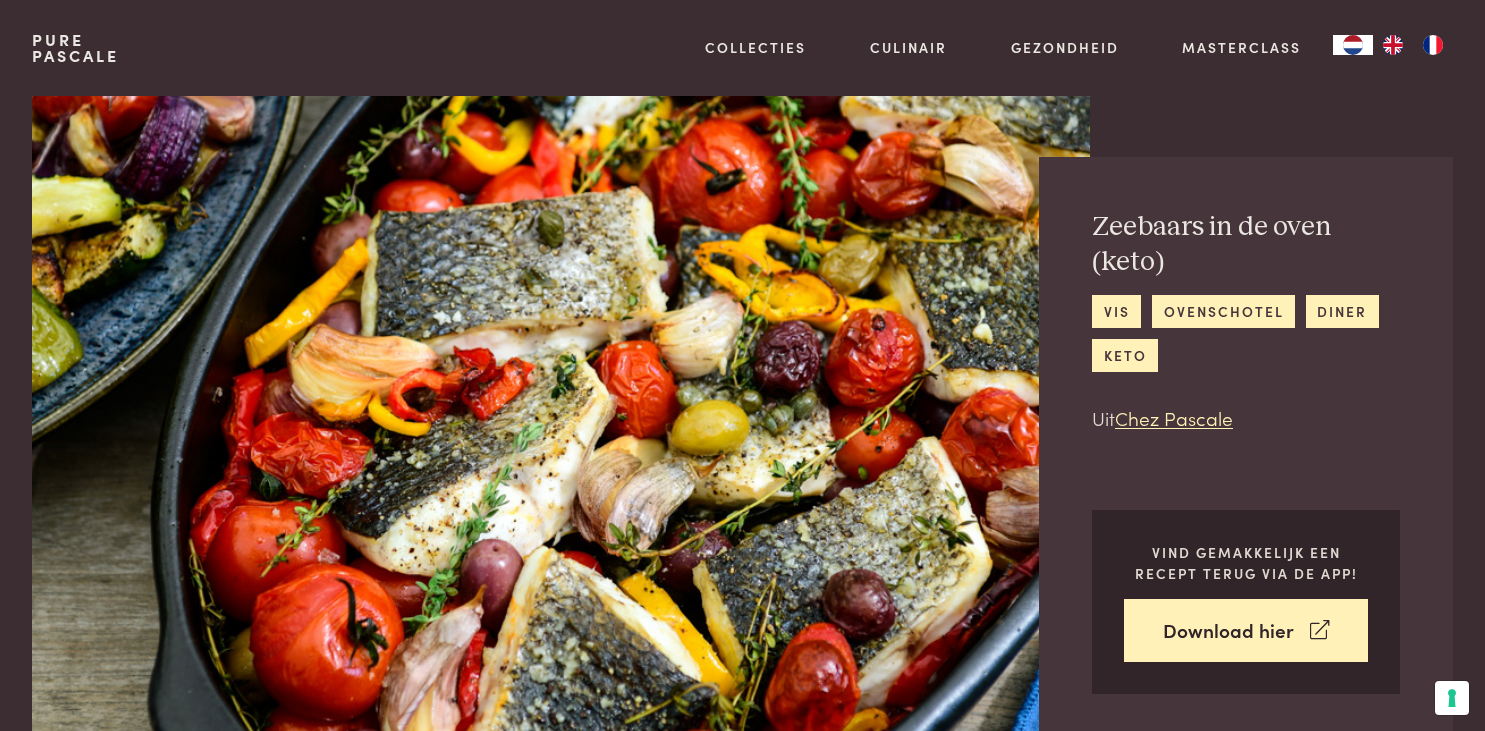 scroll, scrollTop: 0, scrollLeft: 0, axis: both 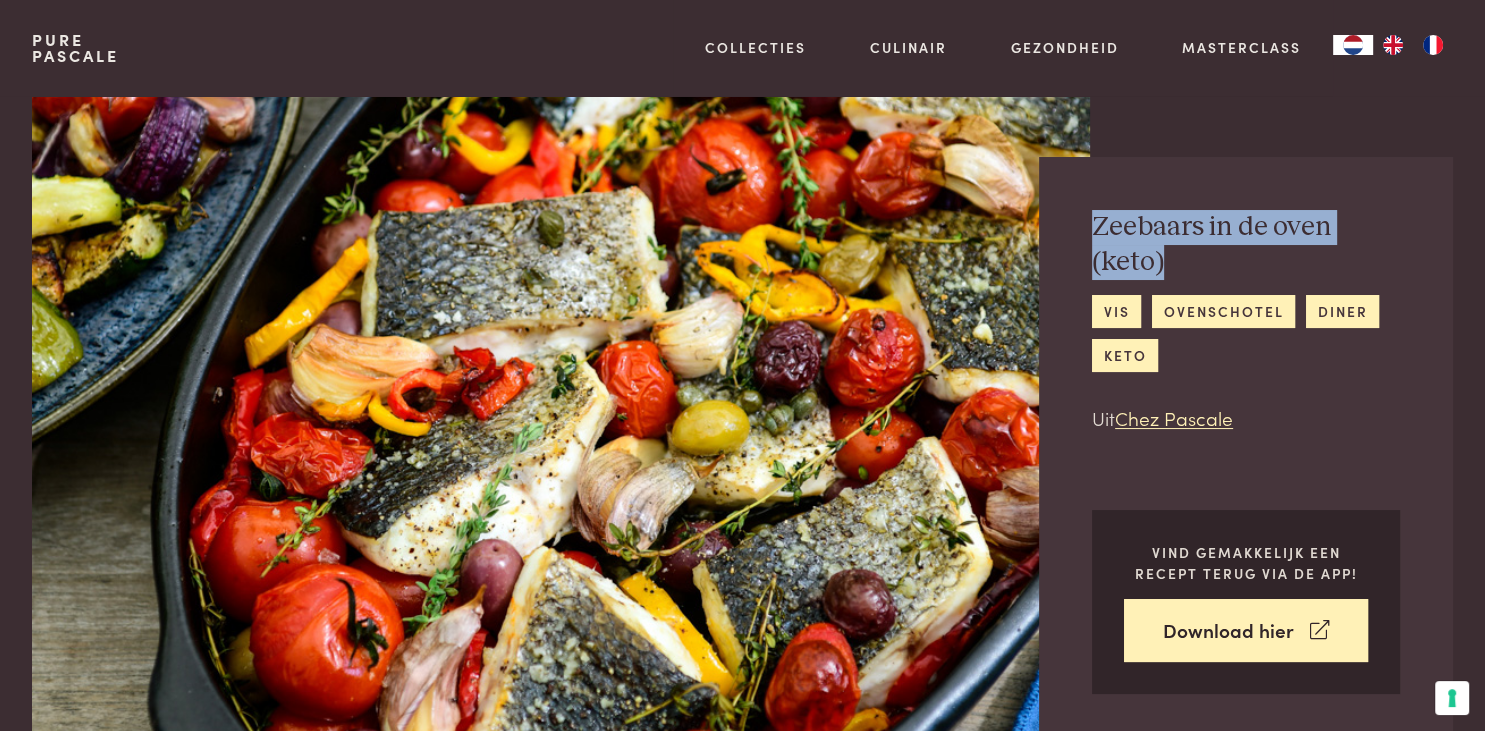 drag, startPoint x: 1092, startPoint y: 226, endPoint x: 1173, endPoint y: 257, distance: 86.72946 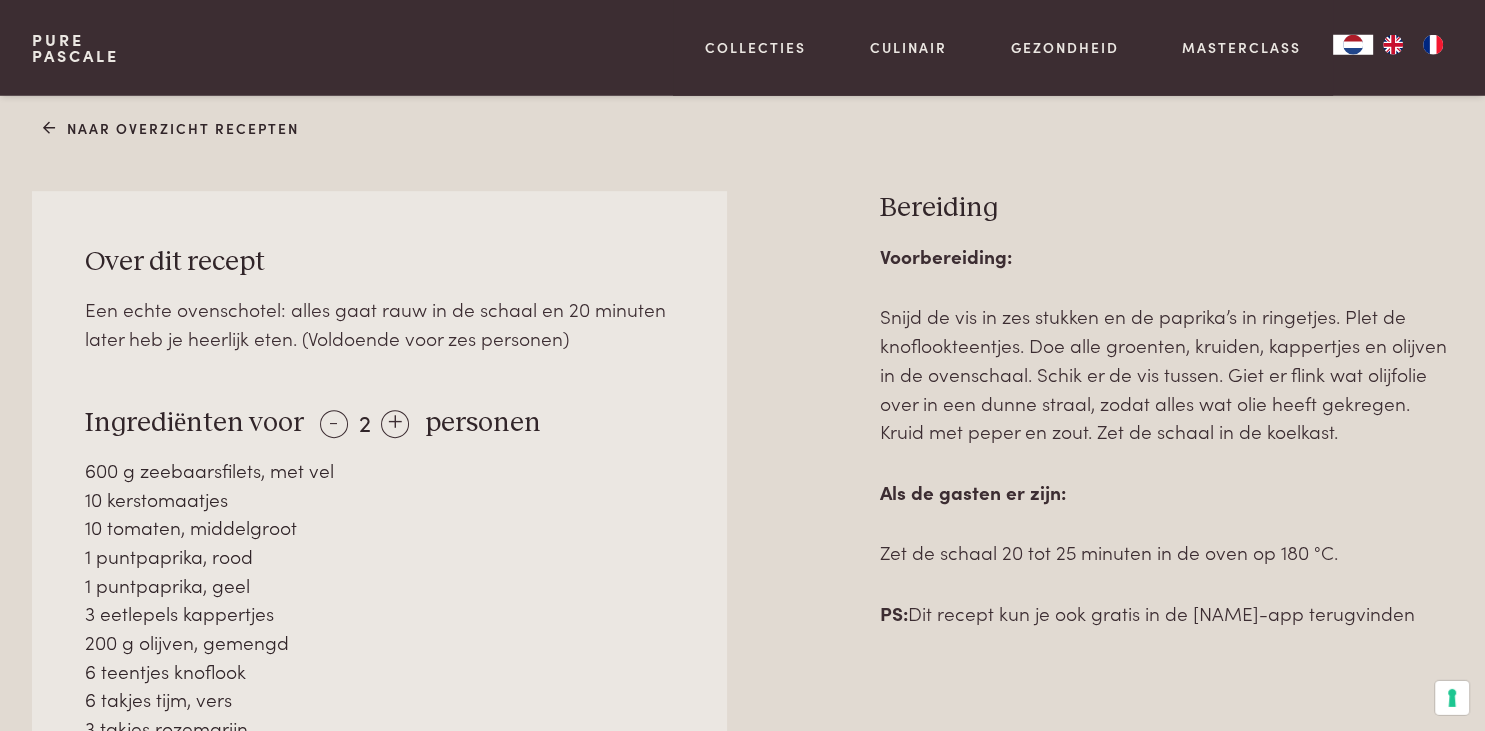 scroll, scrollTop: 844, scrollLeft: 0, axis: vertical 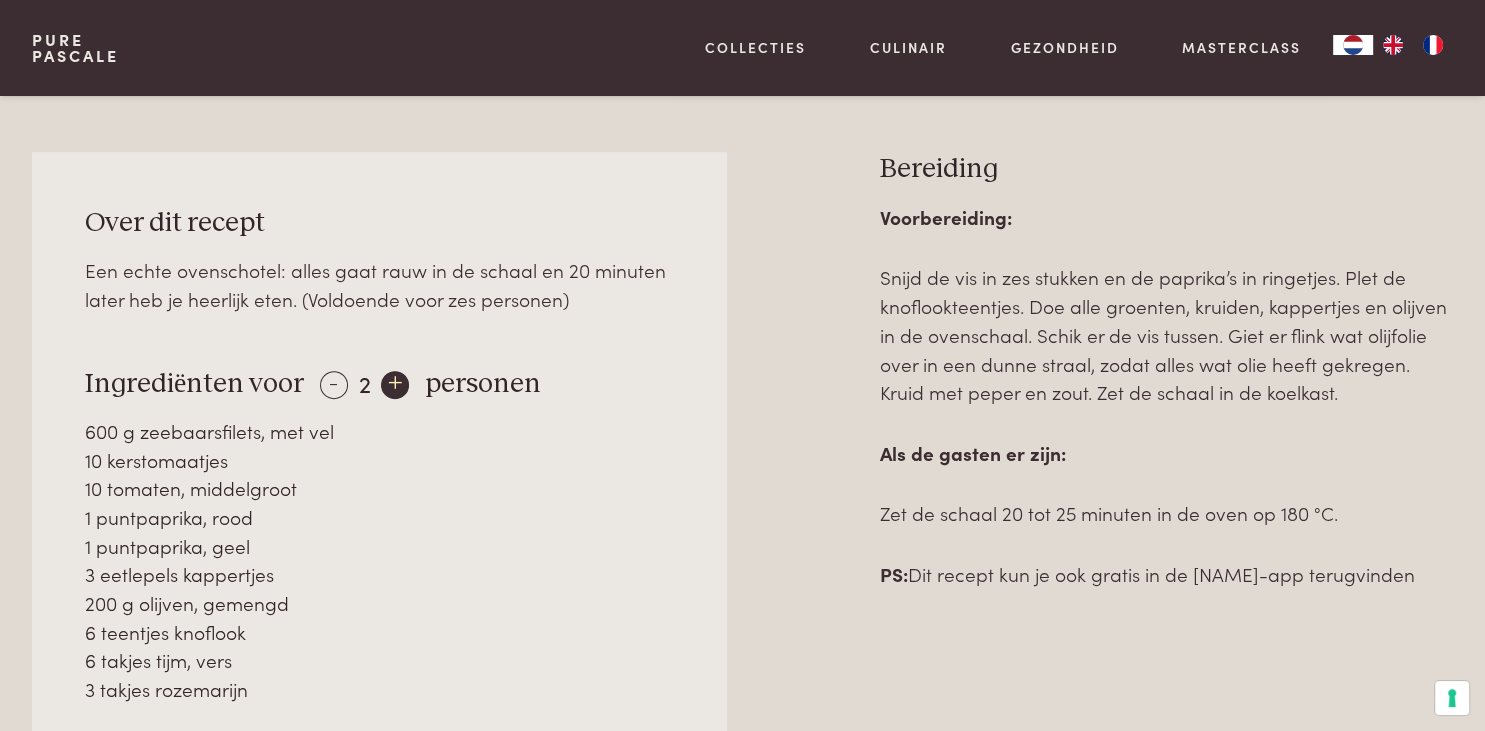 click on "+" at bounding box center (395, 385) 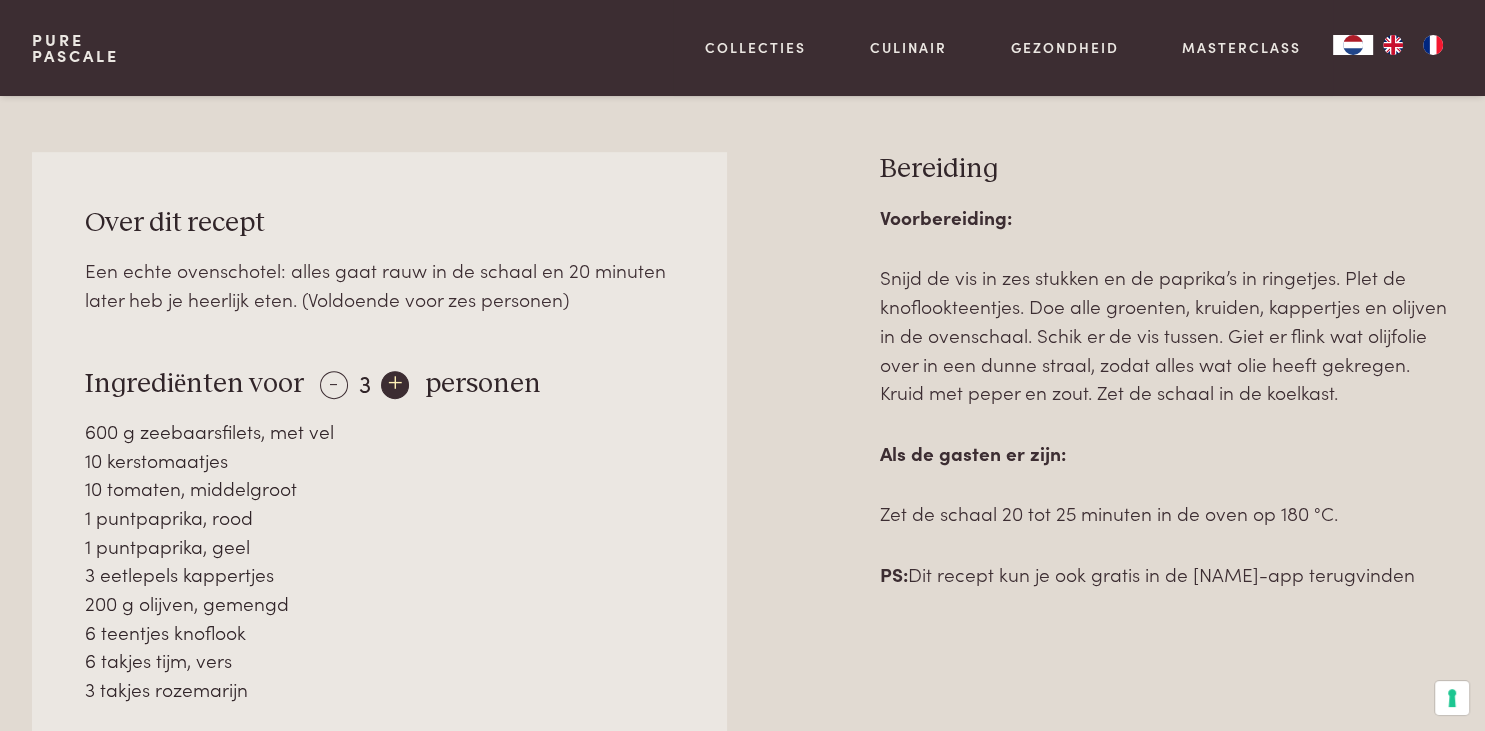 click on "+" at bounding box center (395, 385) 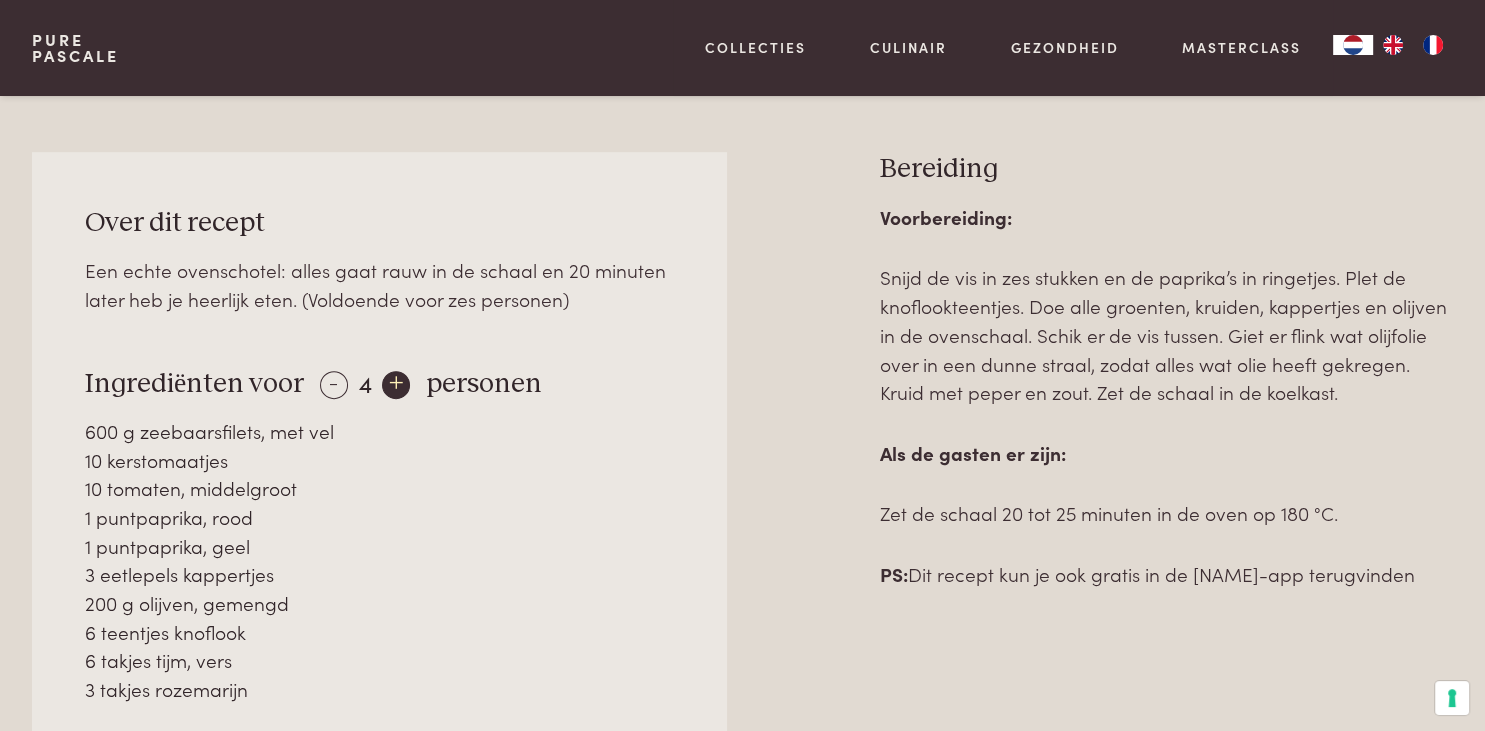 click on "+" at bounding box center (396, 385) 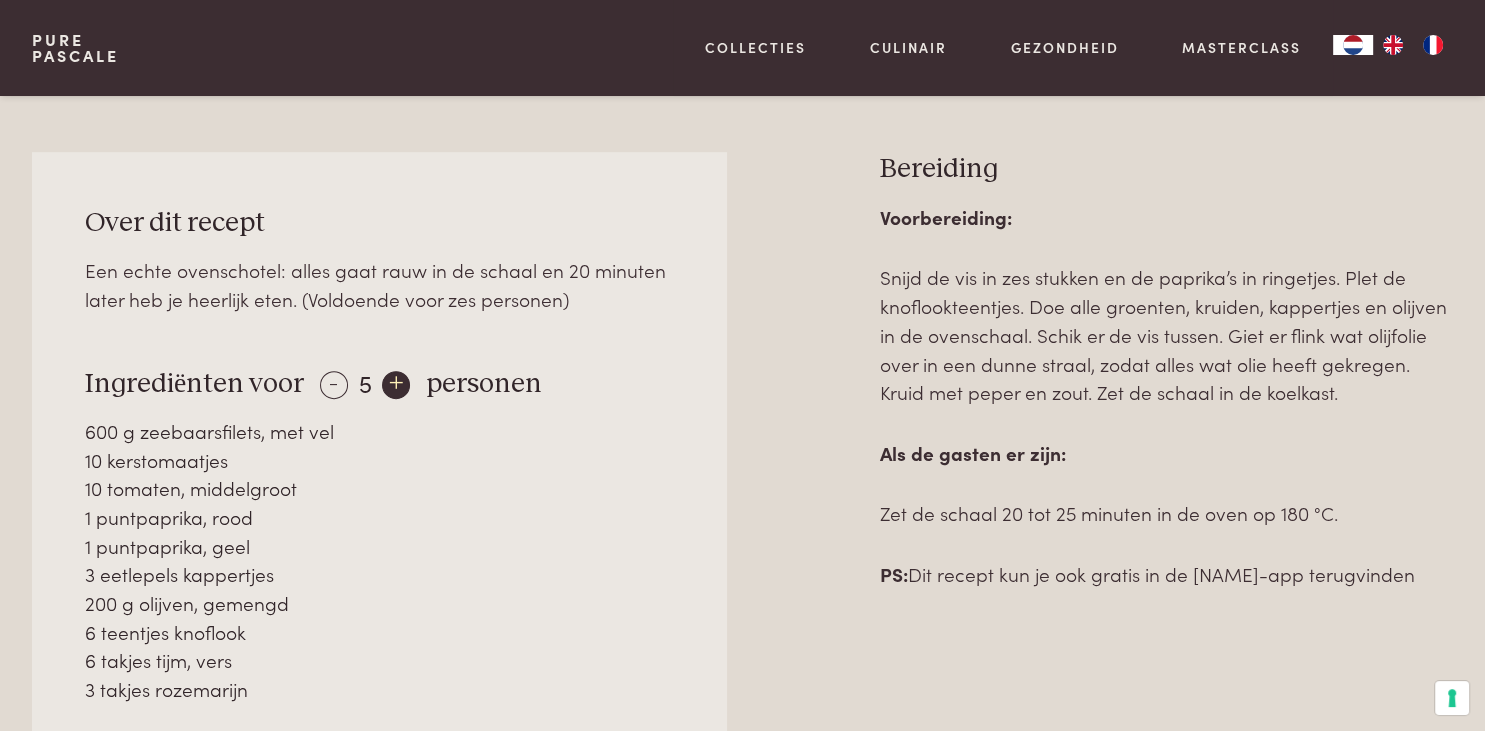 click on "+" at bounding box center [396, 385] 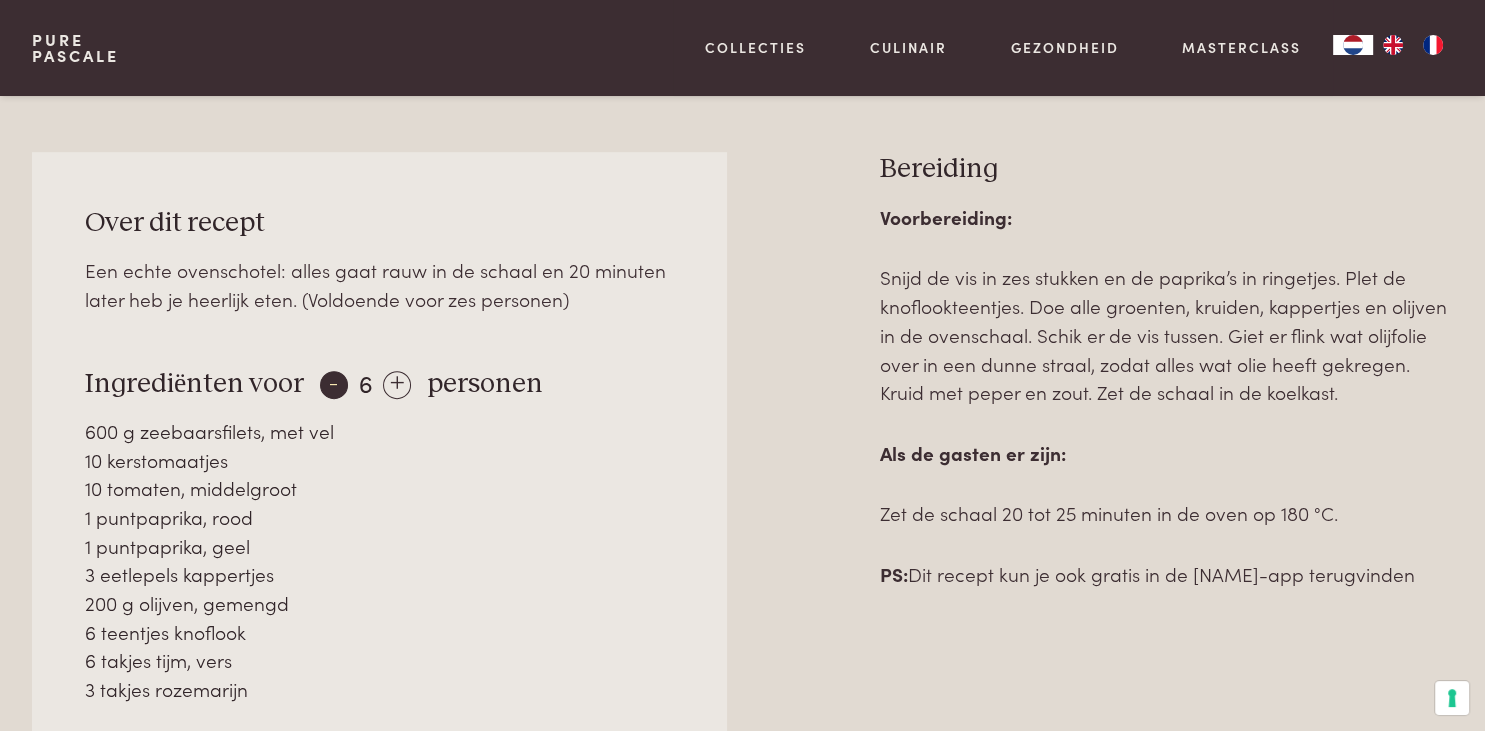 click on "-" at bounding box center (334, 385) 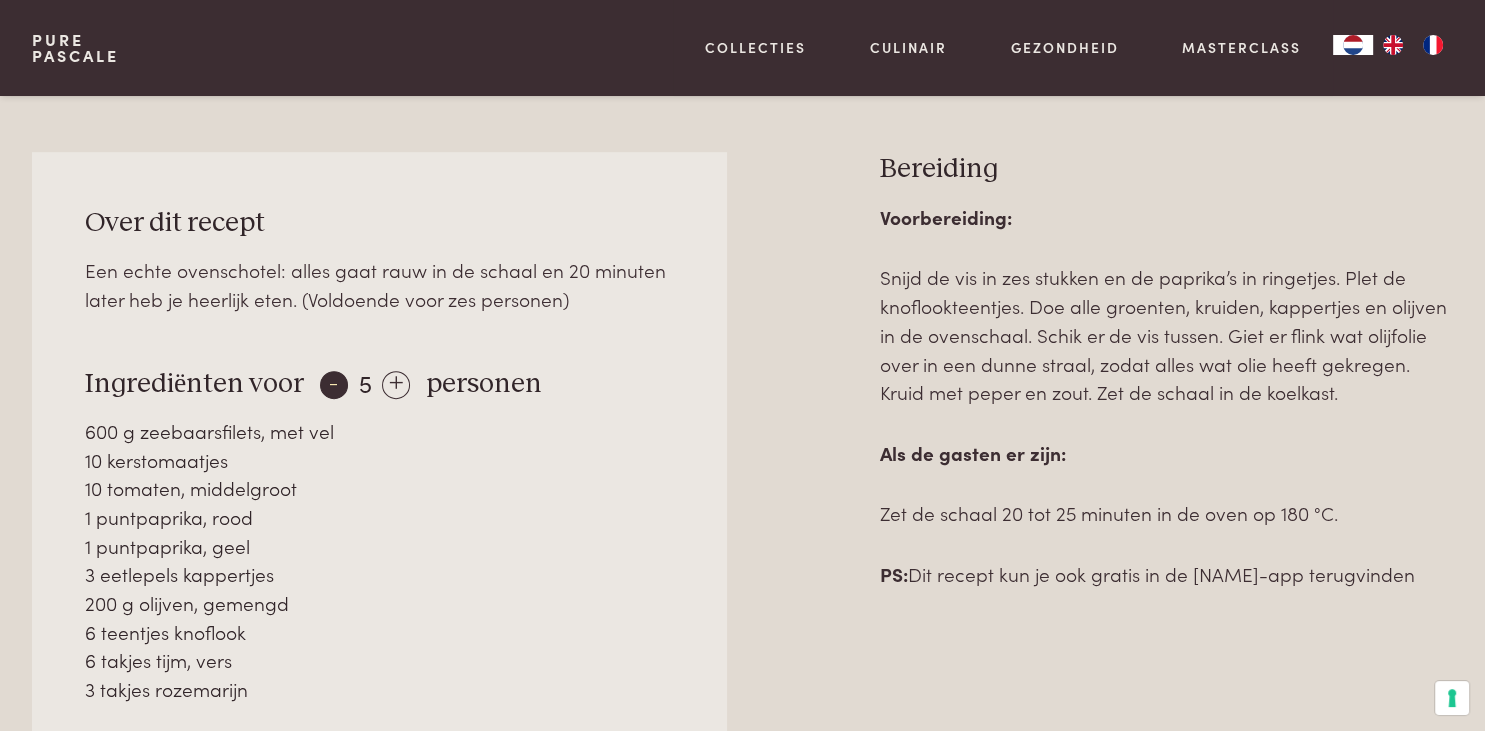 click on "-" at bounding box center (334, 385) 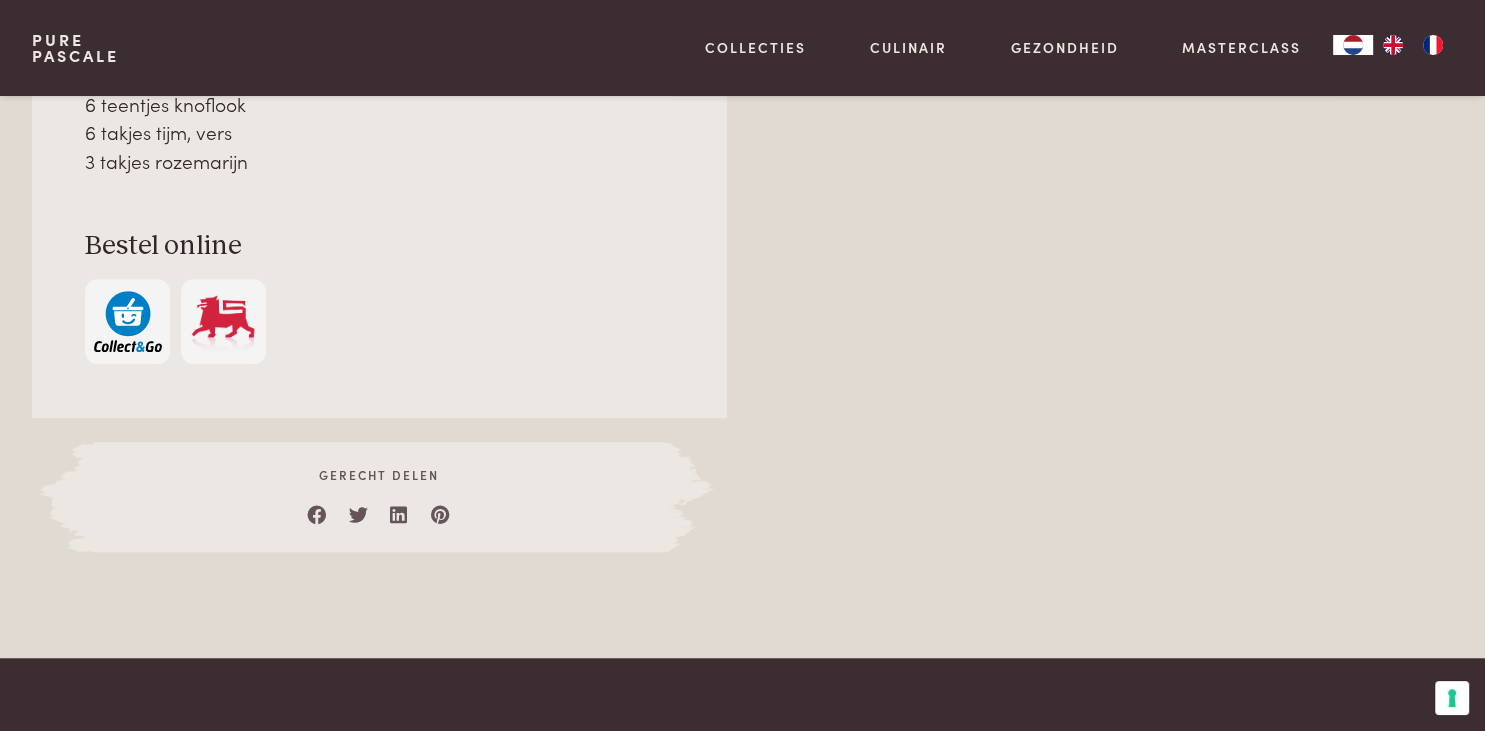 scroll, scrollTop: 950, scrollLeft: 0, axis: vertical 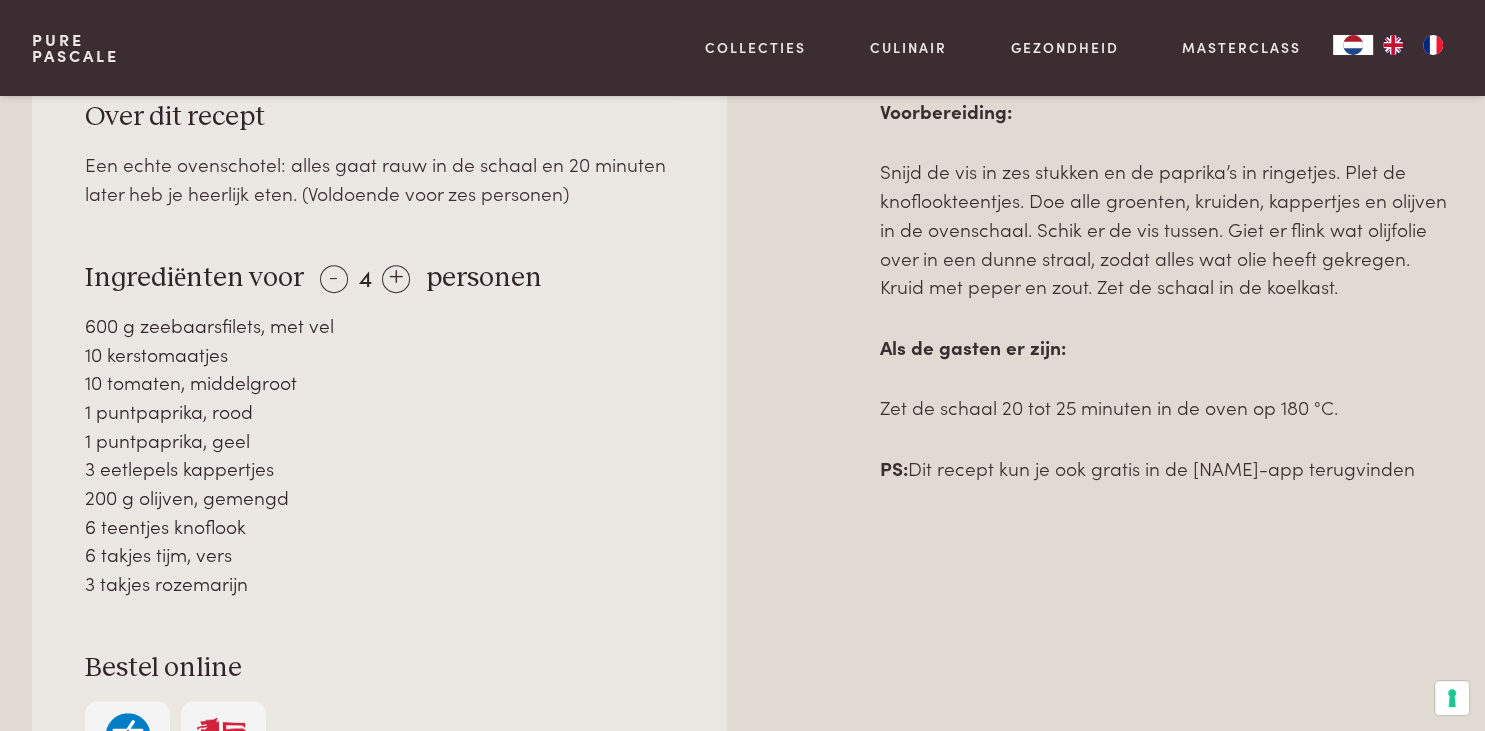 click on "Voorbereiding:" at bounding box center (1167, 111) 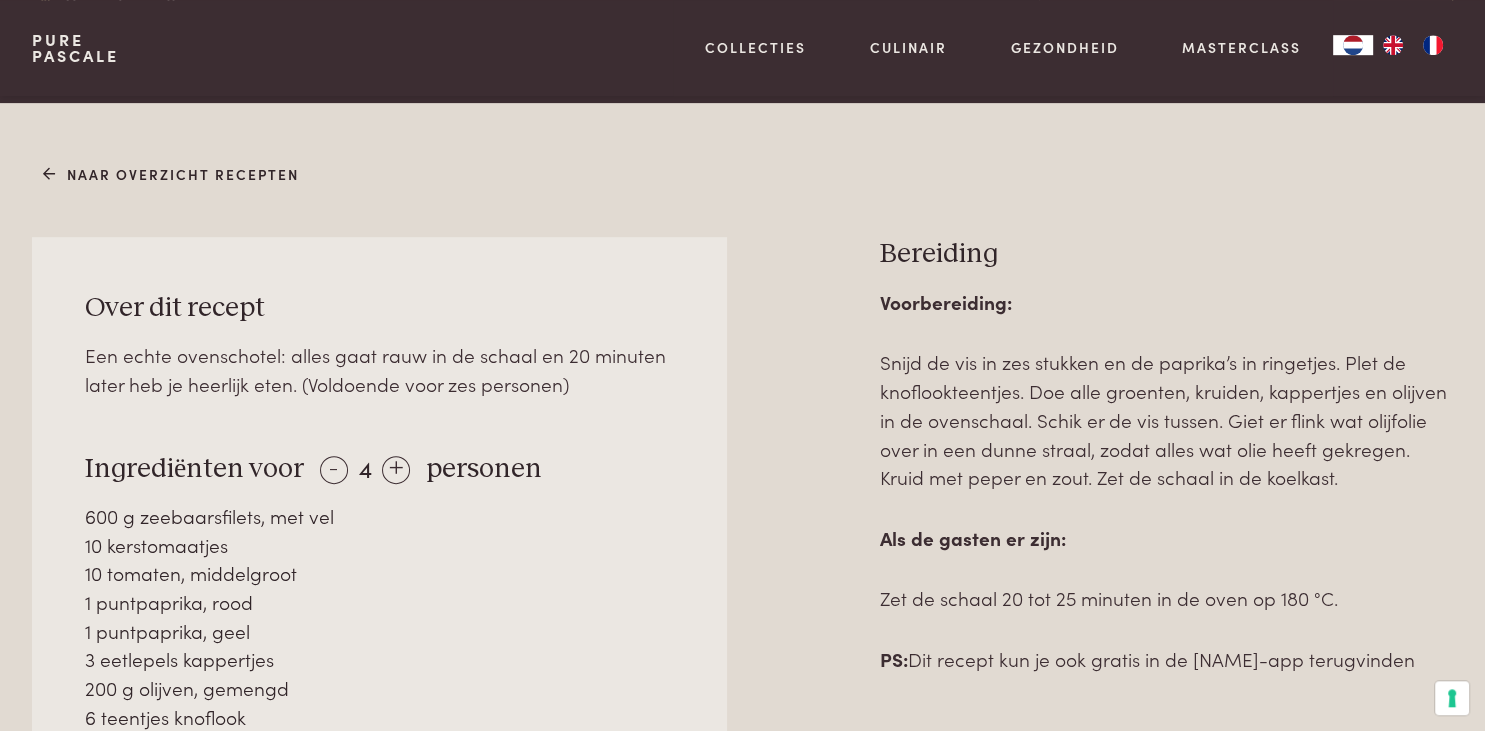 scroll, scrollTop: 739, scrollLeft: 0, axis: vertical 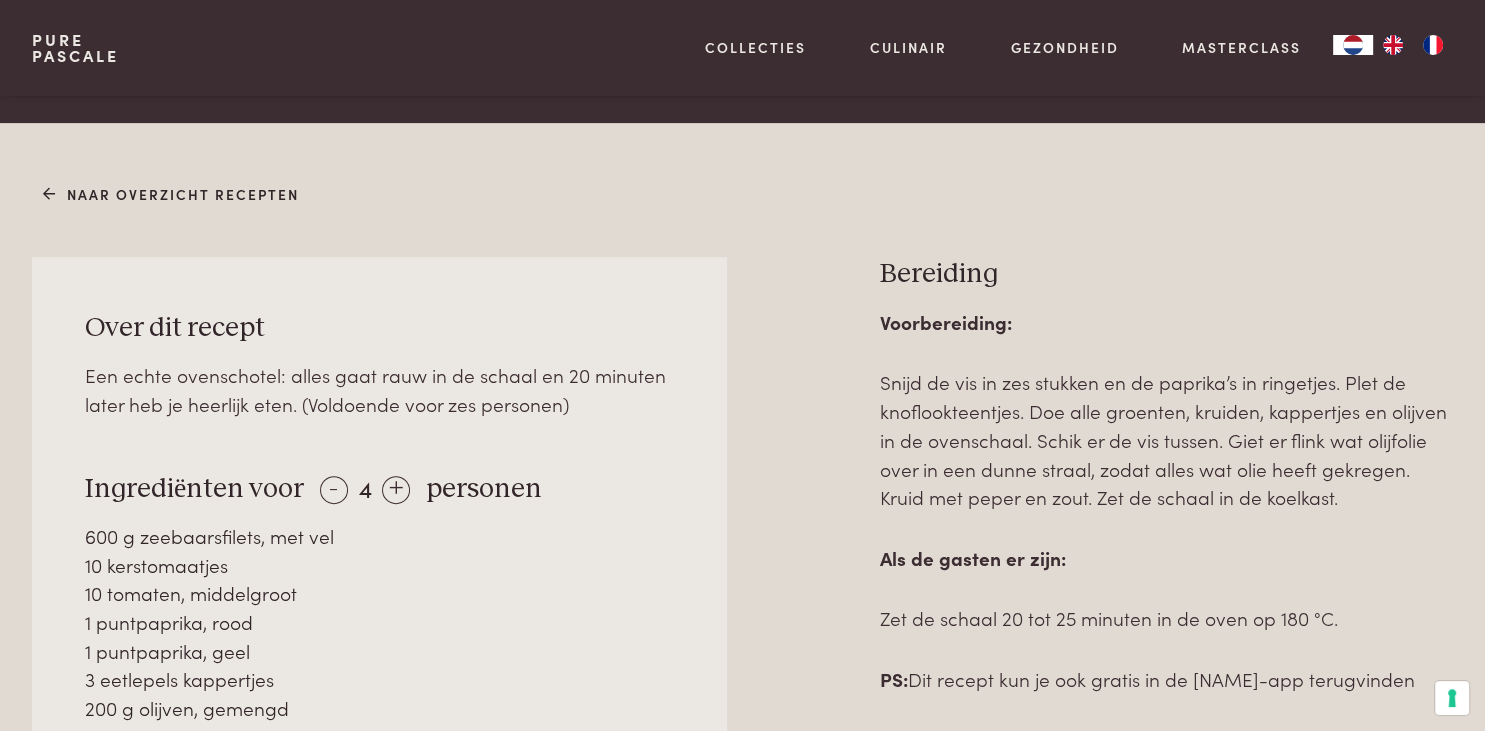 drag, startPoint x: 884, startPoint y: 270, endPoint x: 1374, endPoint y: 609, distance: 595.83636 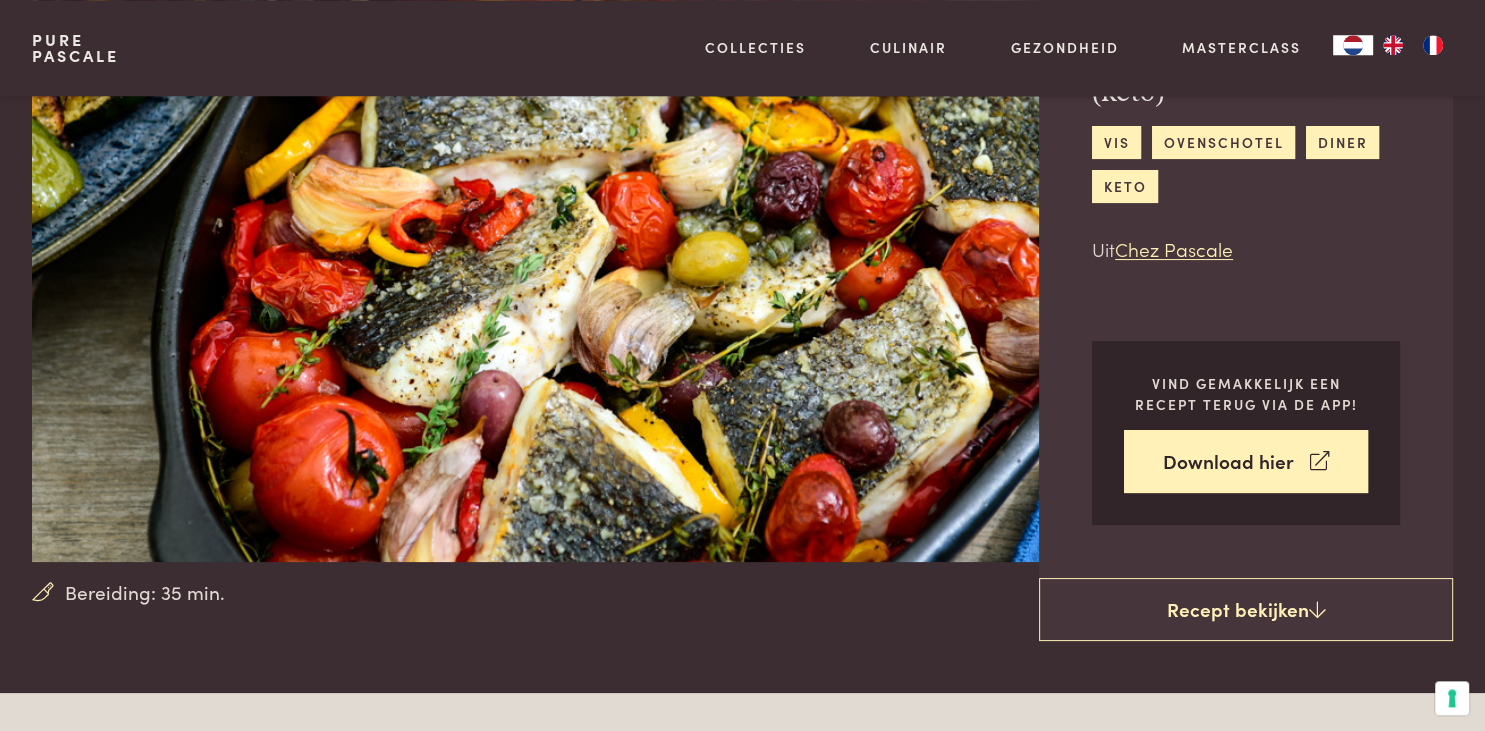 scroll, scrollTop: 211, scrollLeft: 0, axis: vertical 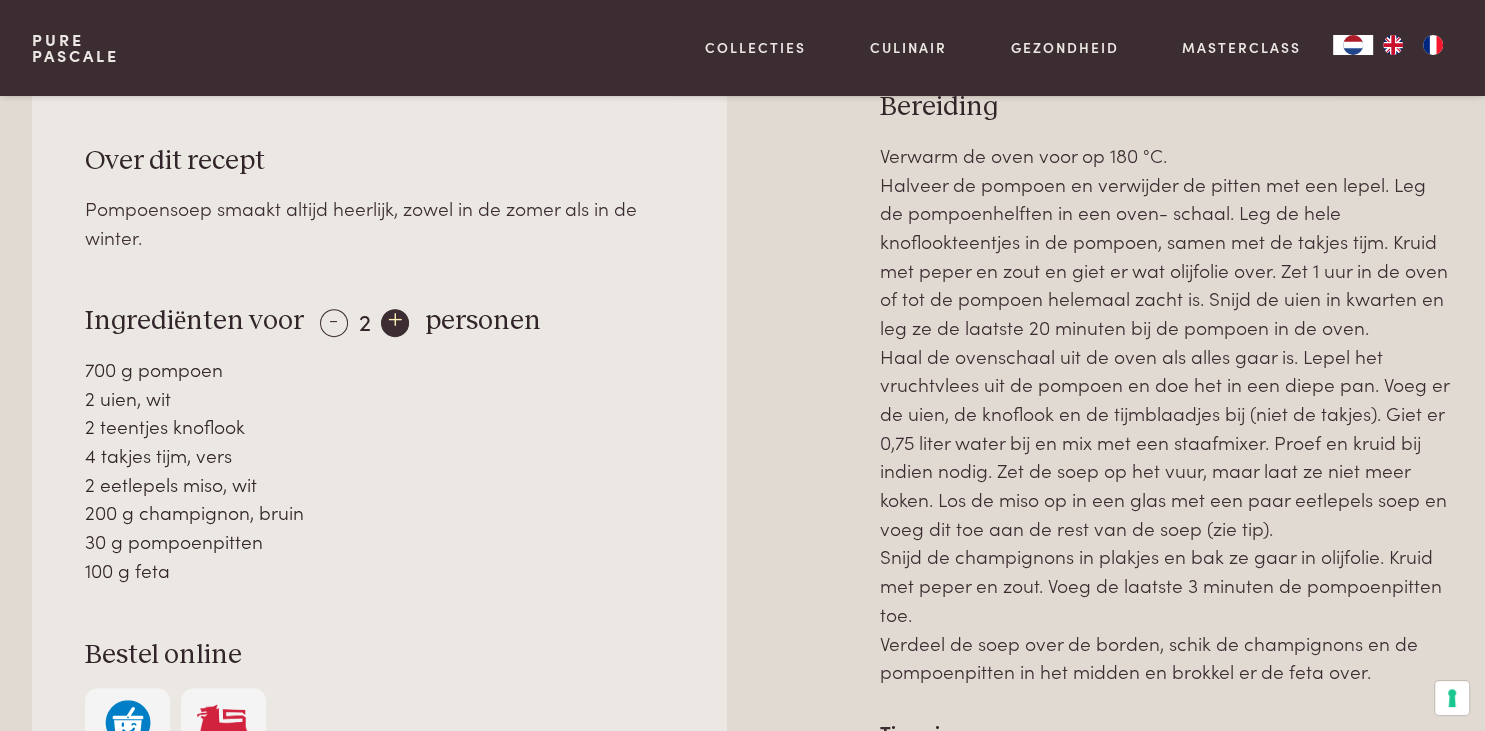 click on "+" at bounding box center (395, 323) 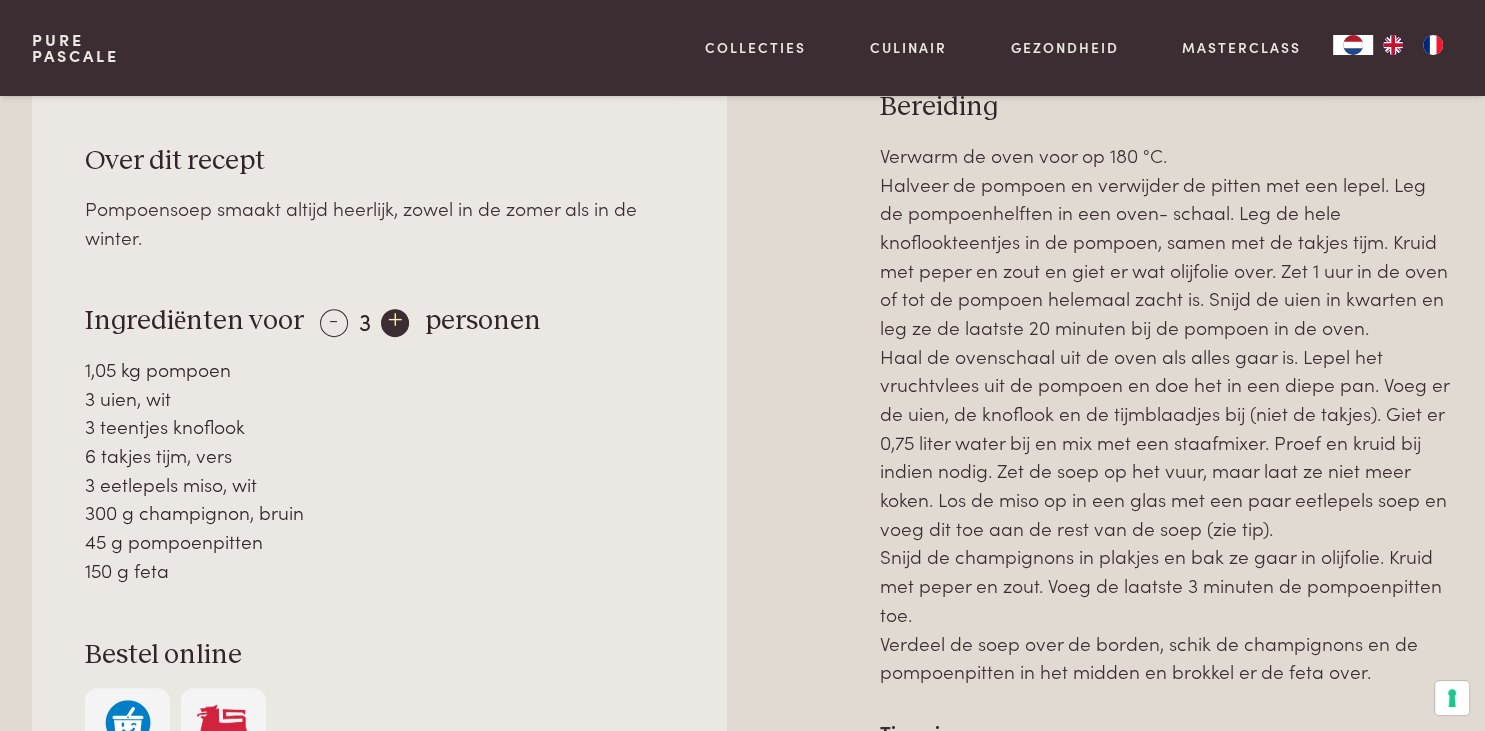 click on "+" at bounding box center [395, 323] 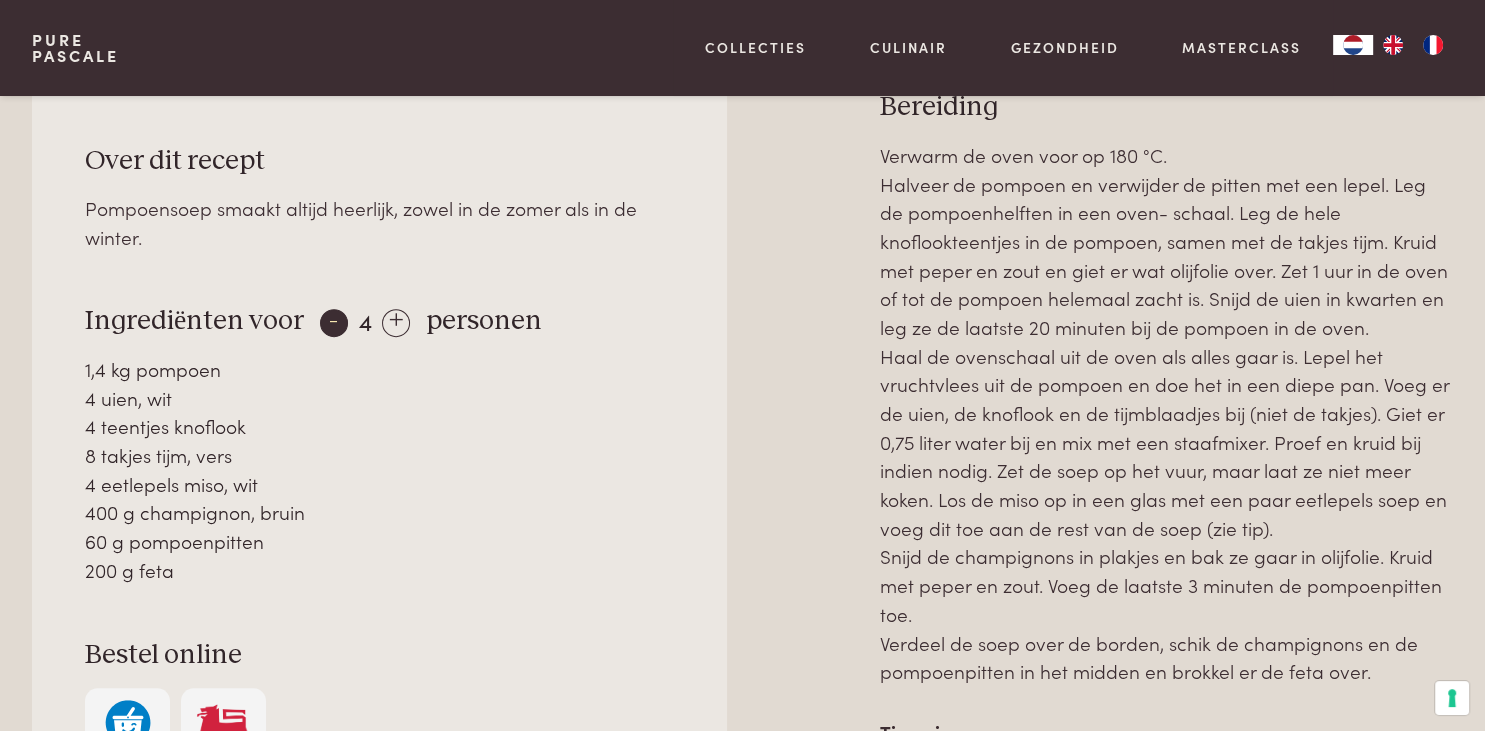 click on "-" at bounding box center (334, 323) 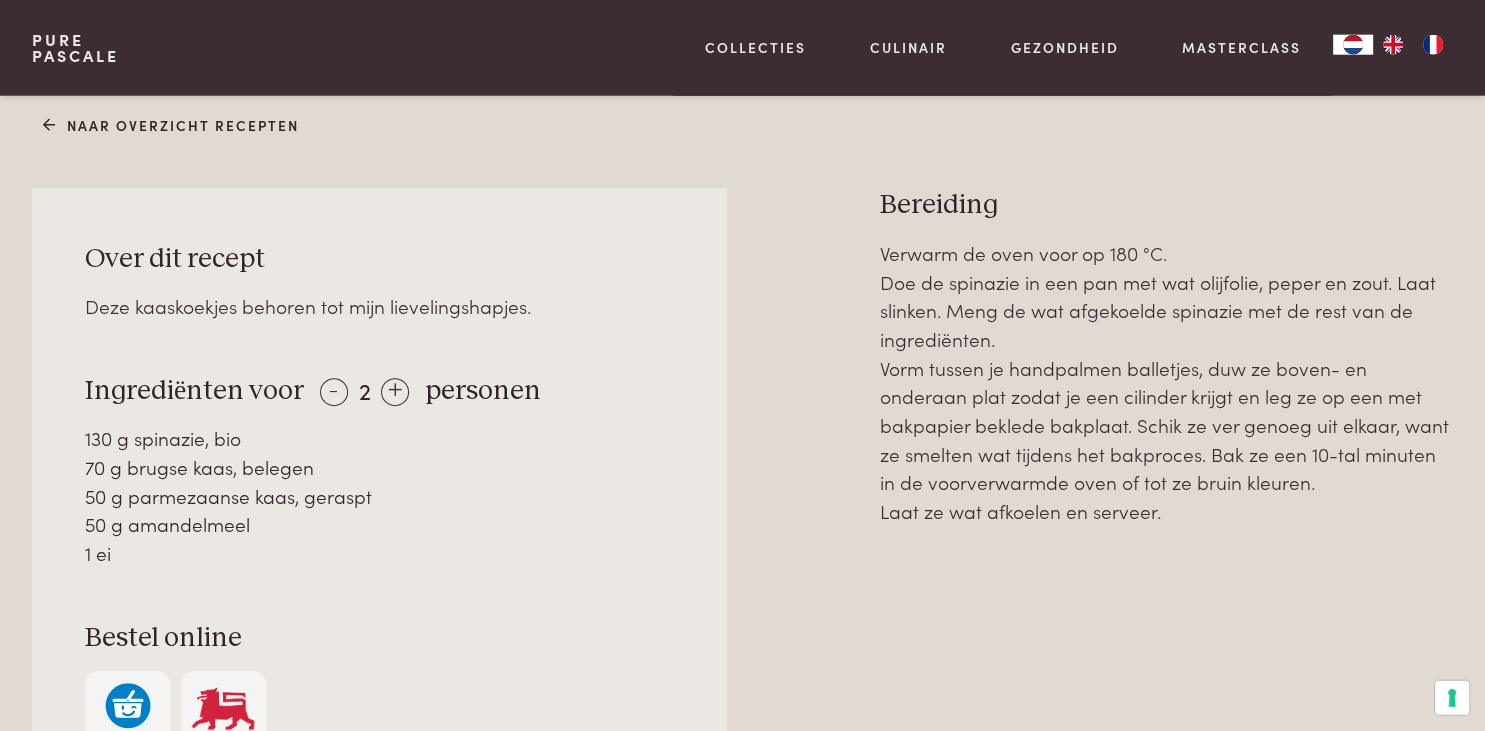 scroll, scrollTop: 844, scrollLeft: 0, axis: vertical 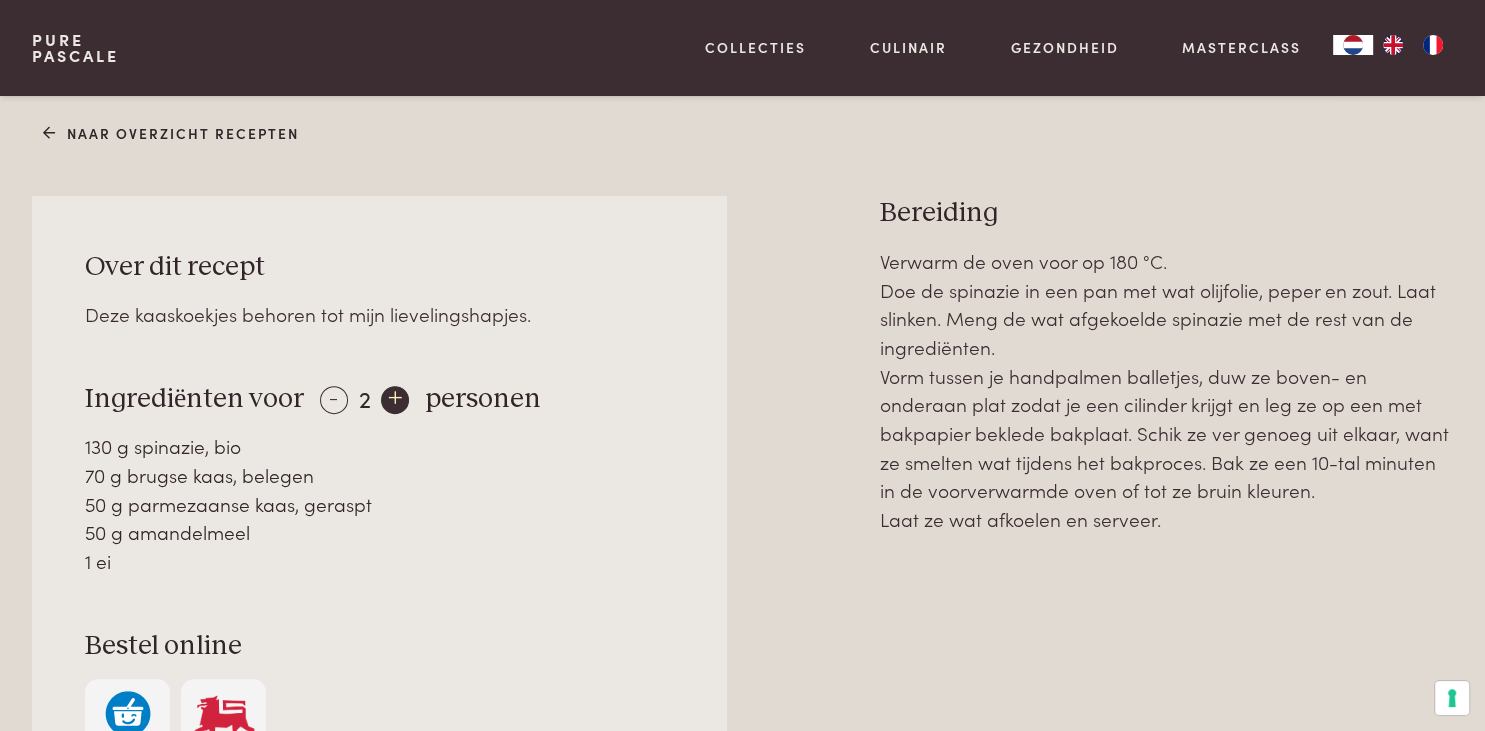 click on "+" at bounding box center [395, 400] 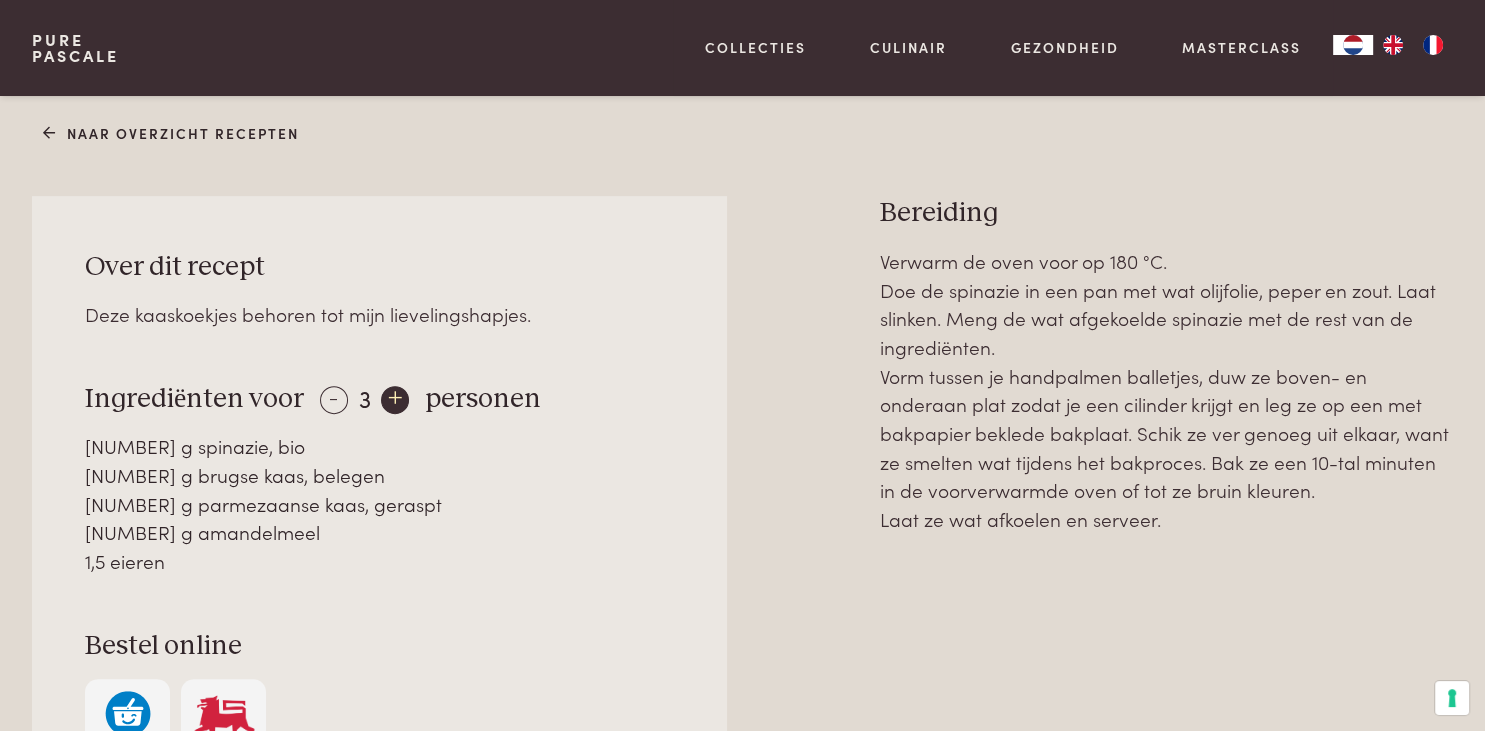 click on "+" at bounding box center [395, 400] 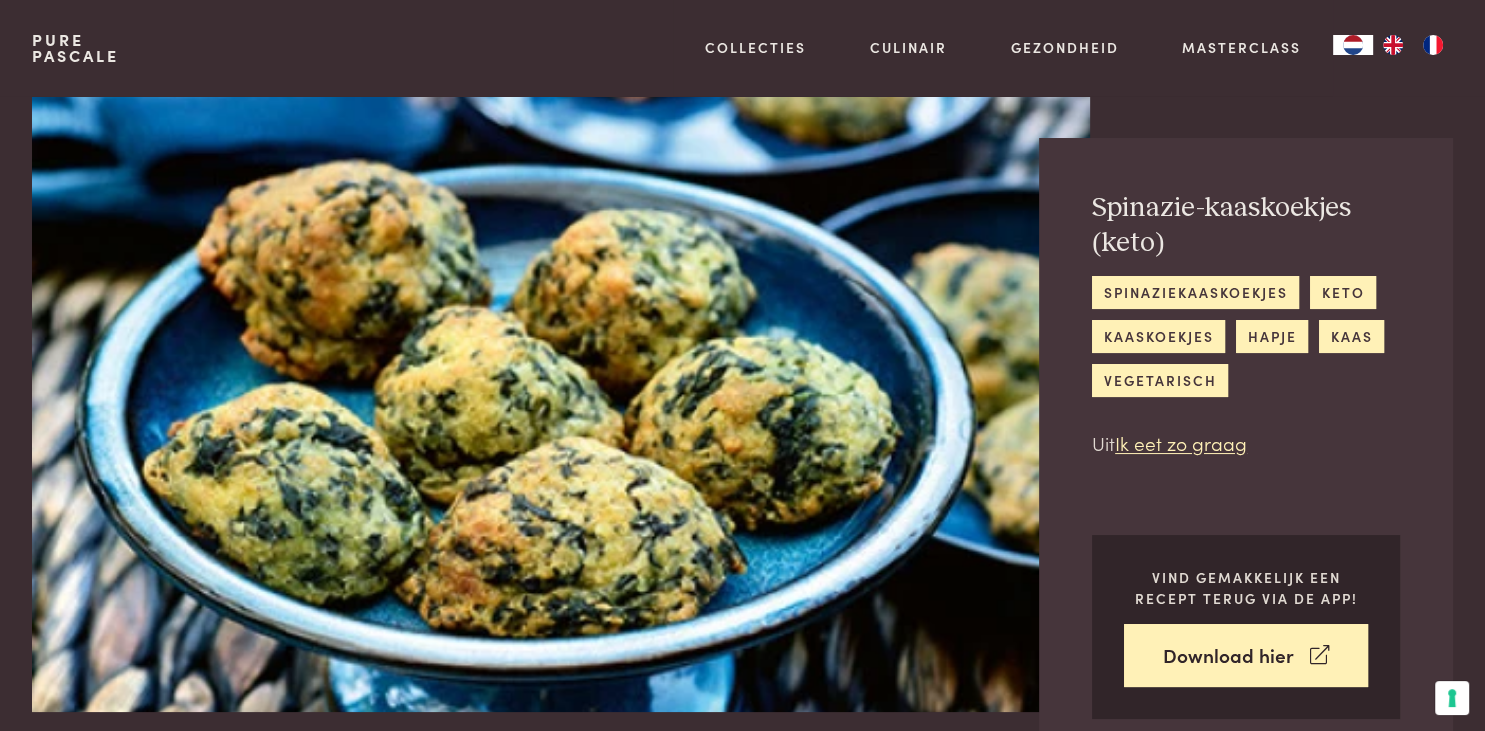 scroll, scrollTop: 0, scrollLeft: 0, axis: both 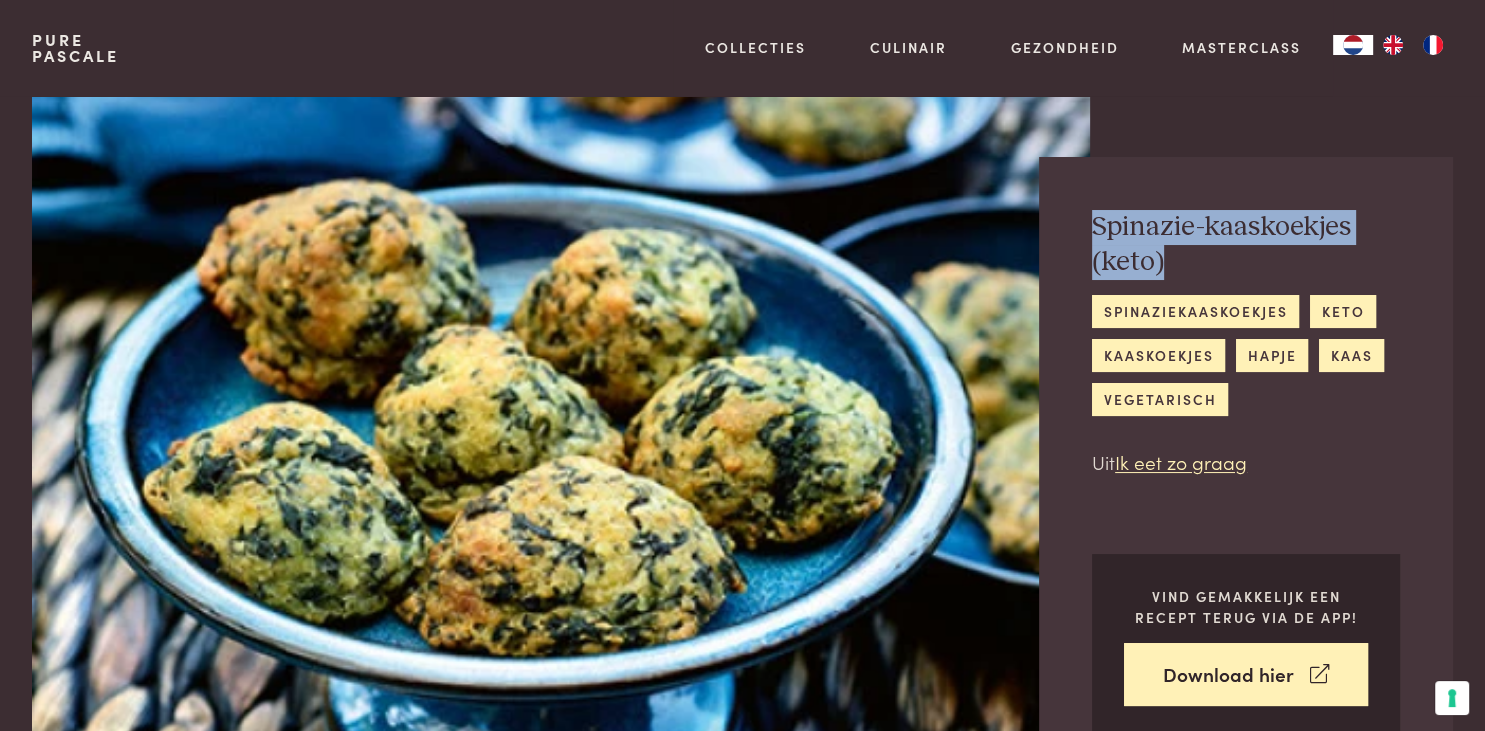 drag, startPoint x: 1097, startPoint y: 227, endPoint x: 1164, endPoint y: 253, distance: 71.867935 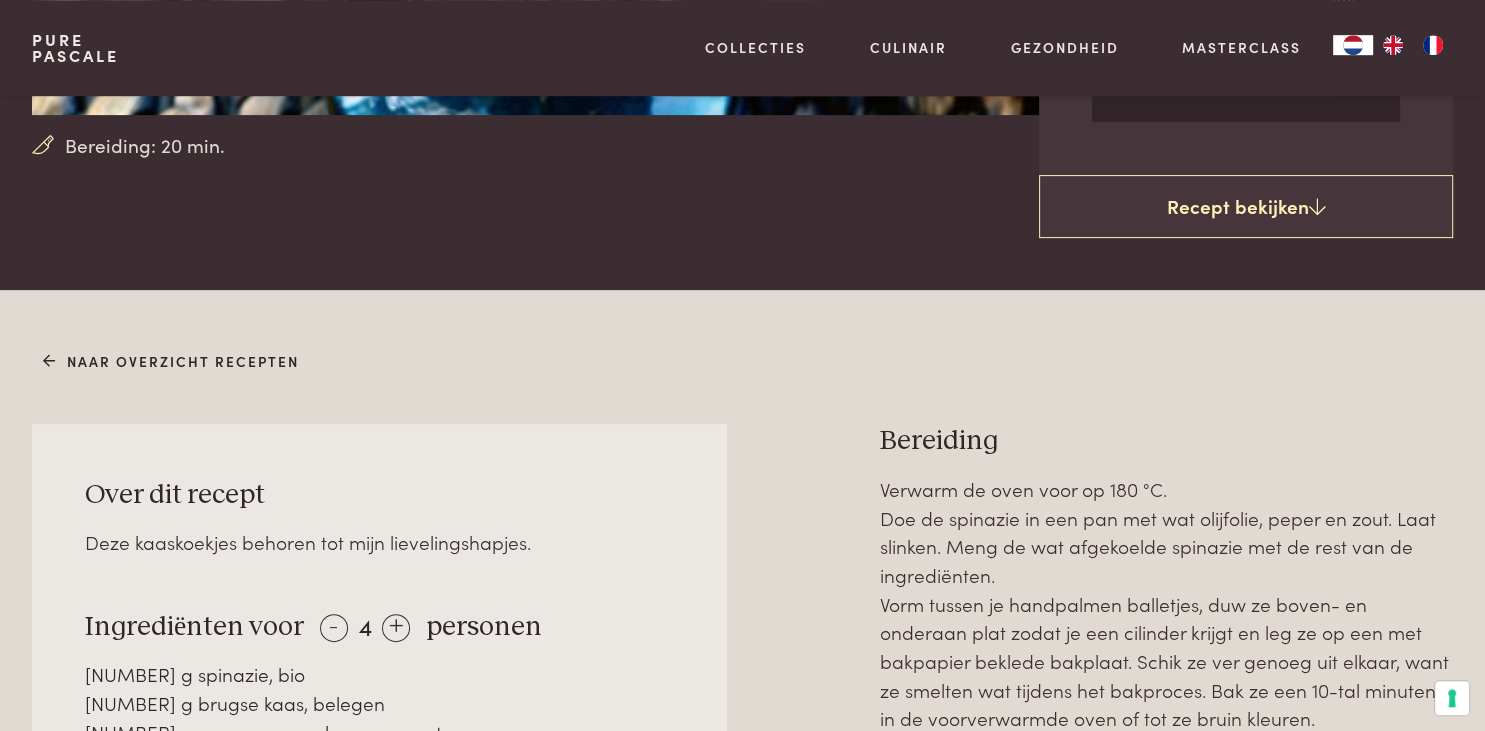 scroll, scrollTop: 633, scrollLeft: 0, axis: vertical 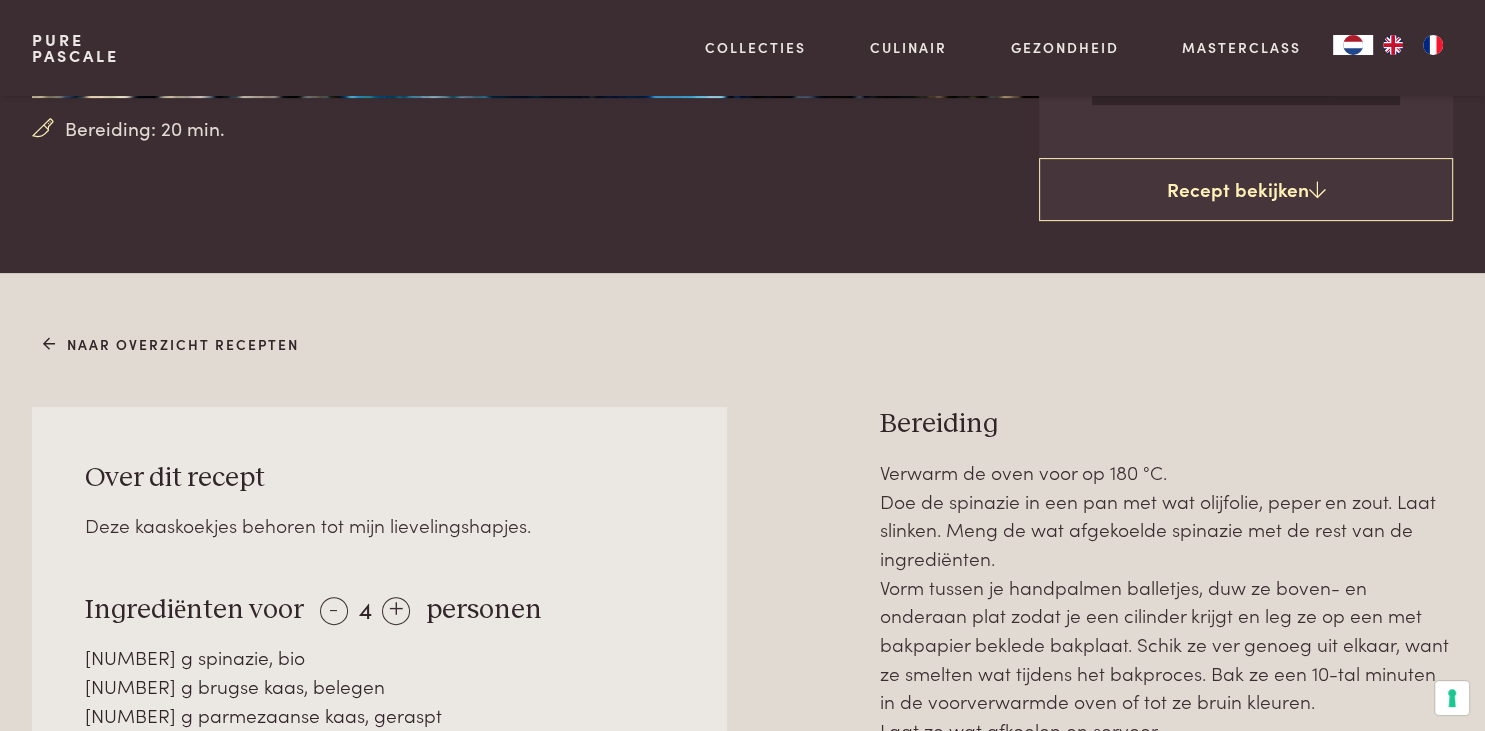drag, startPoint x: 1442, startPoint y: 368, endPoint x: 1345, endPoint y: 377, distance: 97.41663 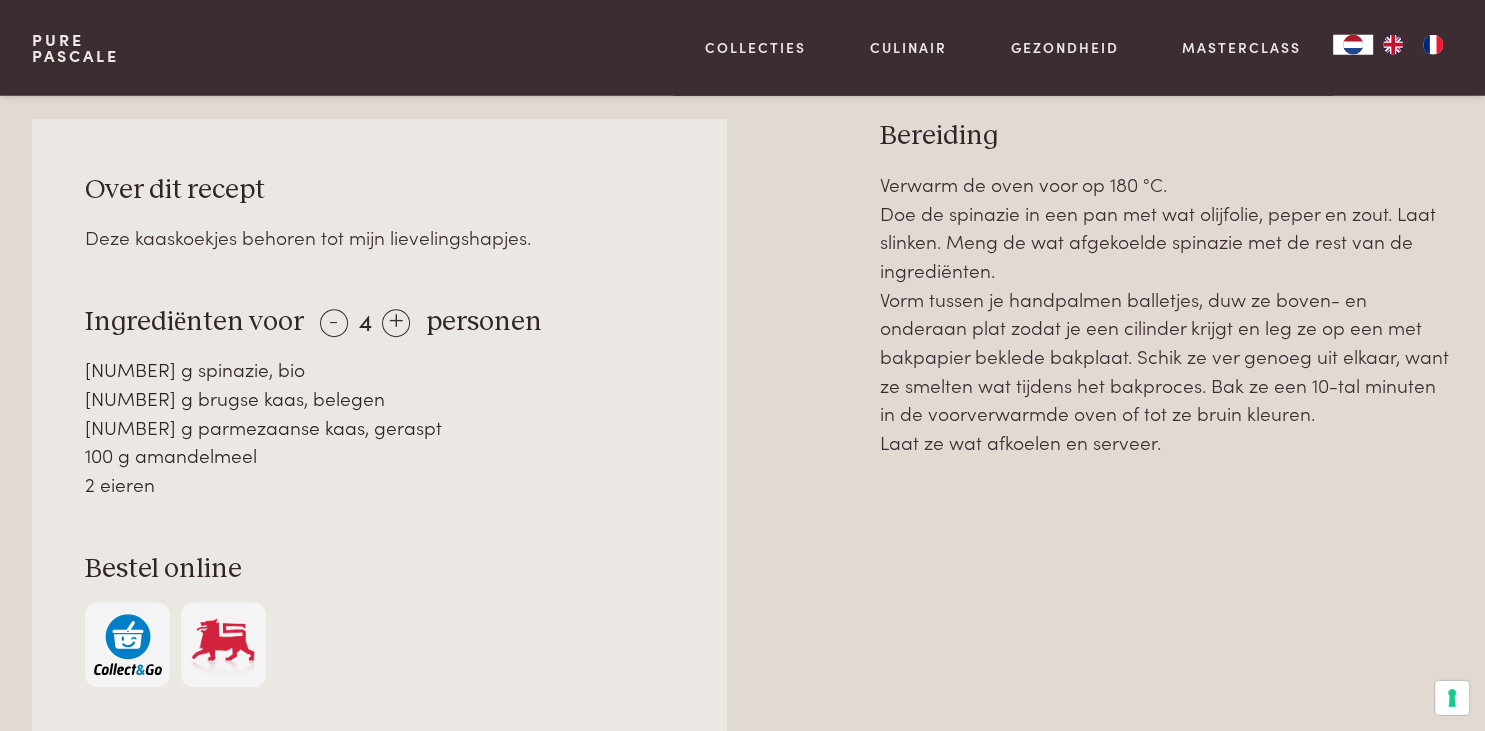 scroll, scrollTop: 950, scrollLeft: 0, axis: vertical 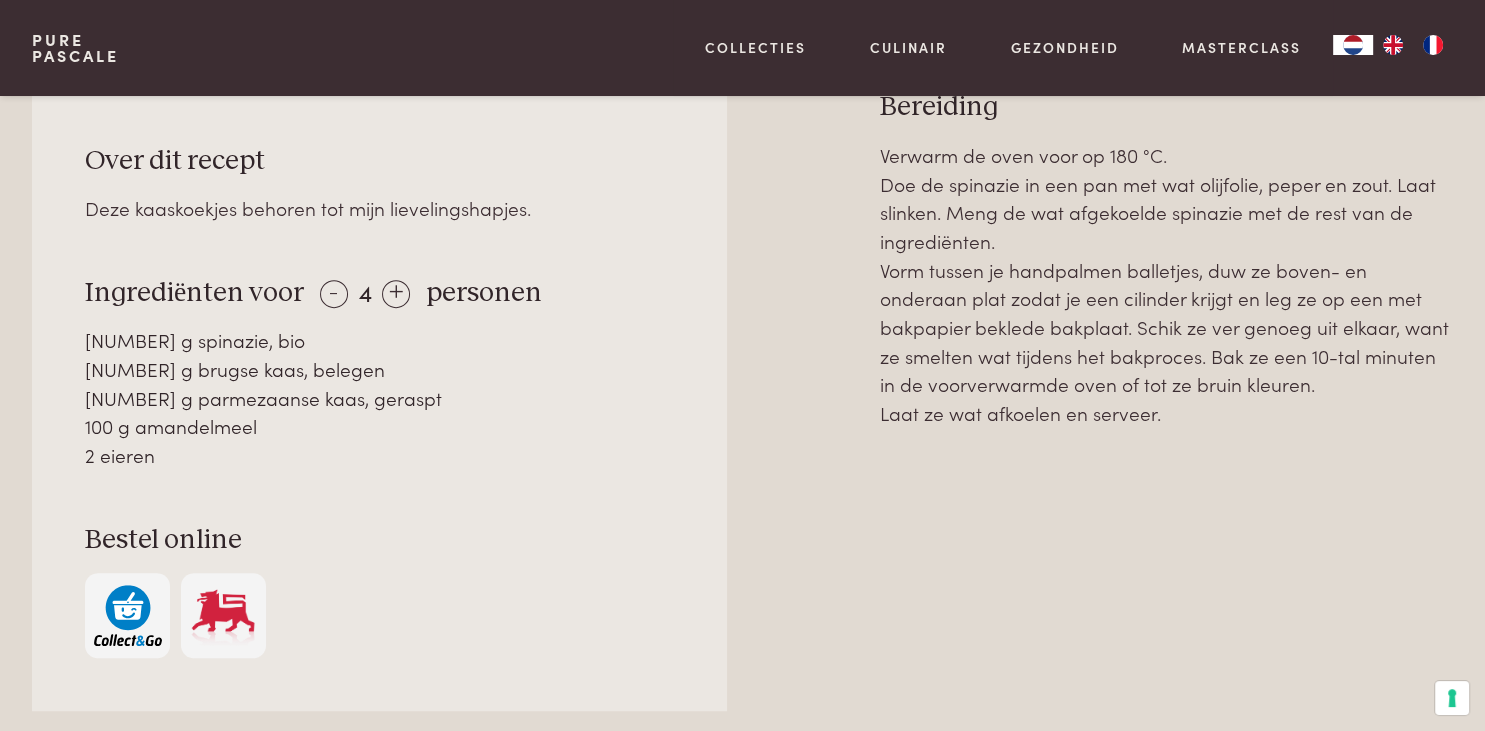 drag, startPoint x: 88, startPoint y: 282, endPoint x: 168, endPoint y: 447, distance: 183.37122 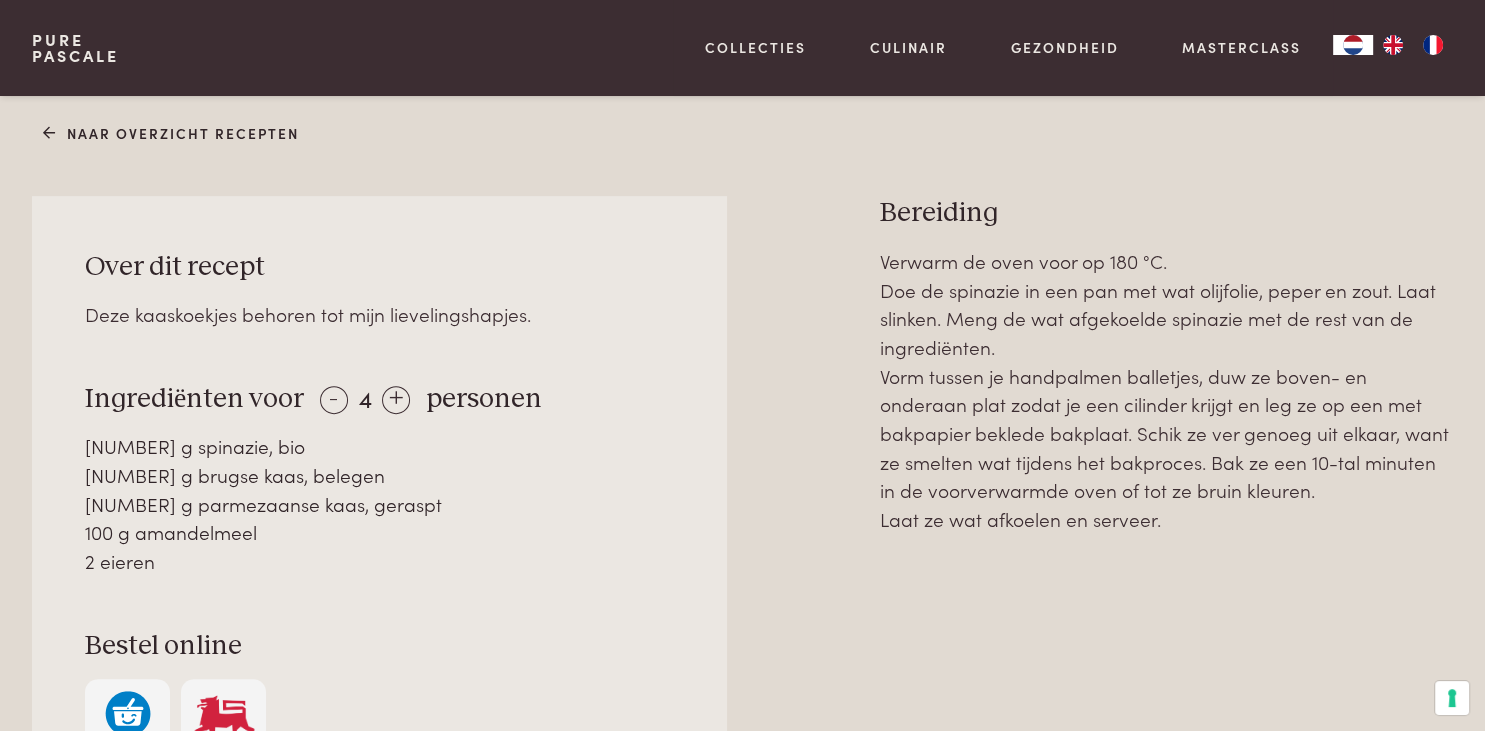 drag, startPoint x: 883, startPoint y: 204, endPoint x: 1105, endPoint y: 483, distance: 356.54593 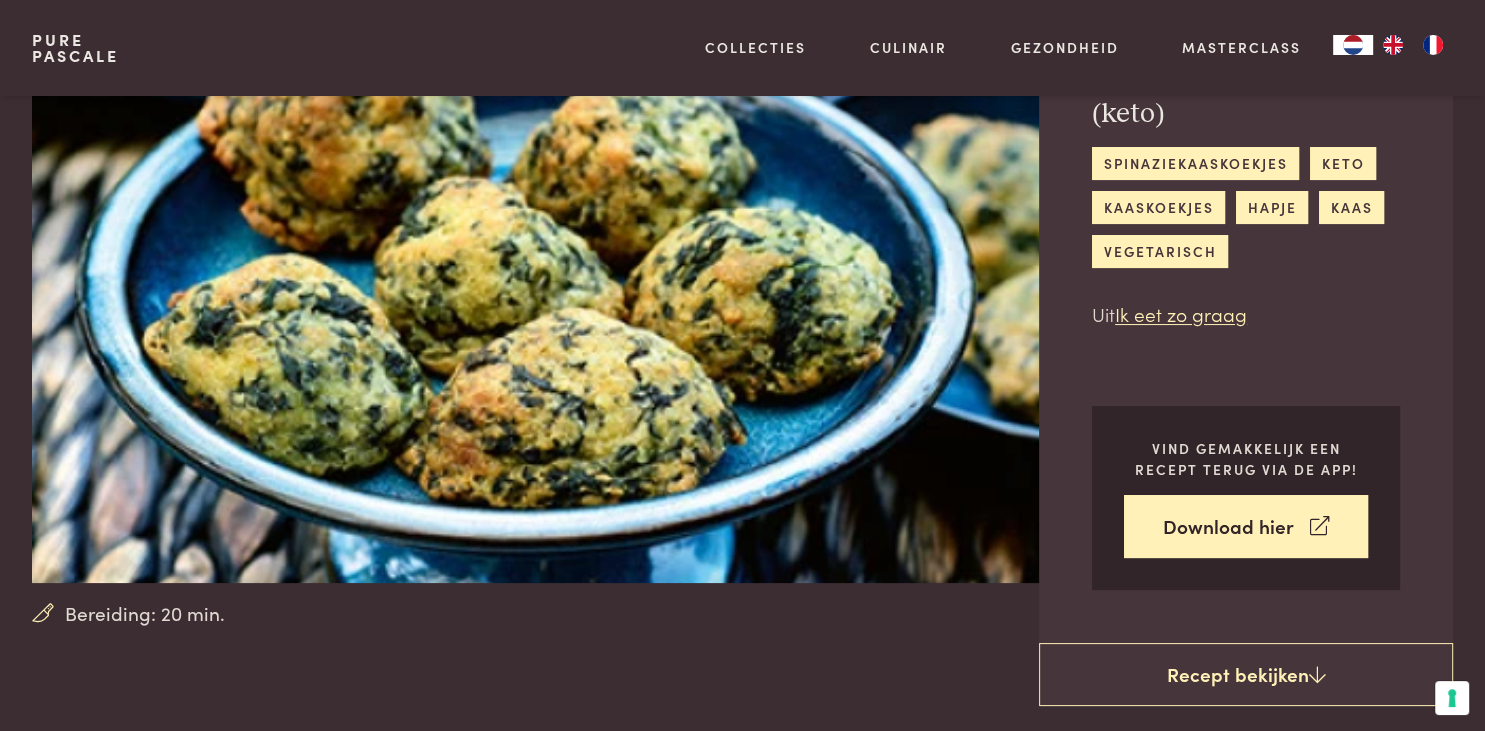 scroll, scrollTop: 105, scrollLeft: 0, axis: vertical 